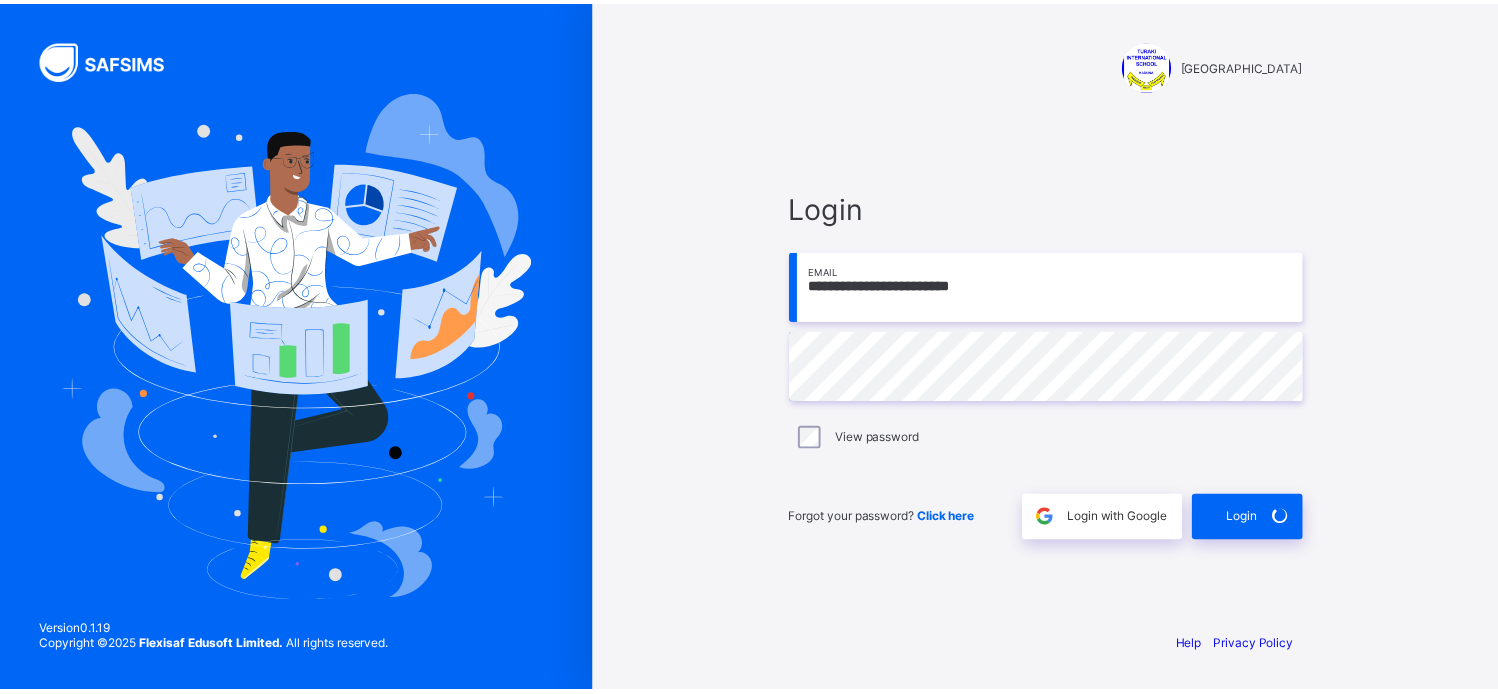 scroll, scrollTop: 0, scrollLeft: 0, axis: both 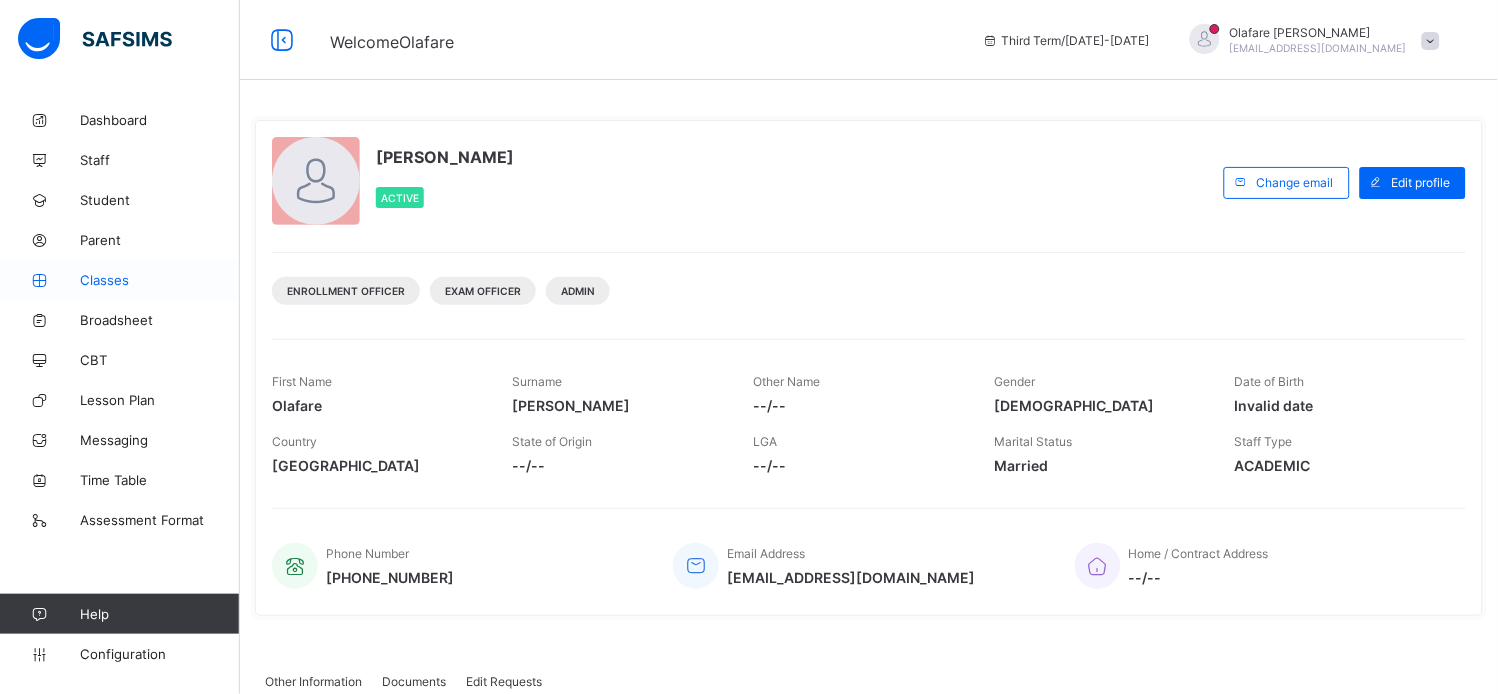 click on "Classes" at bounding box center [160, 280] 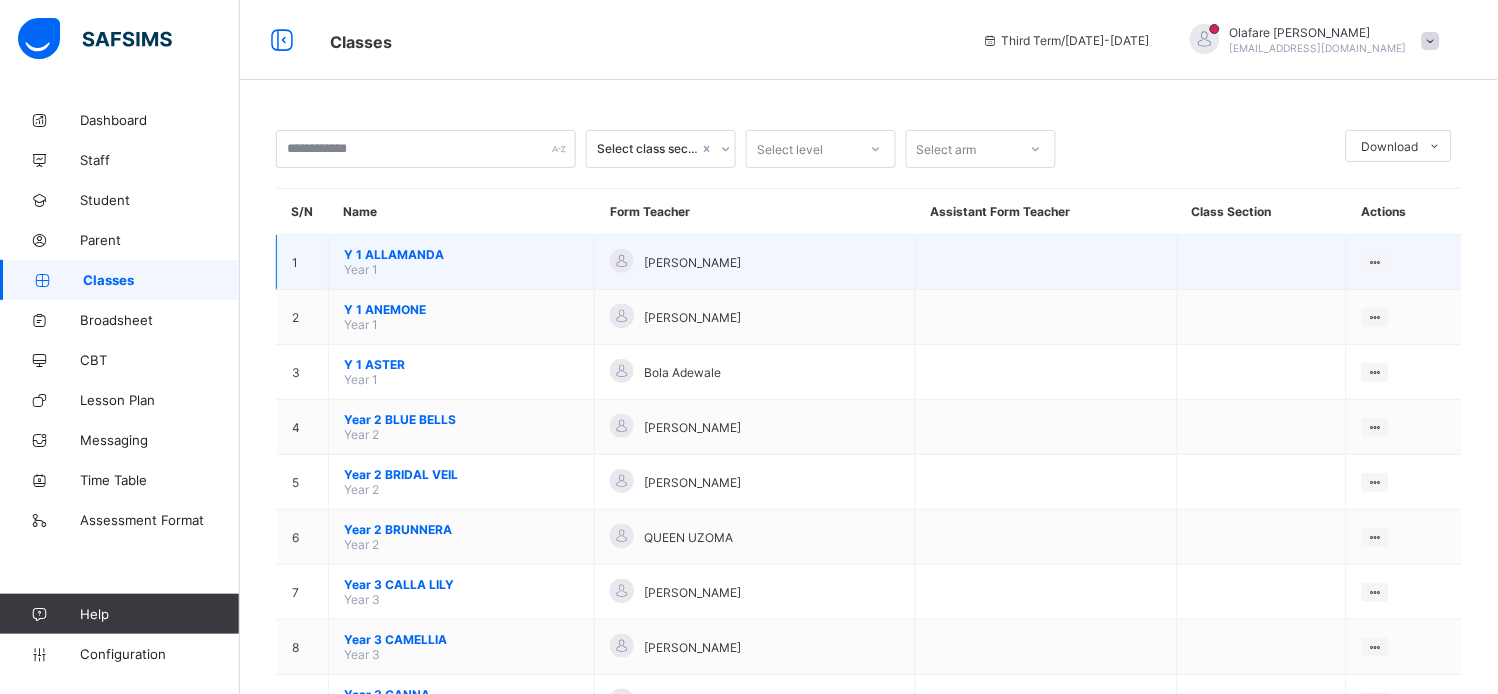 click on "Y 1   ALLAMANDA" at bounding box center (461, 254) 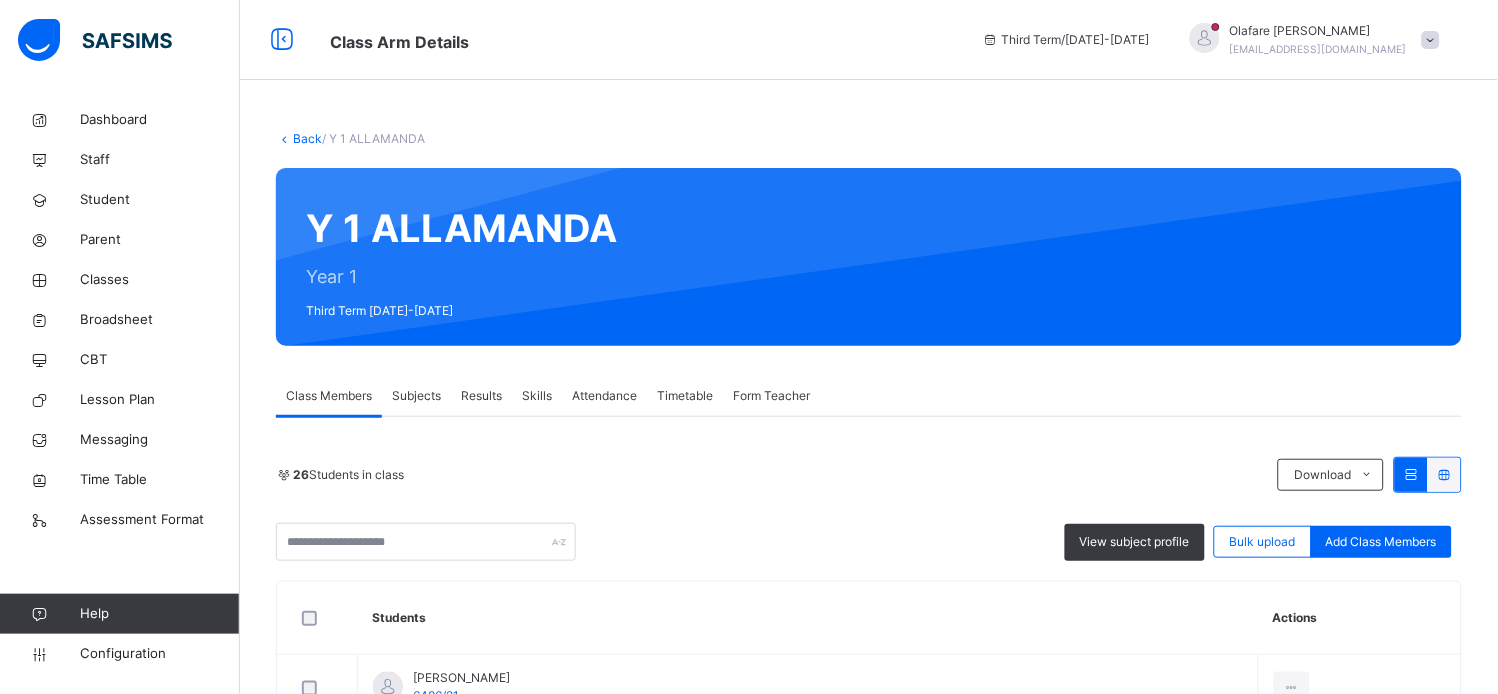 click on "Subjects" at bounding box center [416, 396] 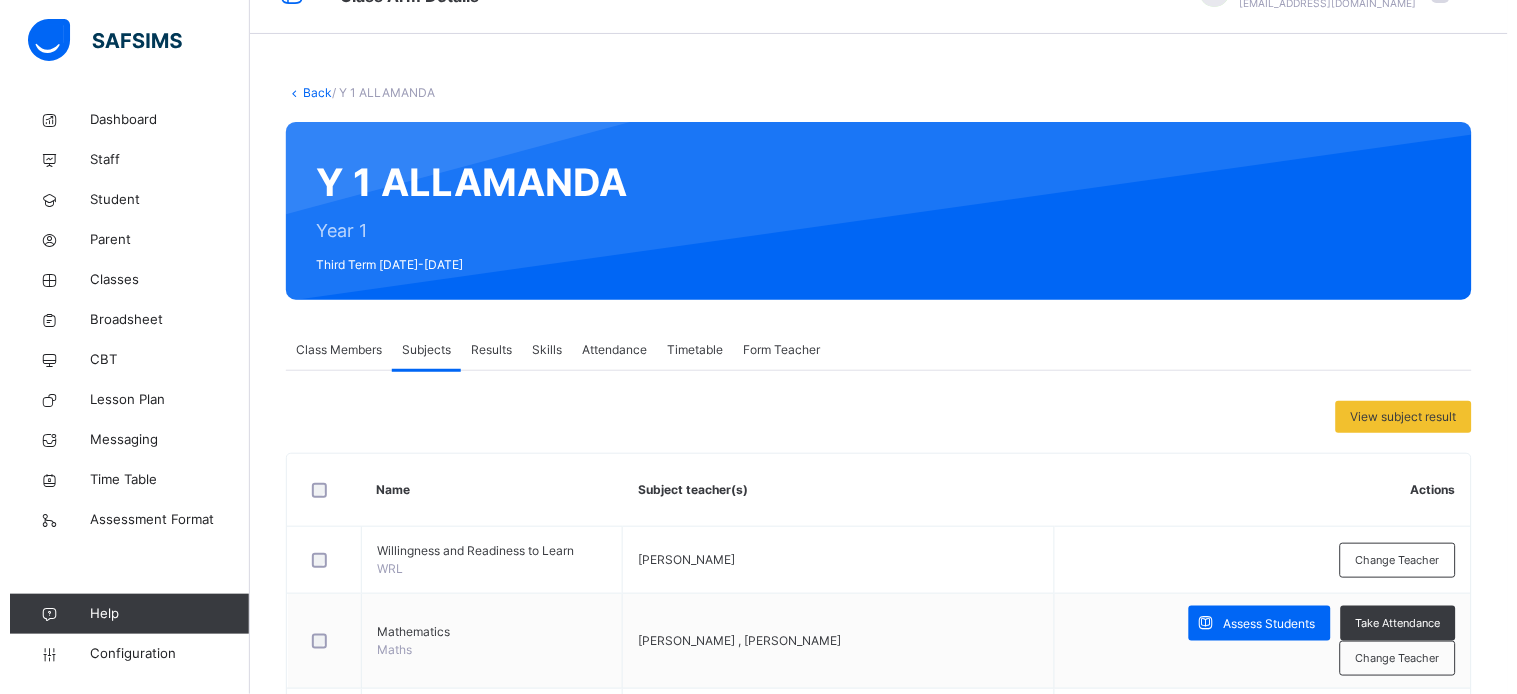 scroll, scrollTop: 56, scrollLeft: 0, axis: vertical 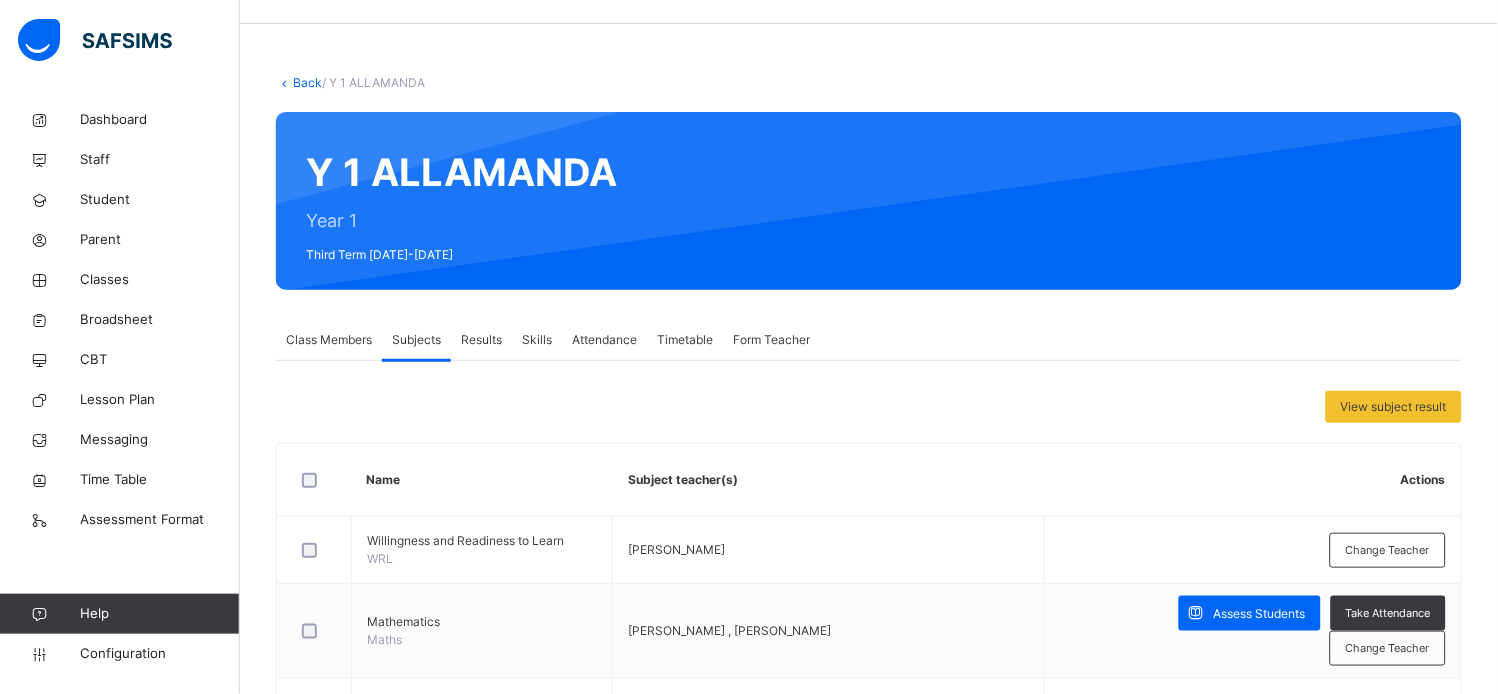click on "Class Members" at bounding box center (329, 340) 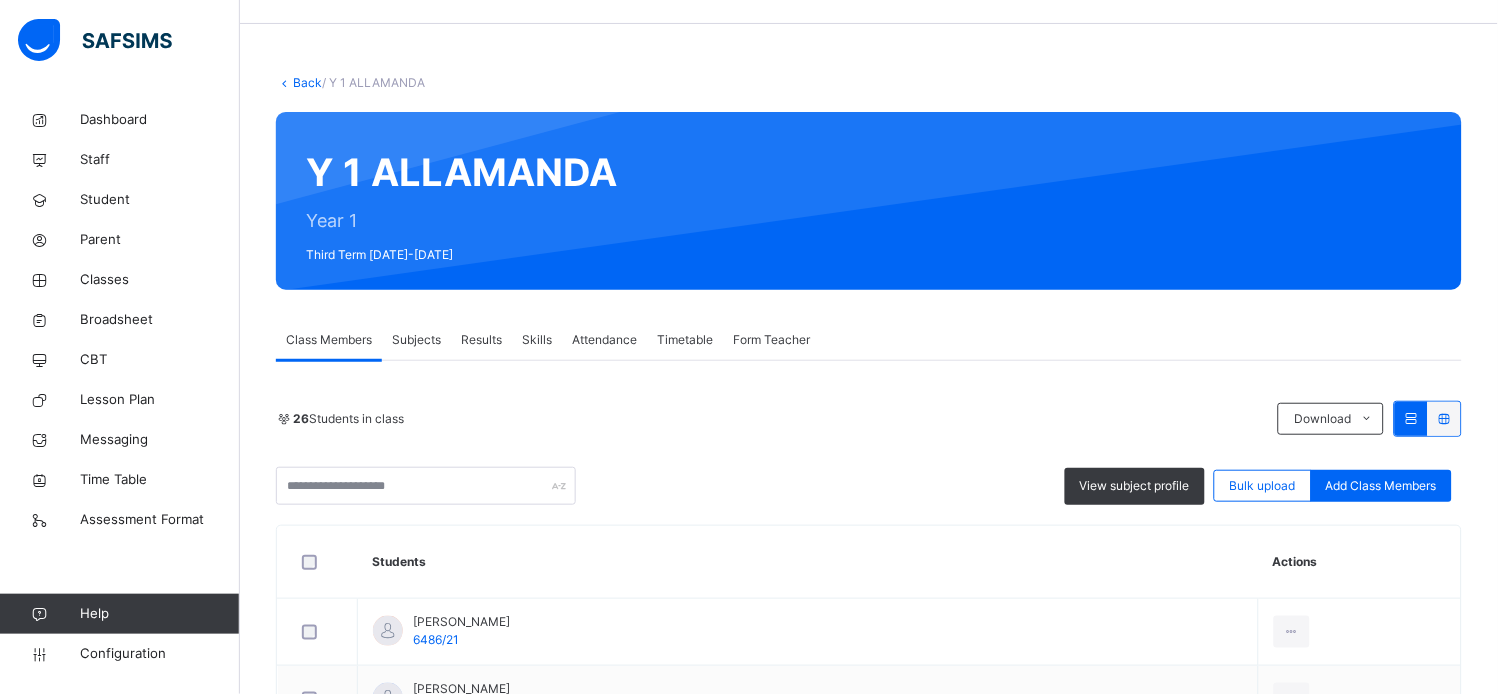 click on "Subjects" at bounding box center [416, 340] 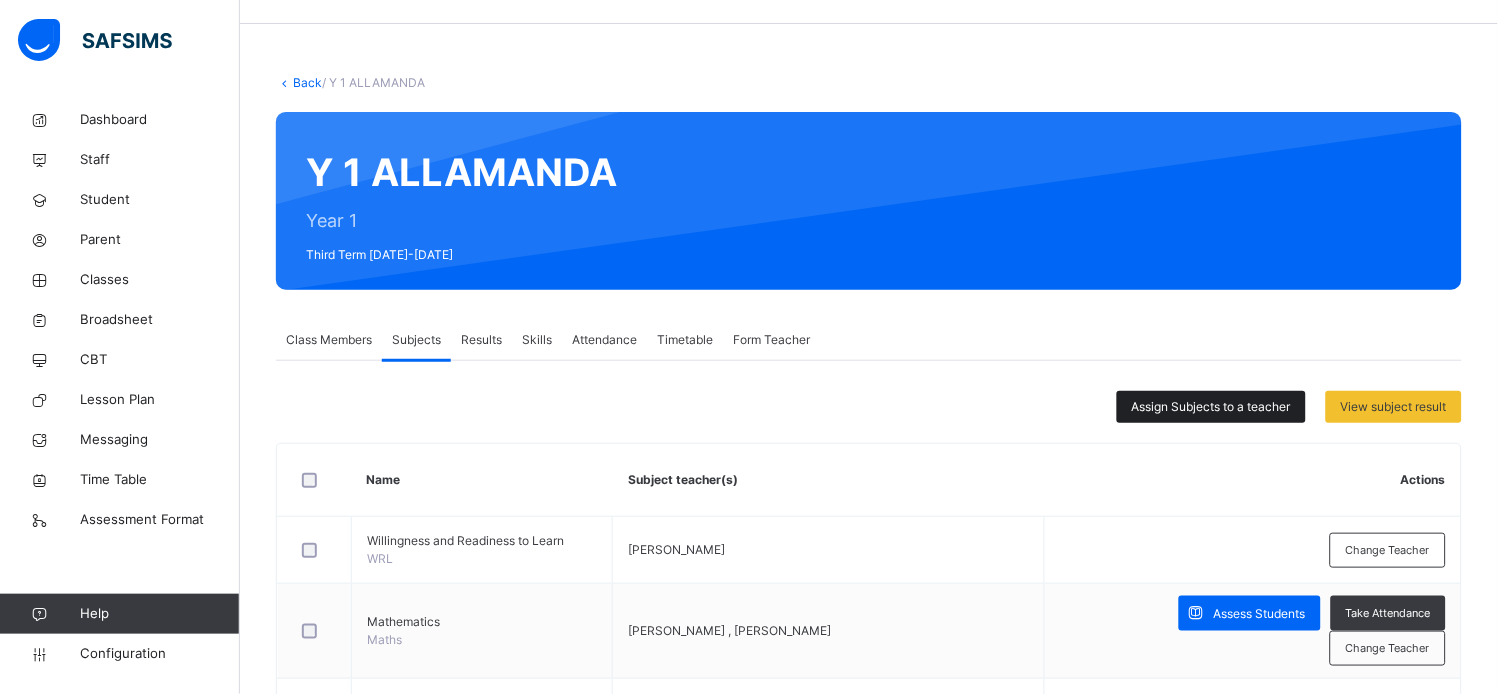 click on "Assign Subjects to a teacher" at bounding box center [1211, 407] 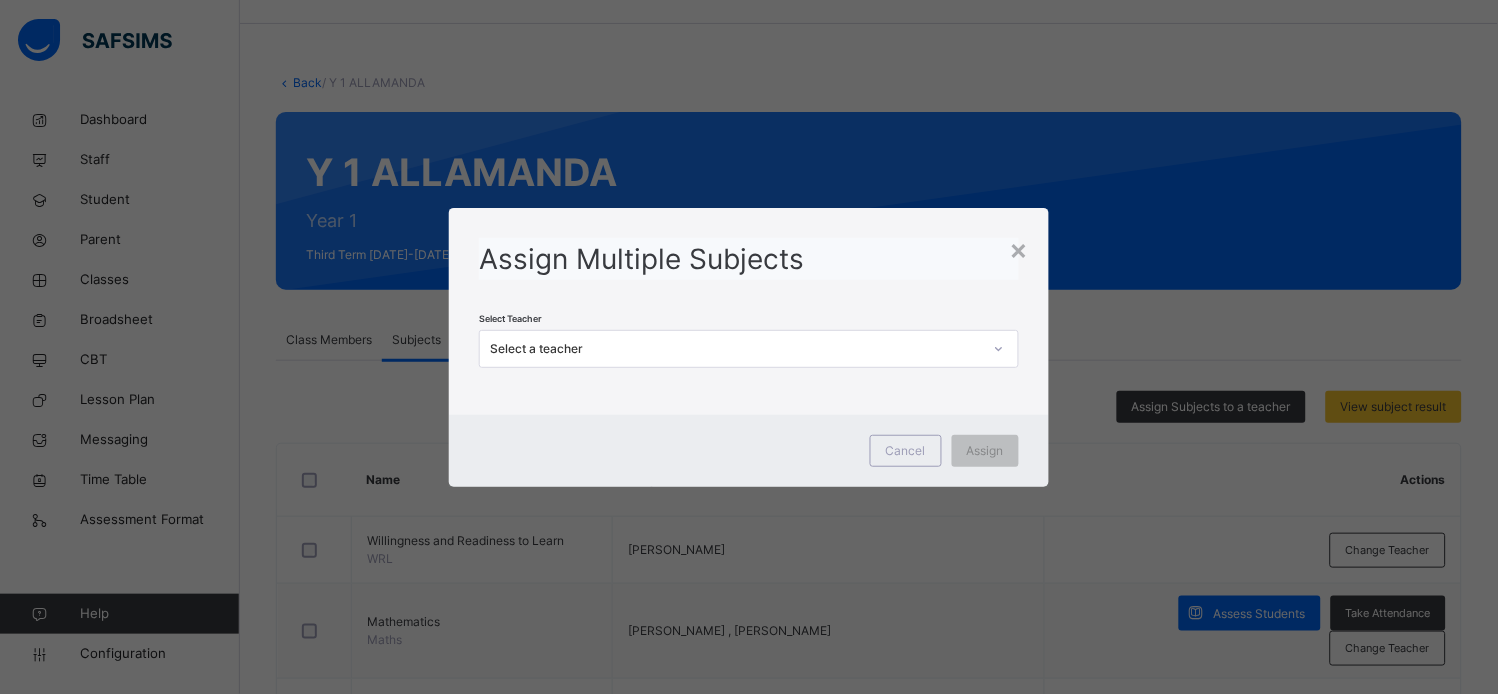 click on "Select a teacher" at bounding box center [729, 348] 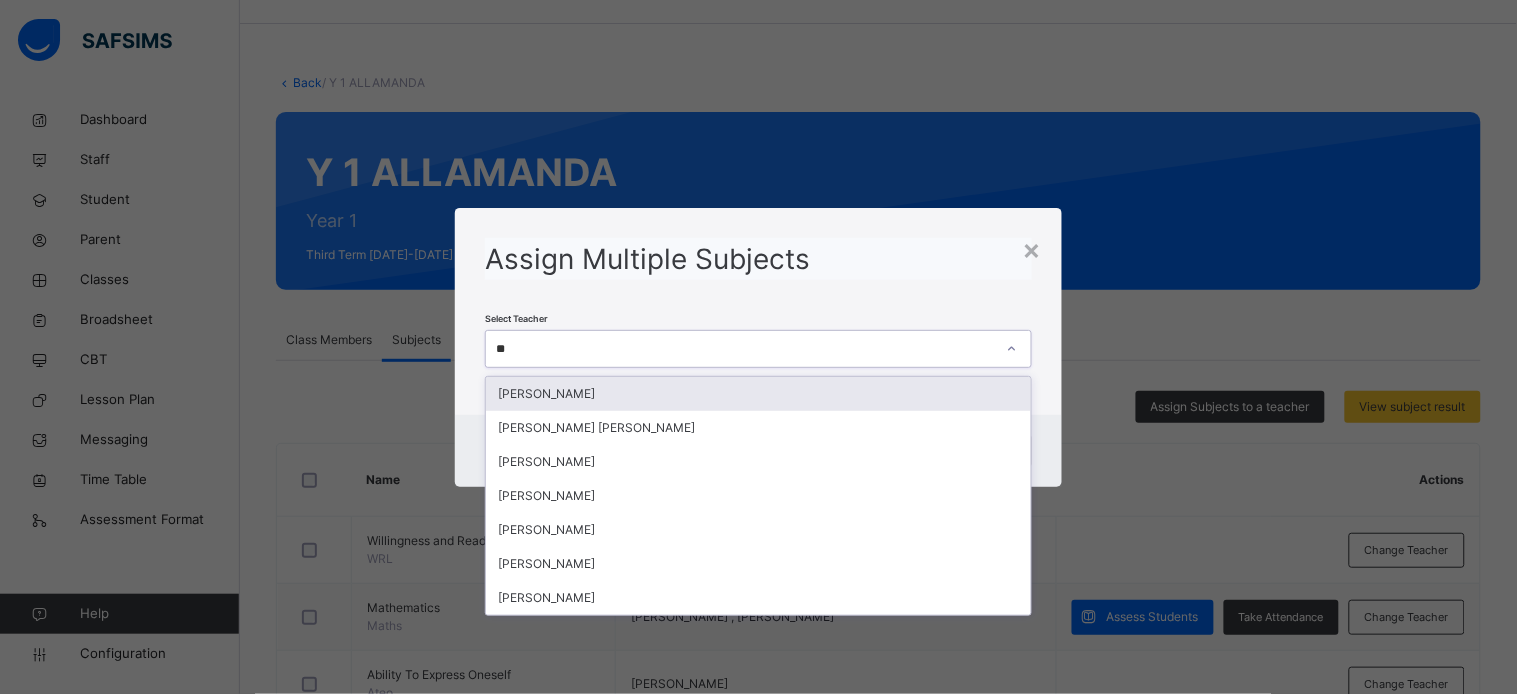type on "***" 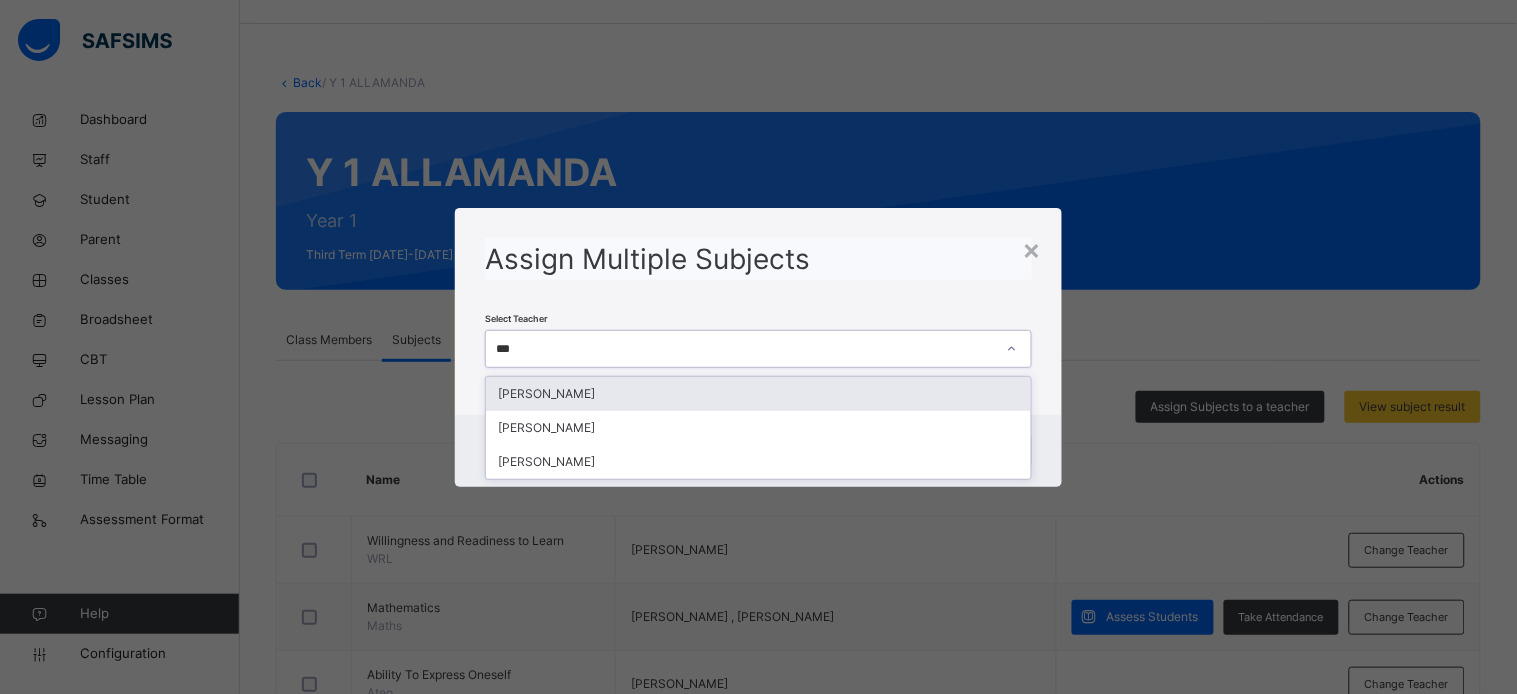click on "[PERSON_NAME]" at bounding box center [758, 394] 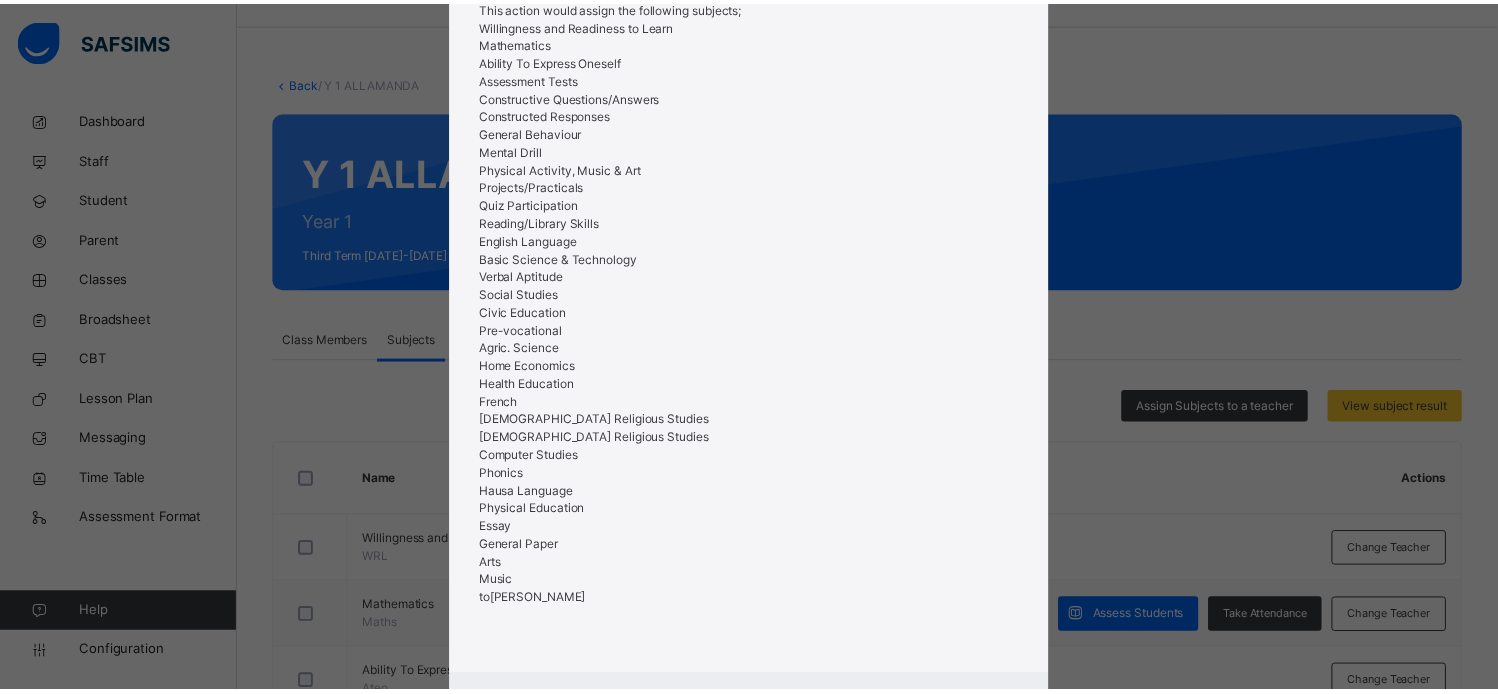 scroll, scrollTop: 335, scrollLeft: 0, axis: vertical 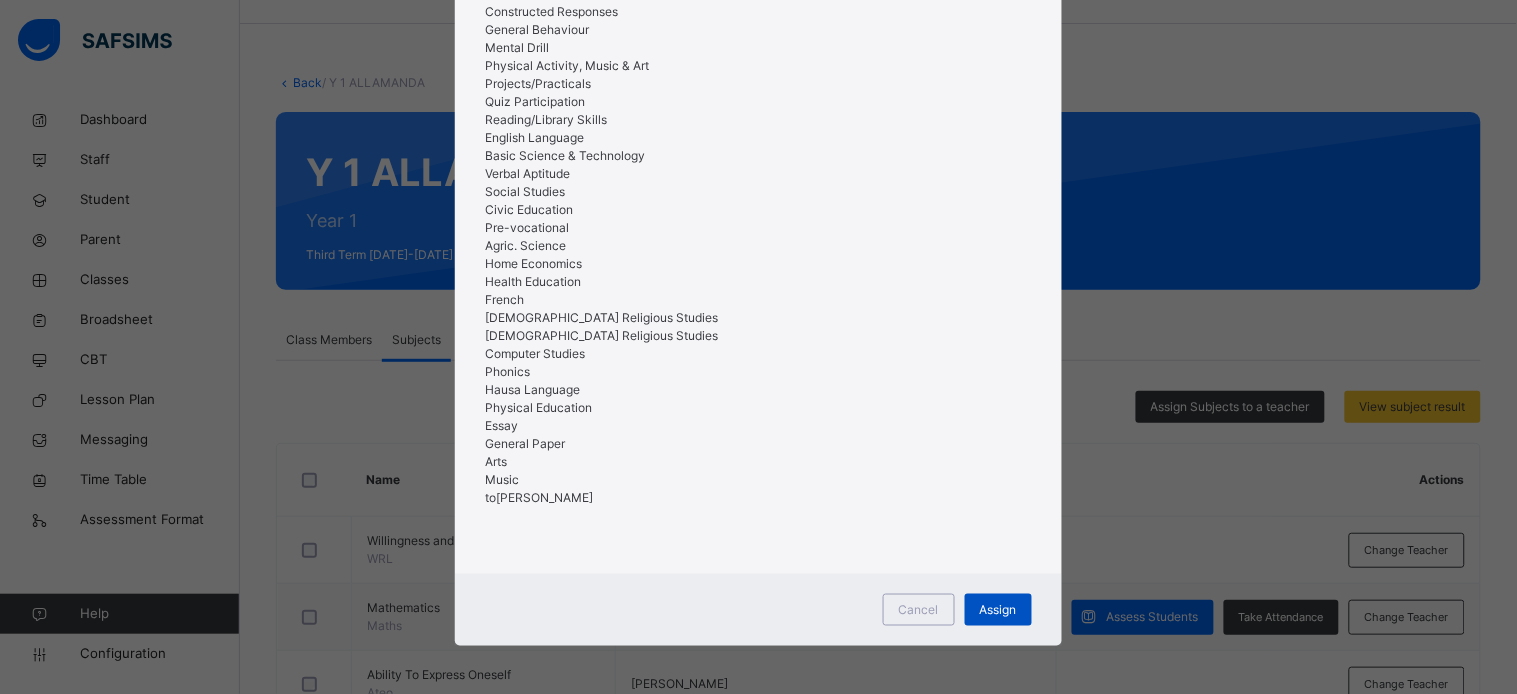 click on "Assign" at bounding box center (998, 610) 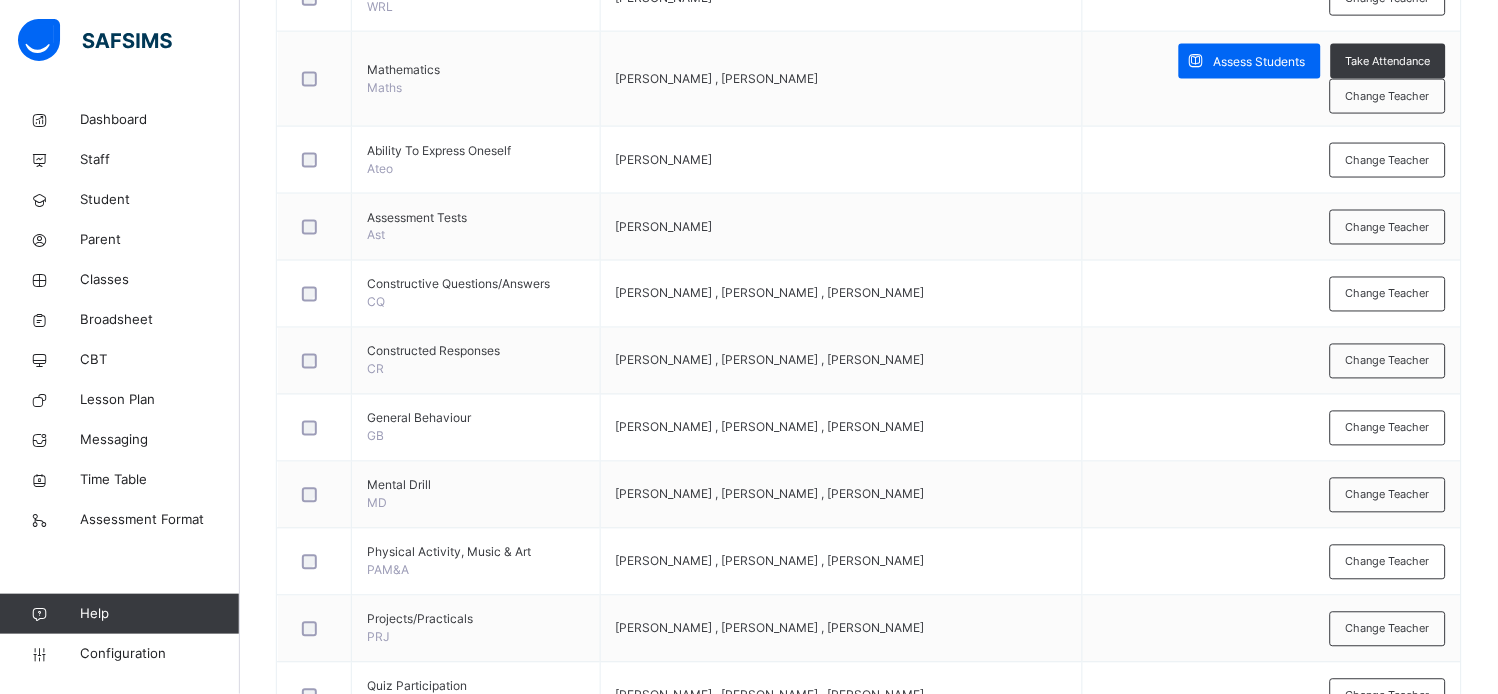 scroll, scrollTop: 613, scrollLeft: 0, axis: vertical 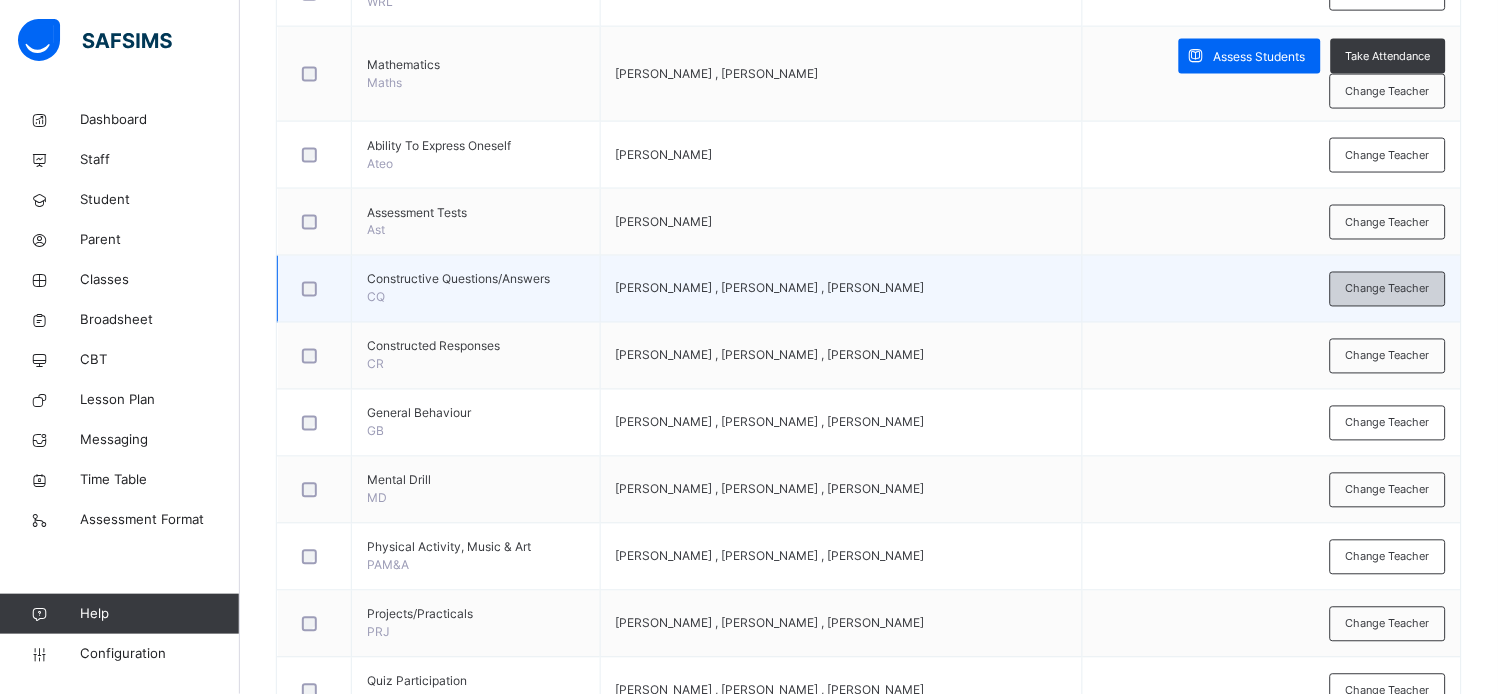 click on "Change Teacher" at bounding box center [1388, 289] 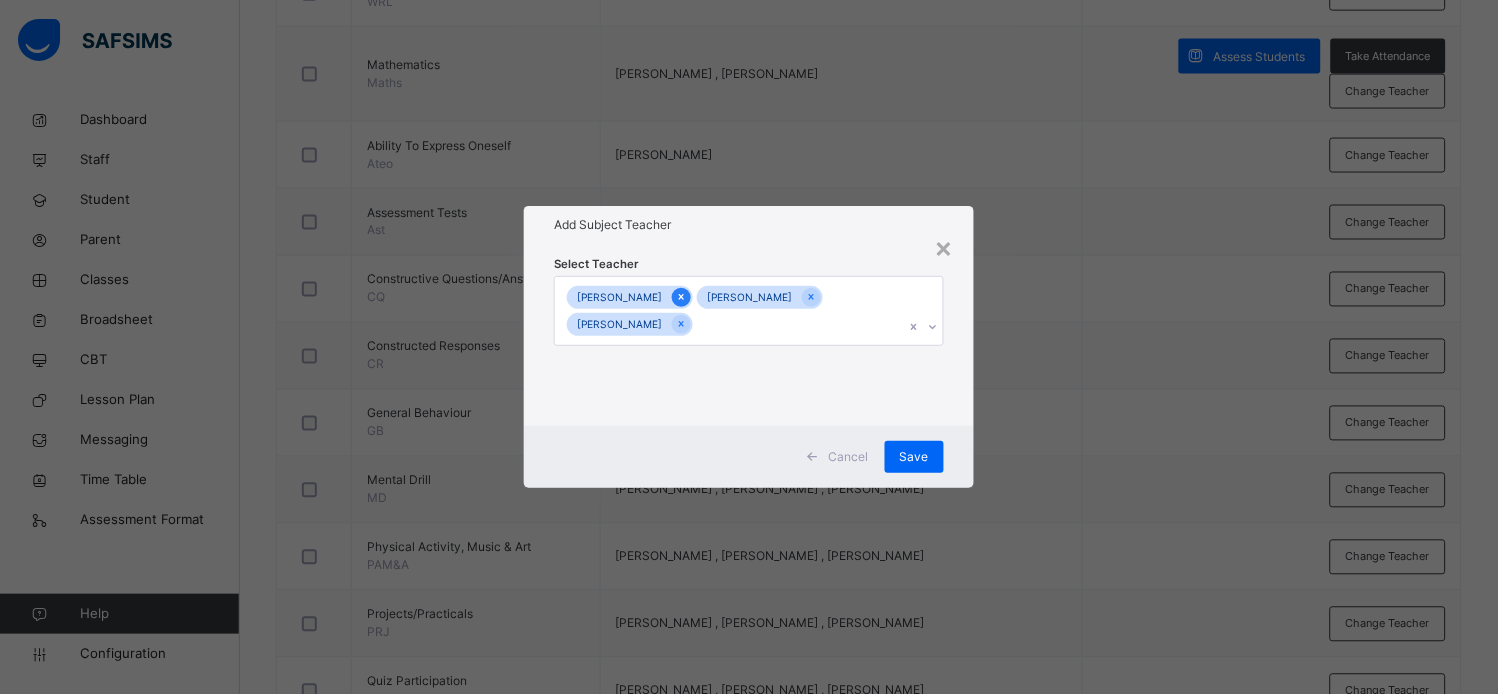click 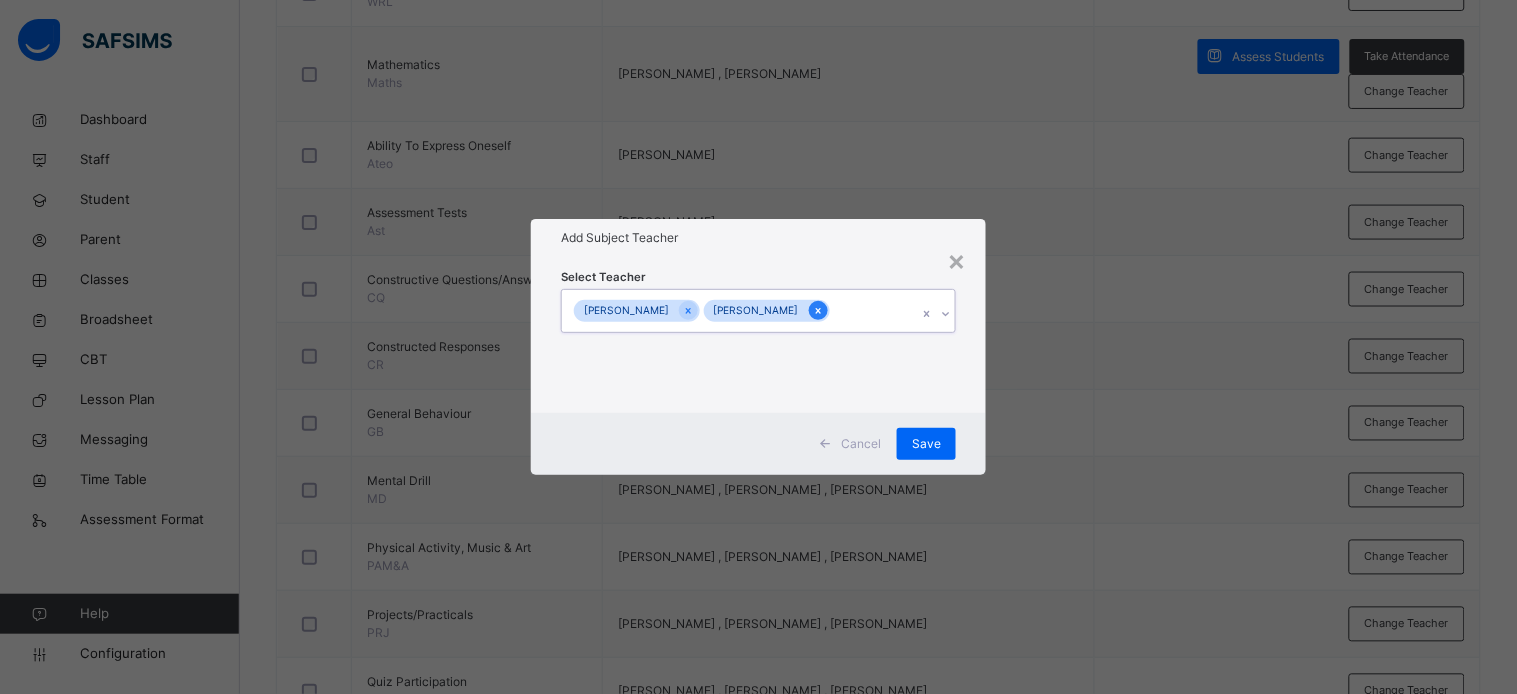 click 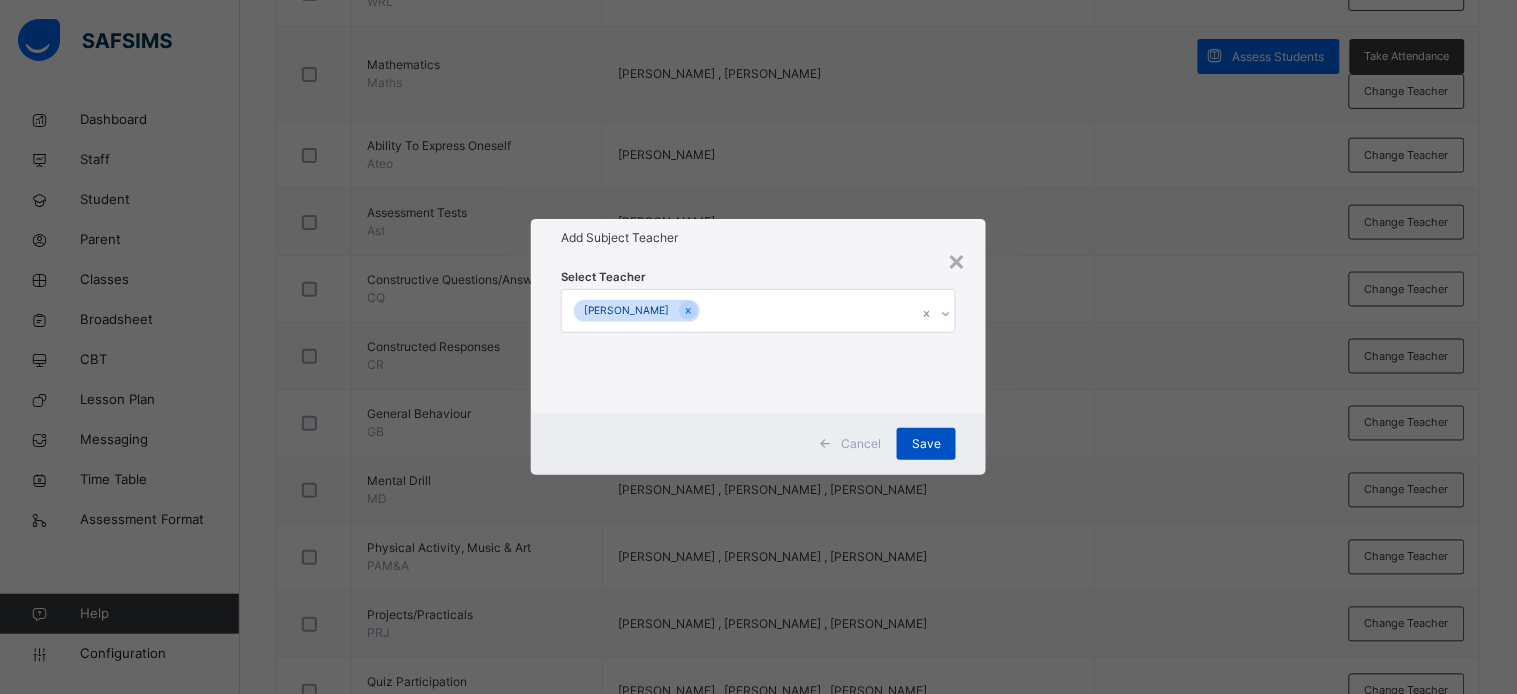 click on "Save" at bounding box center (926, 444) 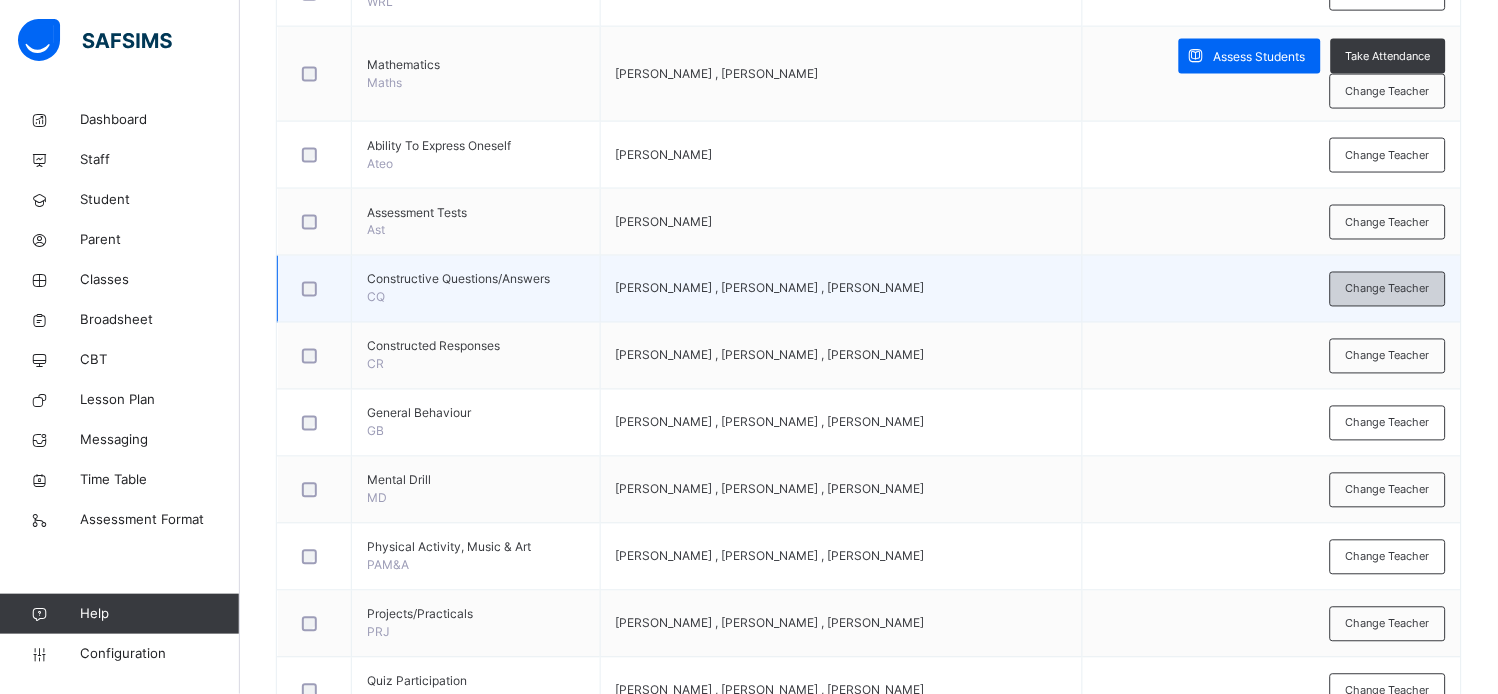 click on "Change Teacher" at bounding box center [1388, 289] 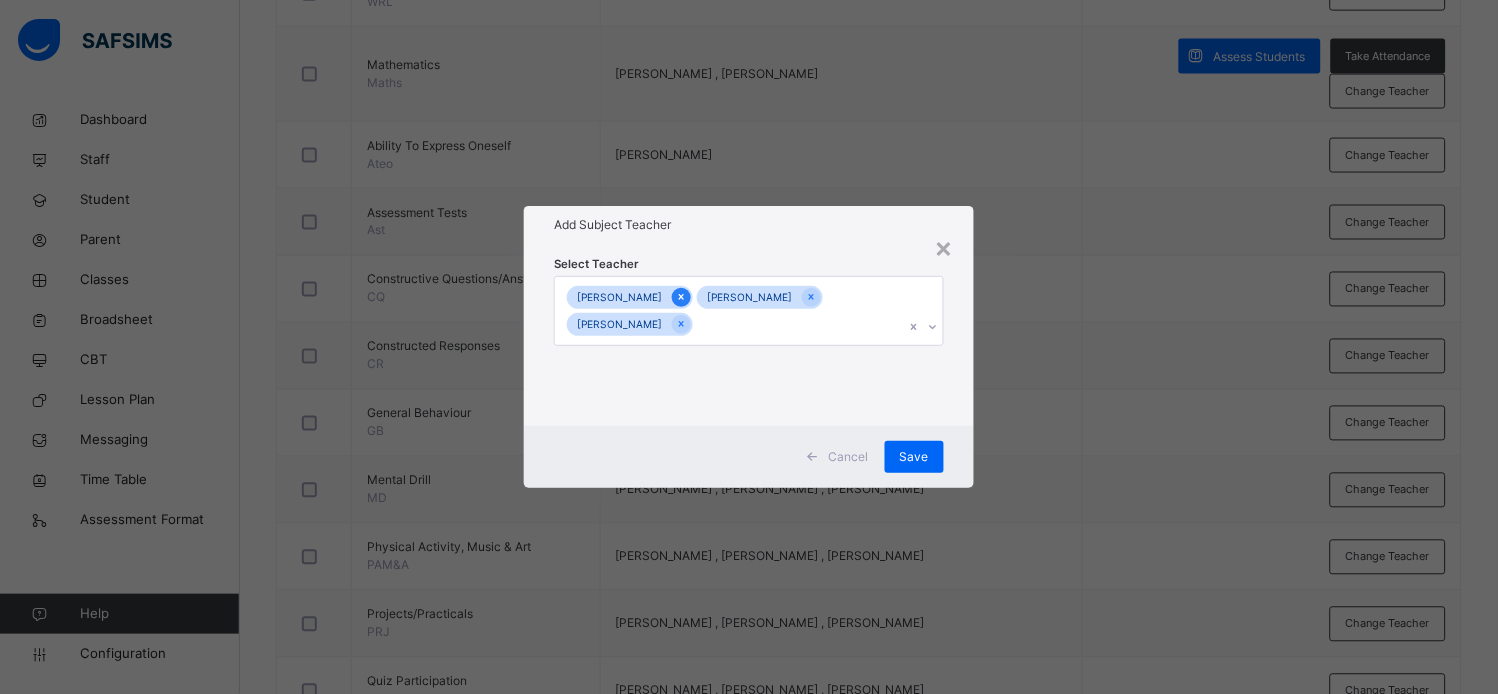 click 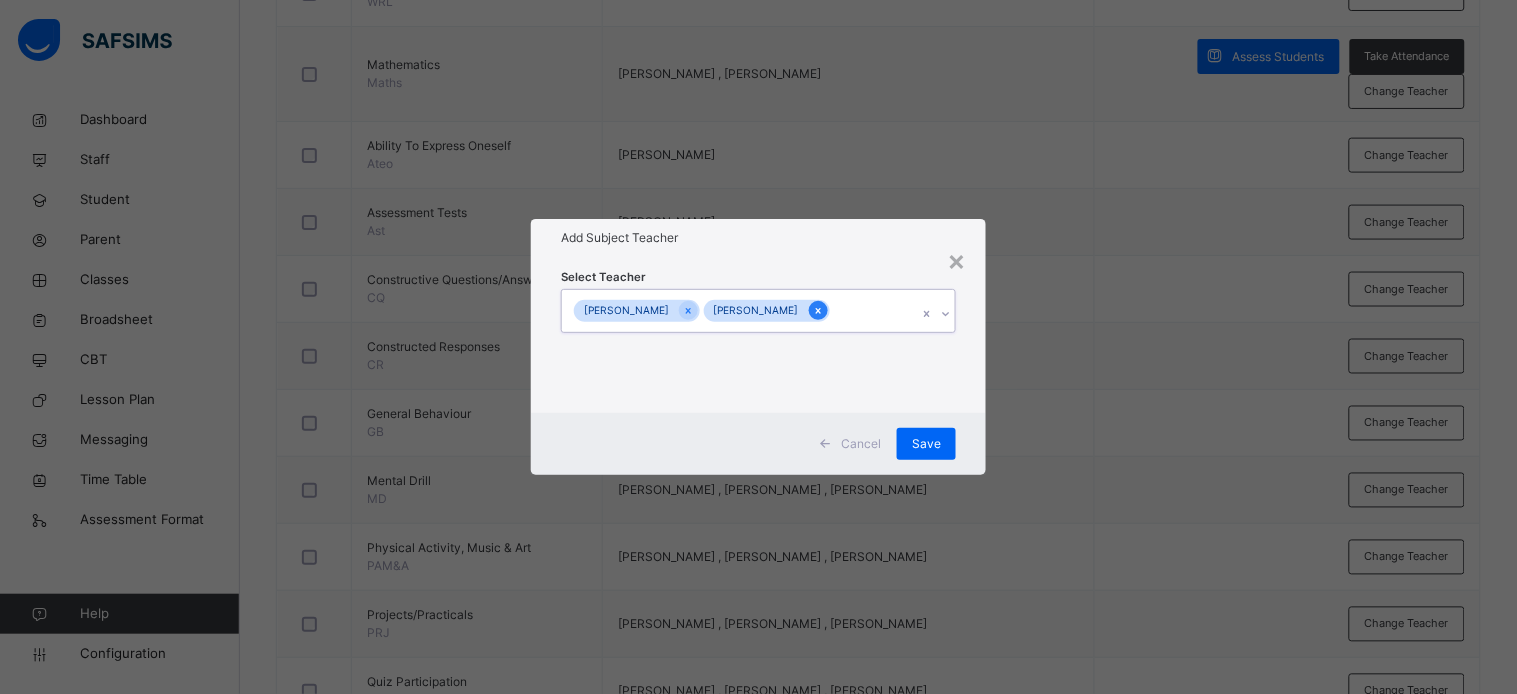 click 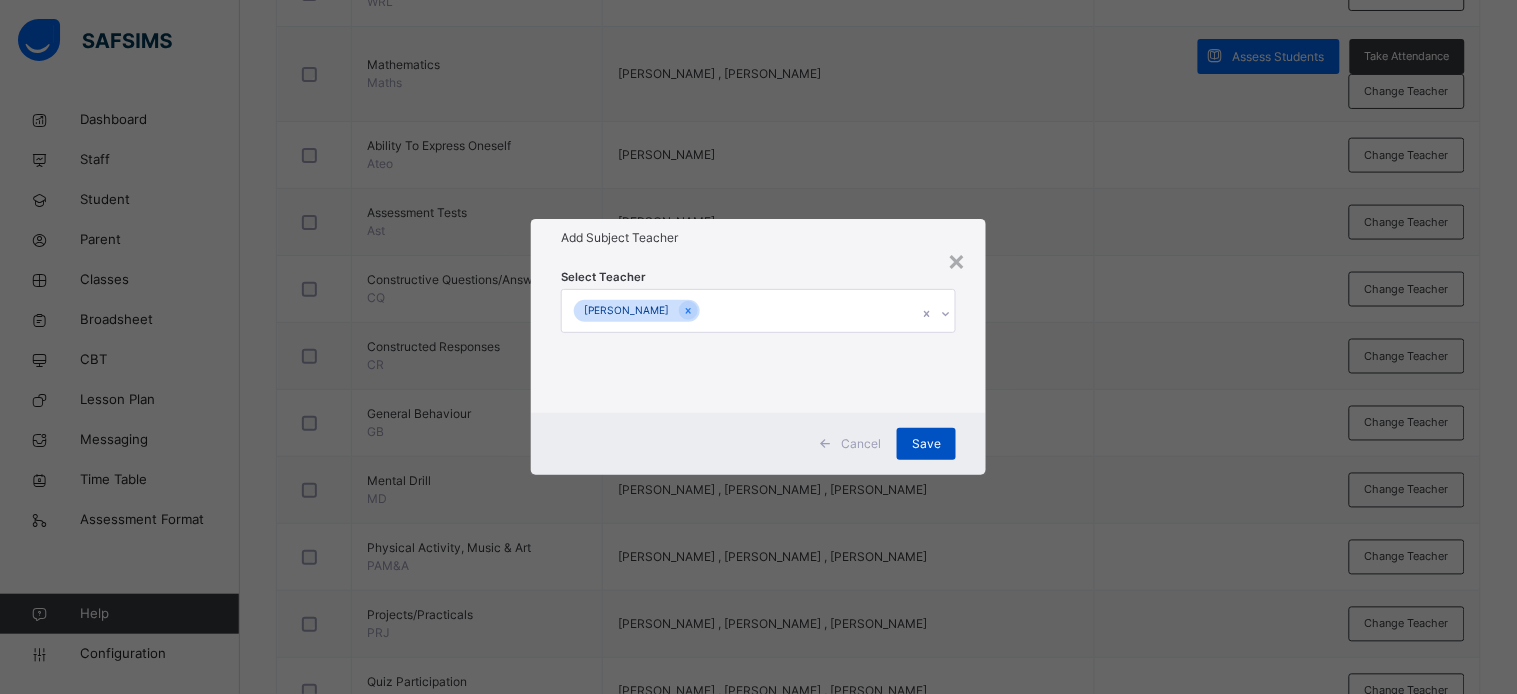 click on "Save" at bounding box center (926, 444) 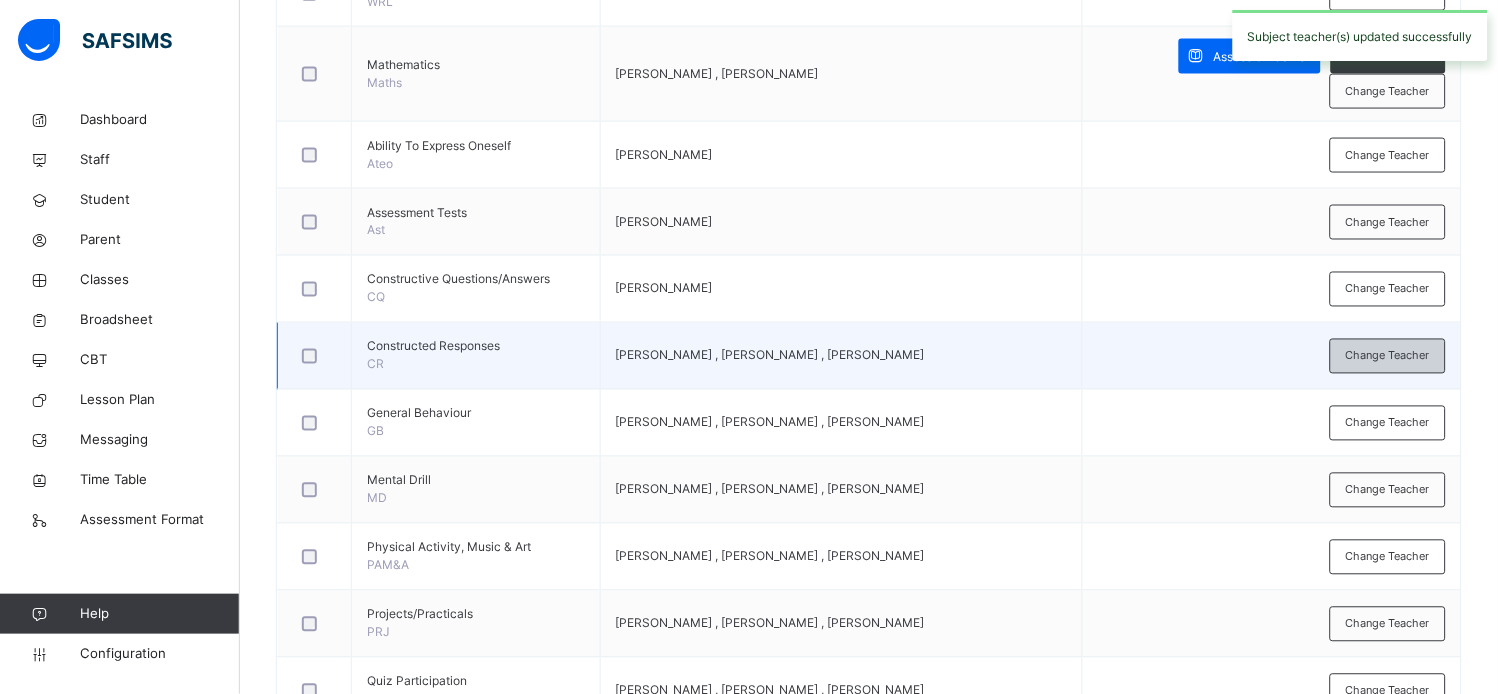 click on "Change Teacher" at bounding box center [1388, 356] 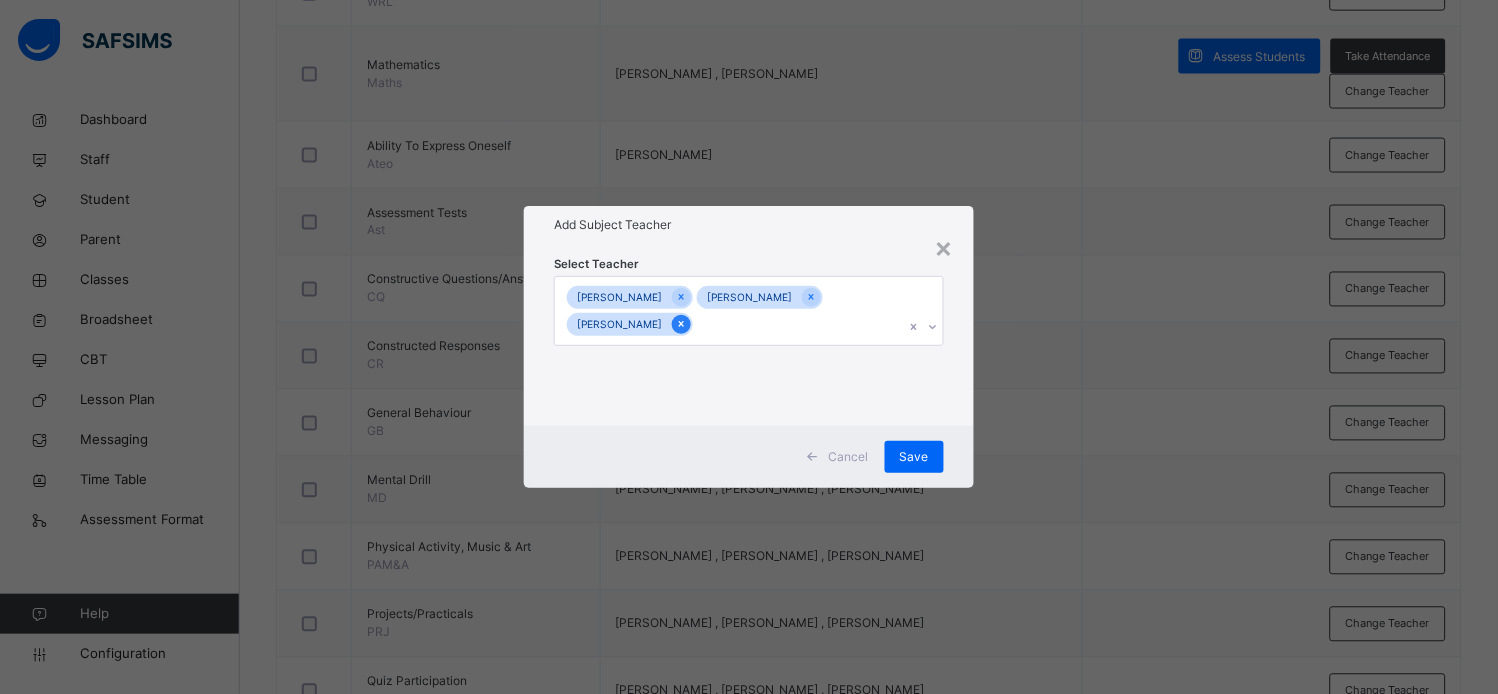 click 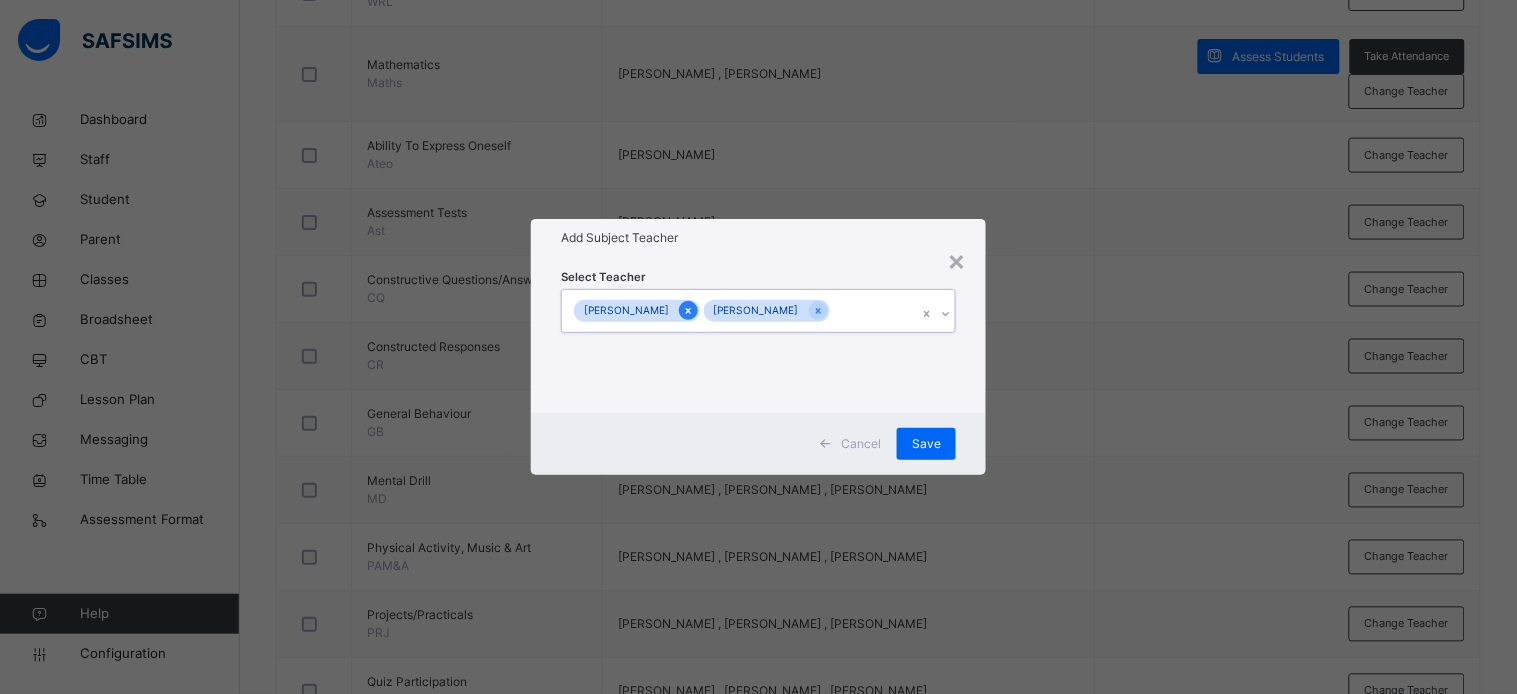 click 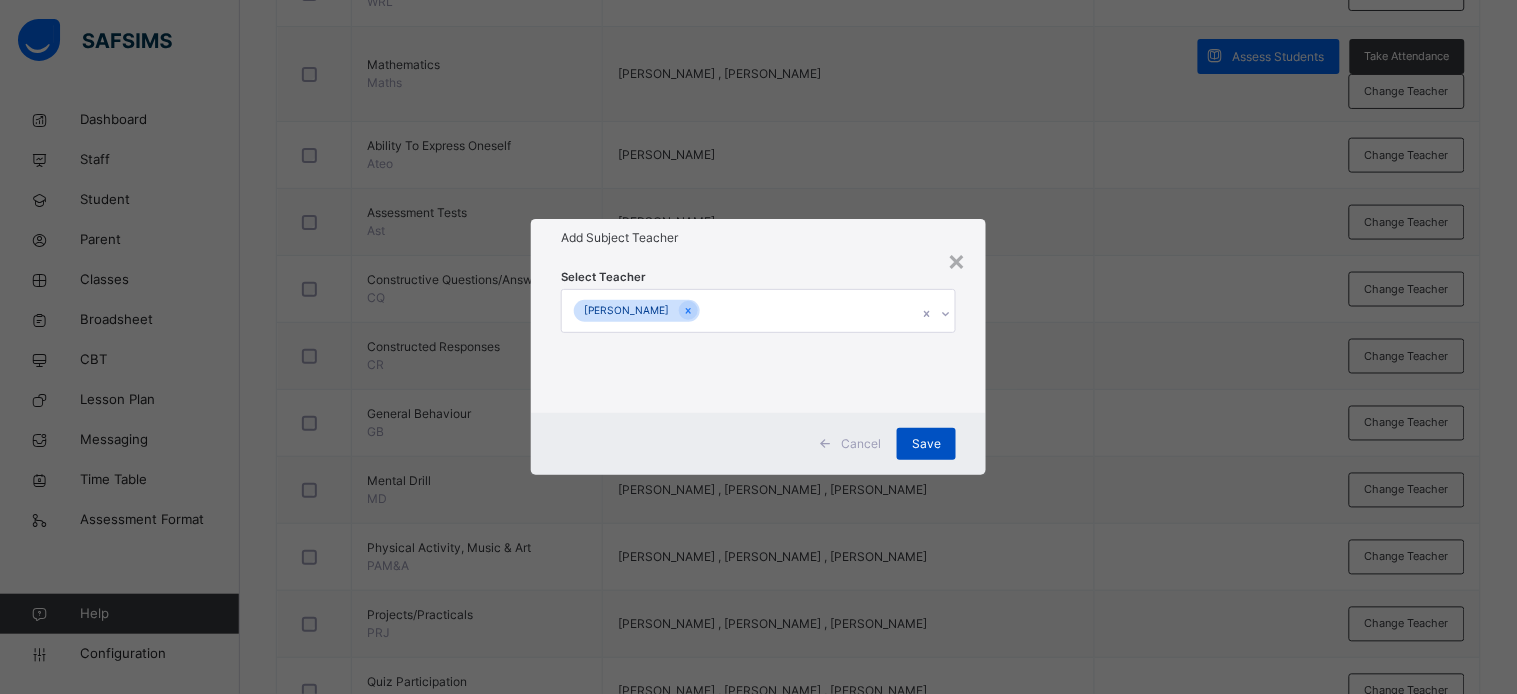 click on "Save" at bounding box center (926, 444) 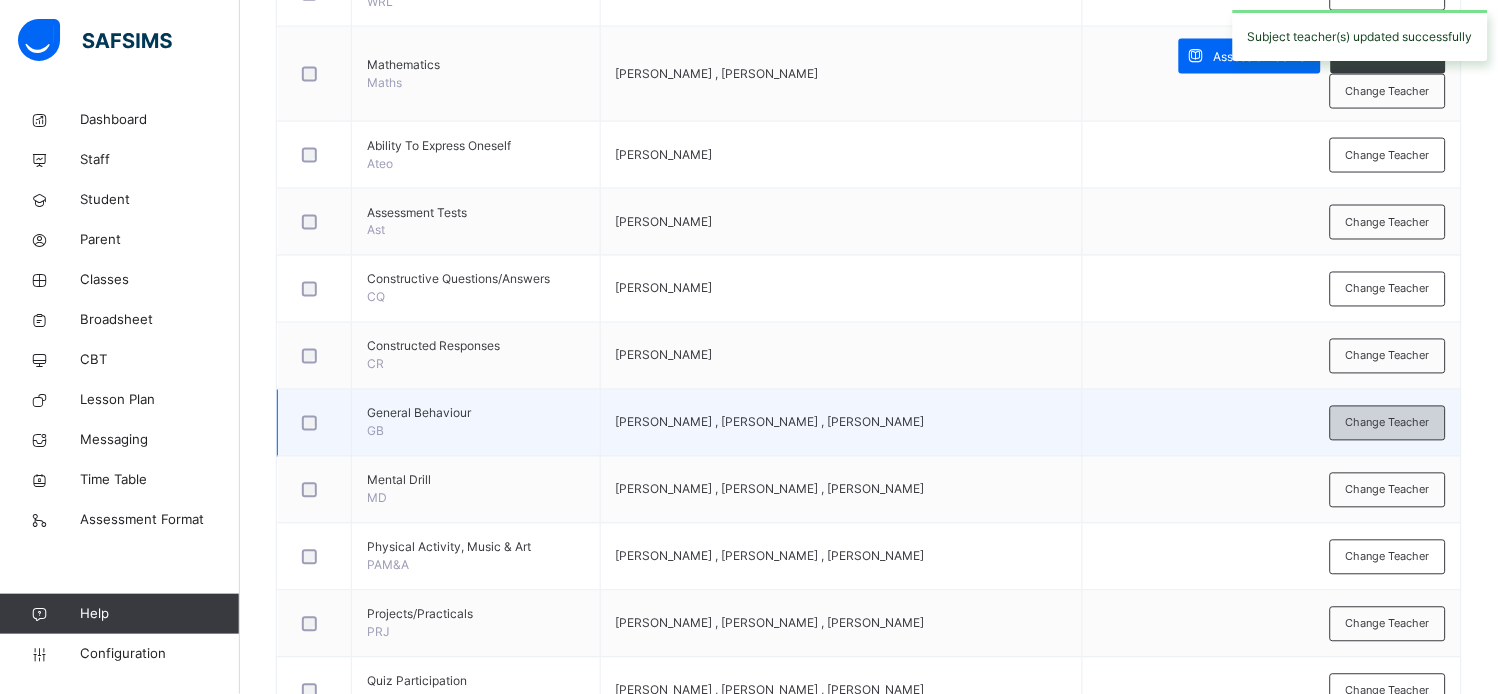 click on "Change Teacher" at bounding box center (1388, 423) 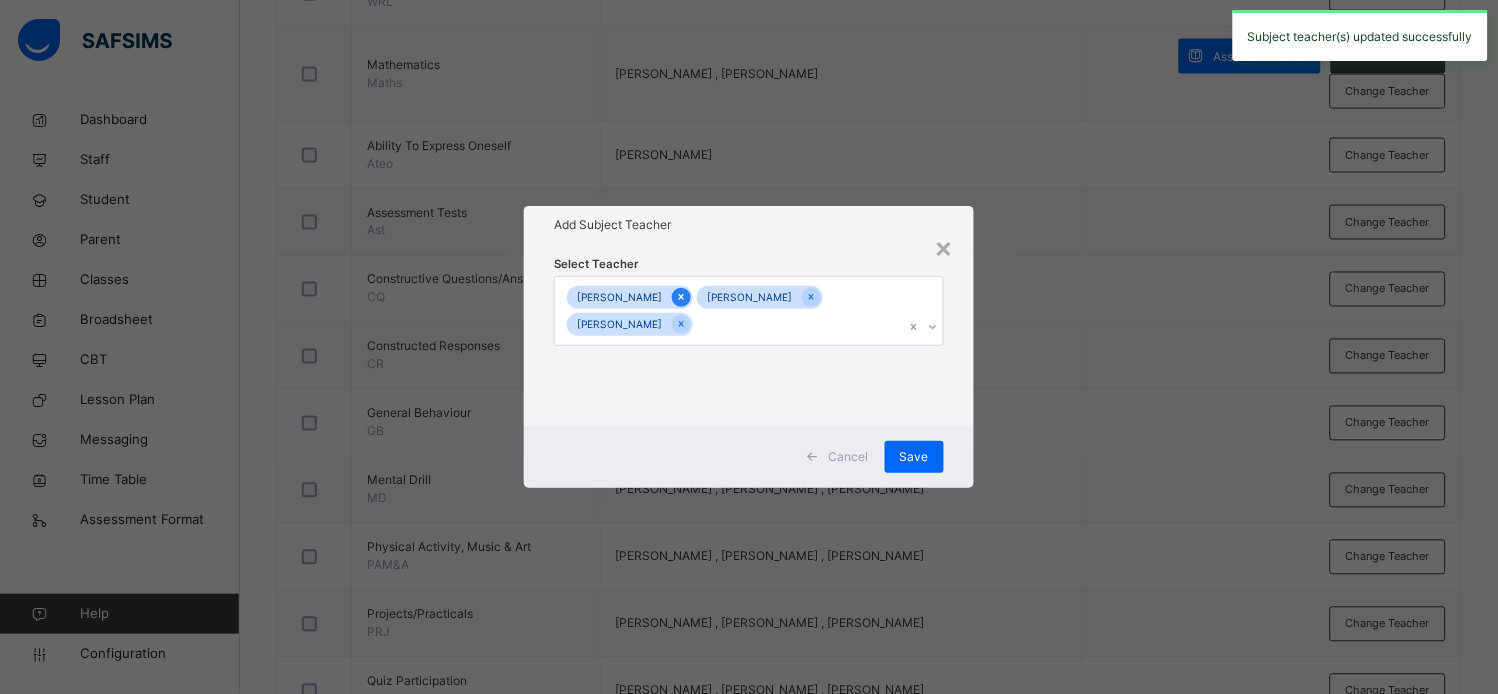 click 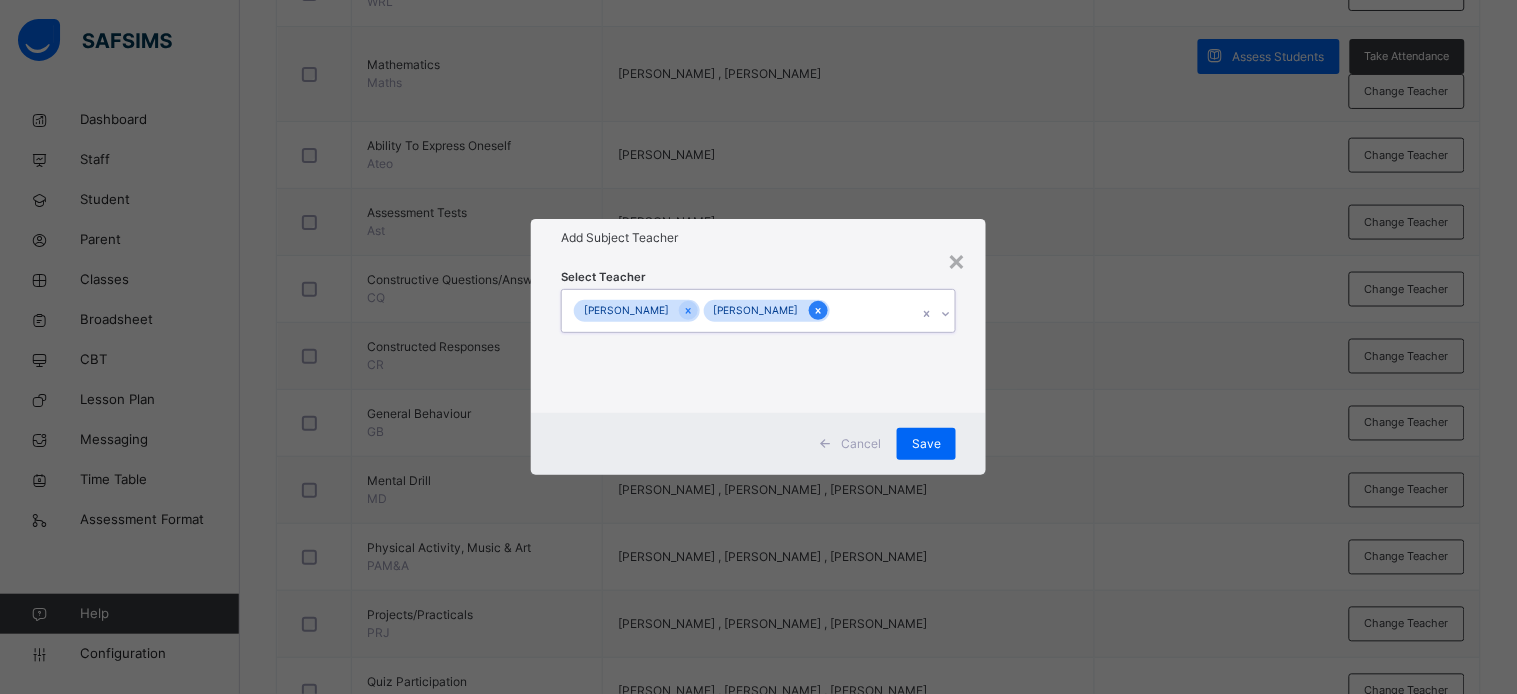 click 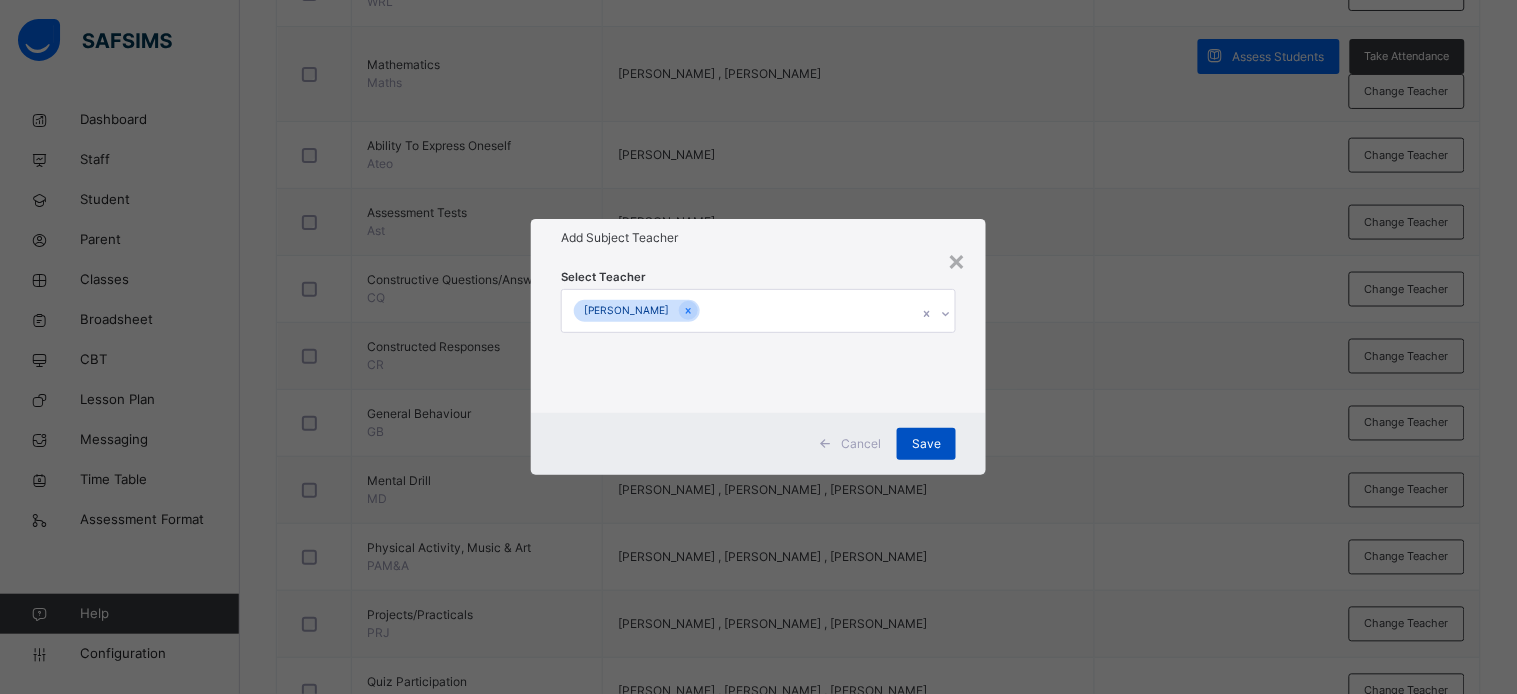 click on "Save" at bounding box center (926, 444) 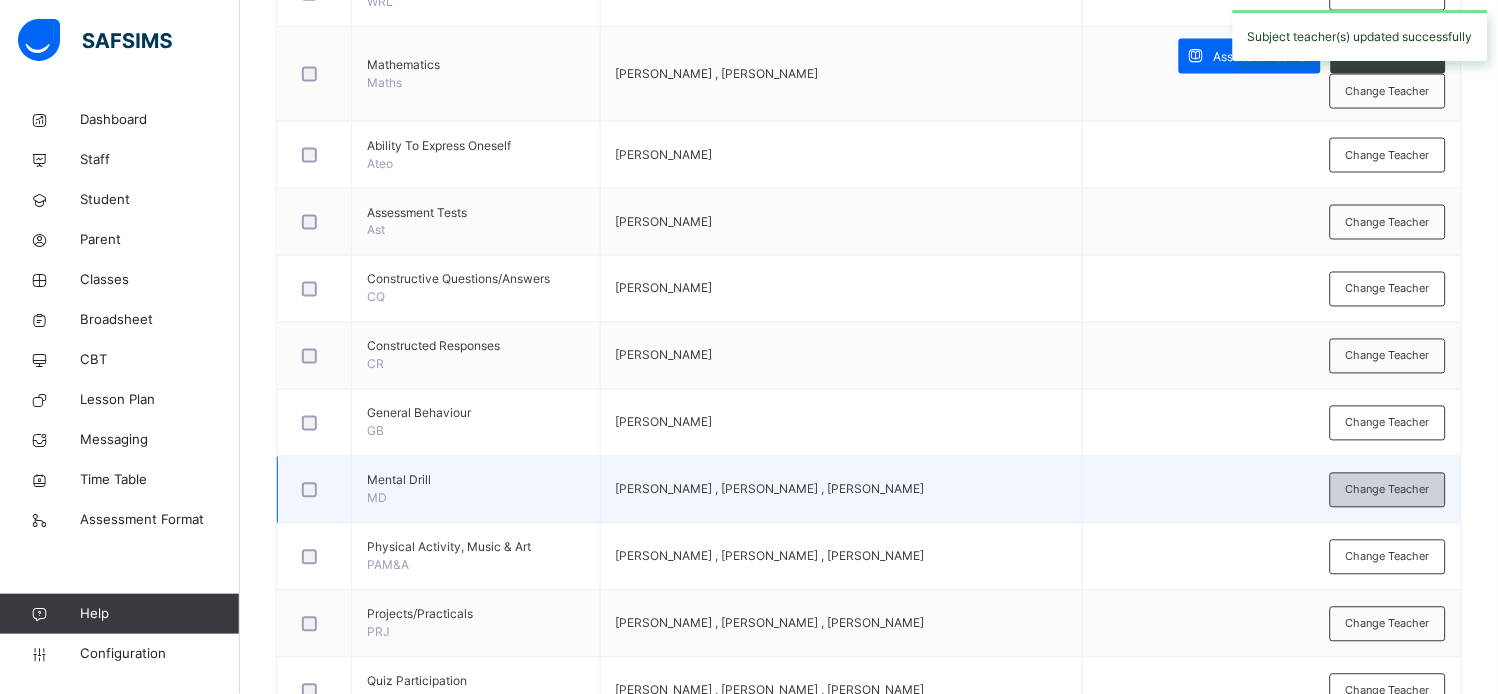 click on "Change Teacher" at bounding box center [1388, 490] 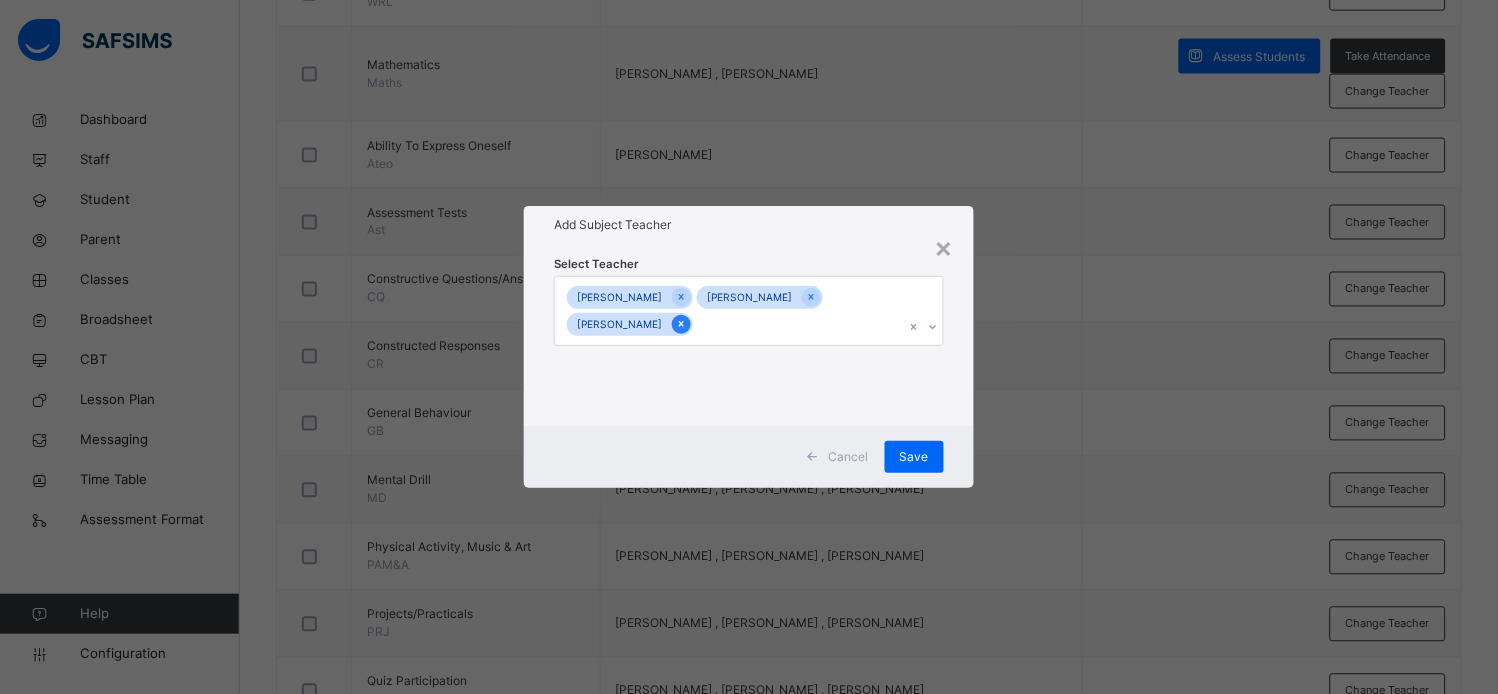 click 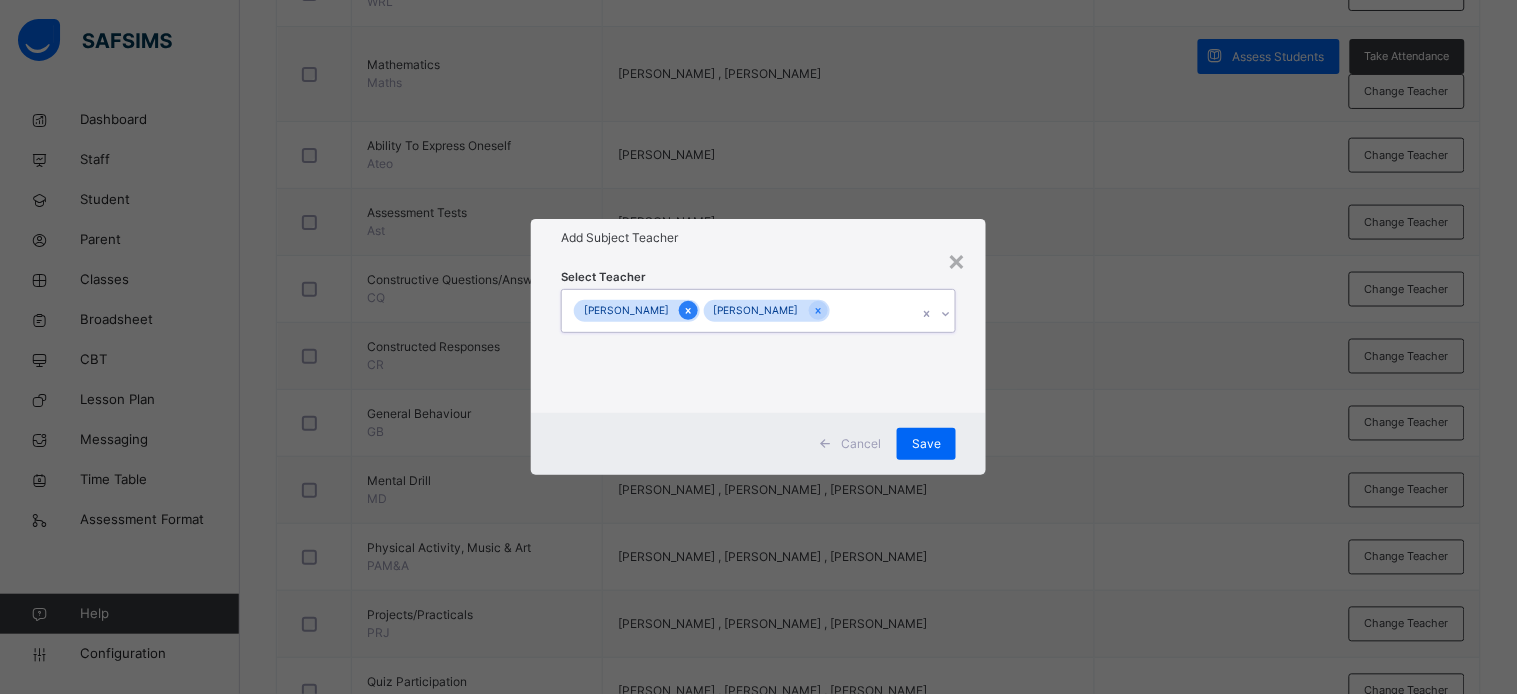 click 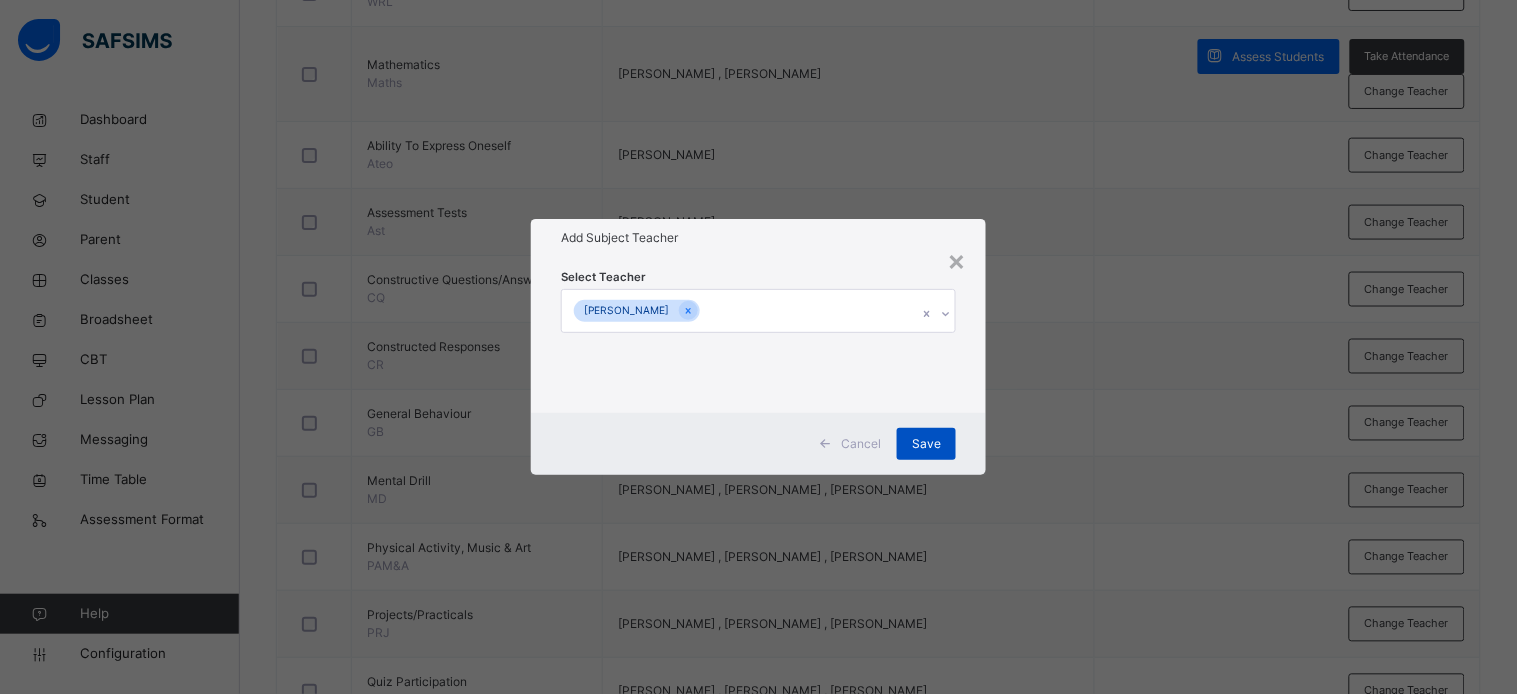 click on "Save" at bounding box center (926, 444) 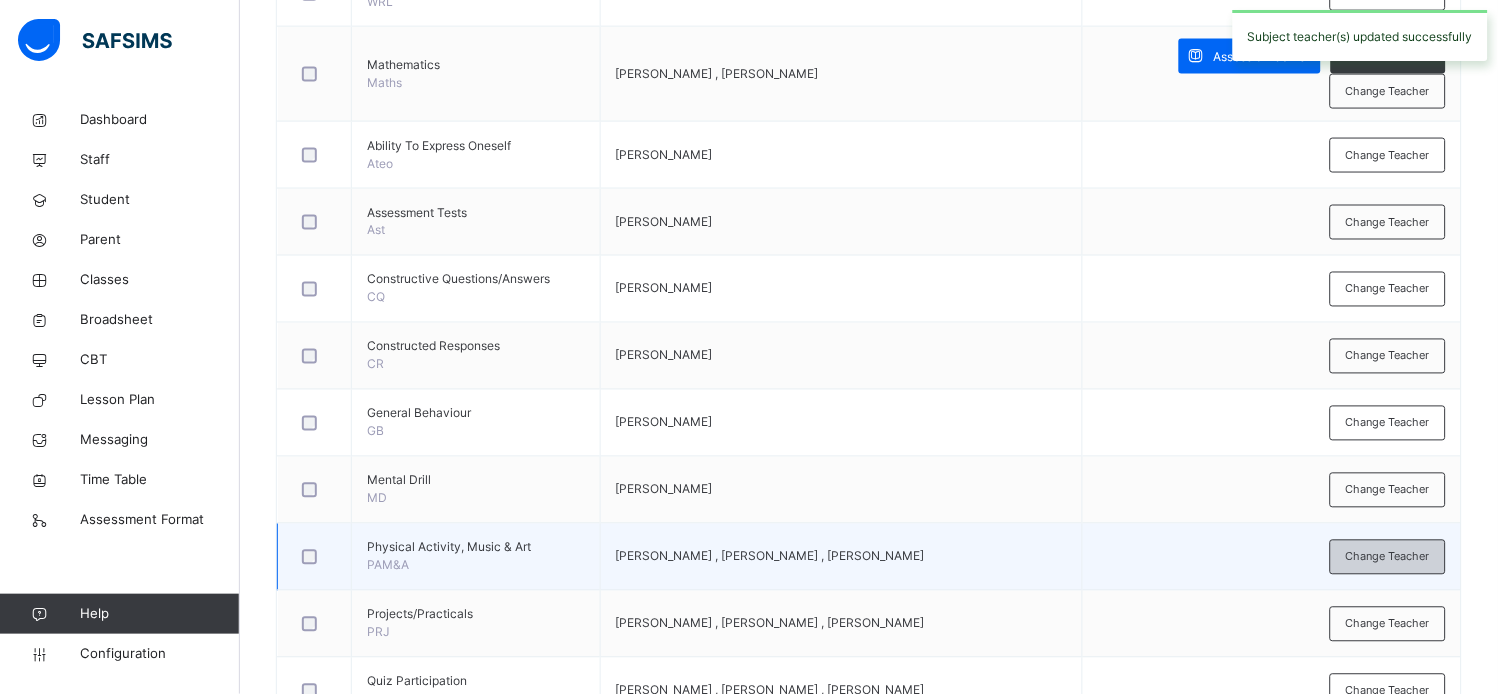click on "Change Teacher" at bounding box center [1388, 557] 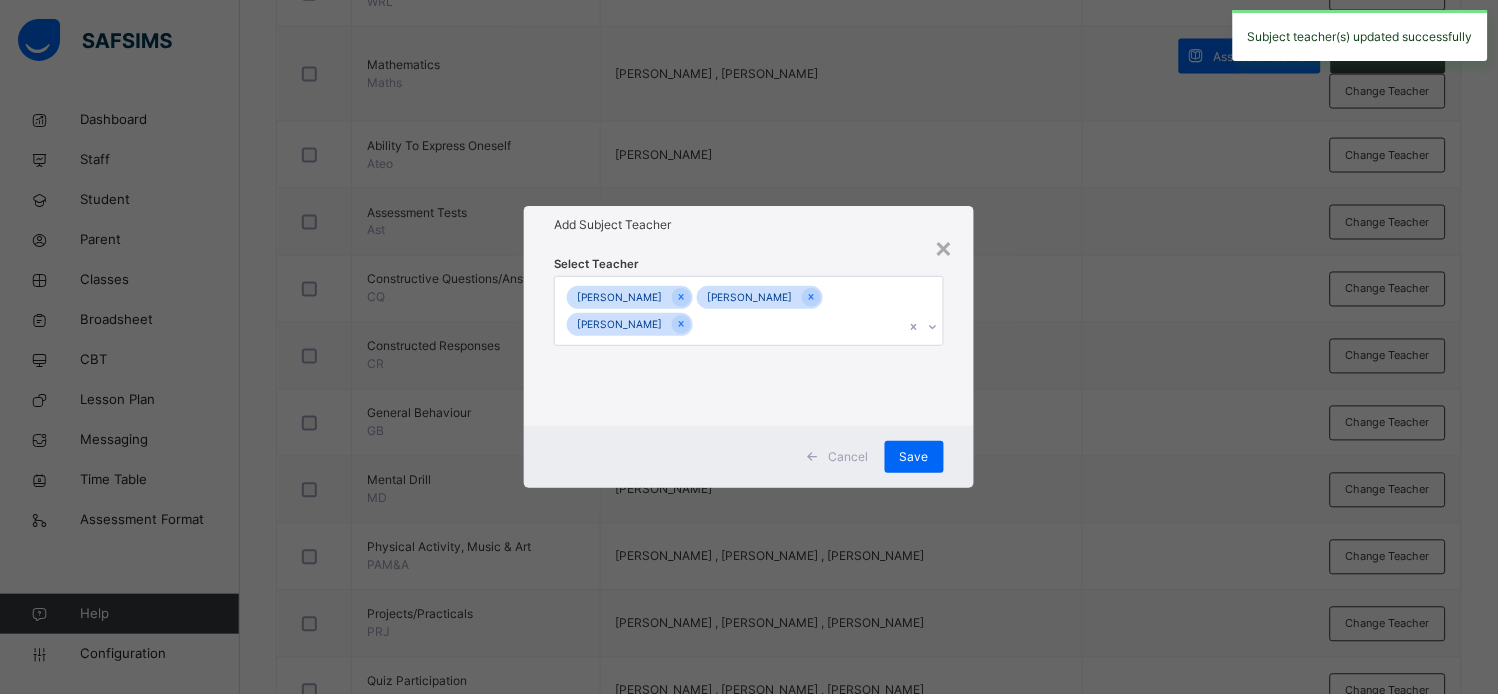 click 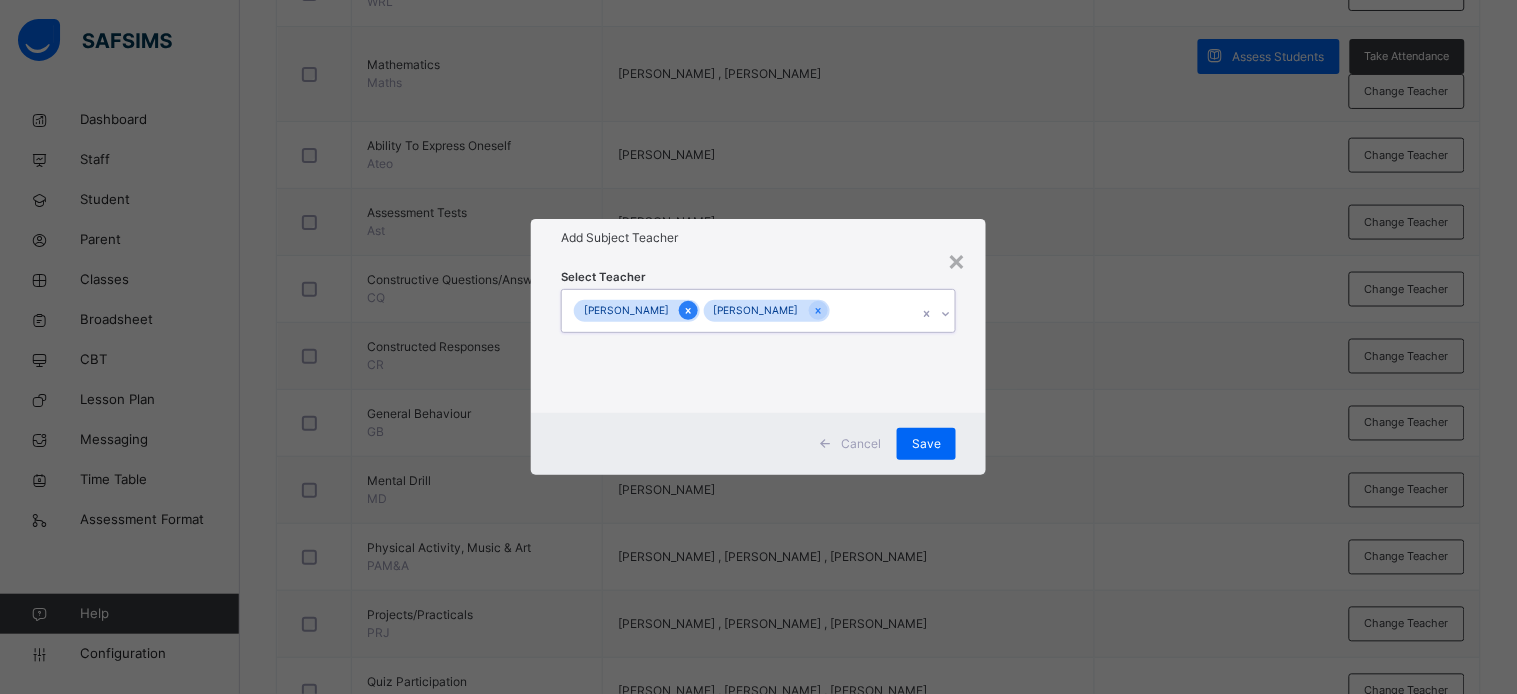 click 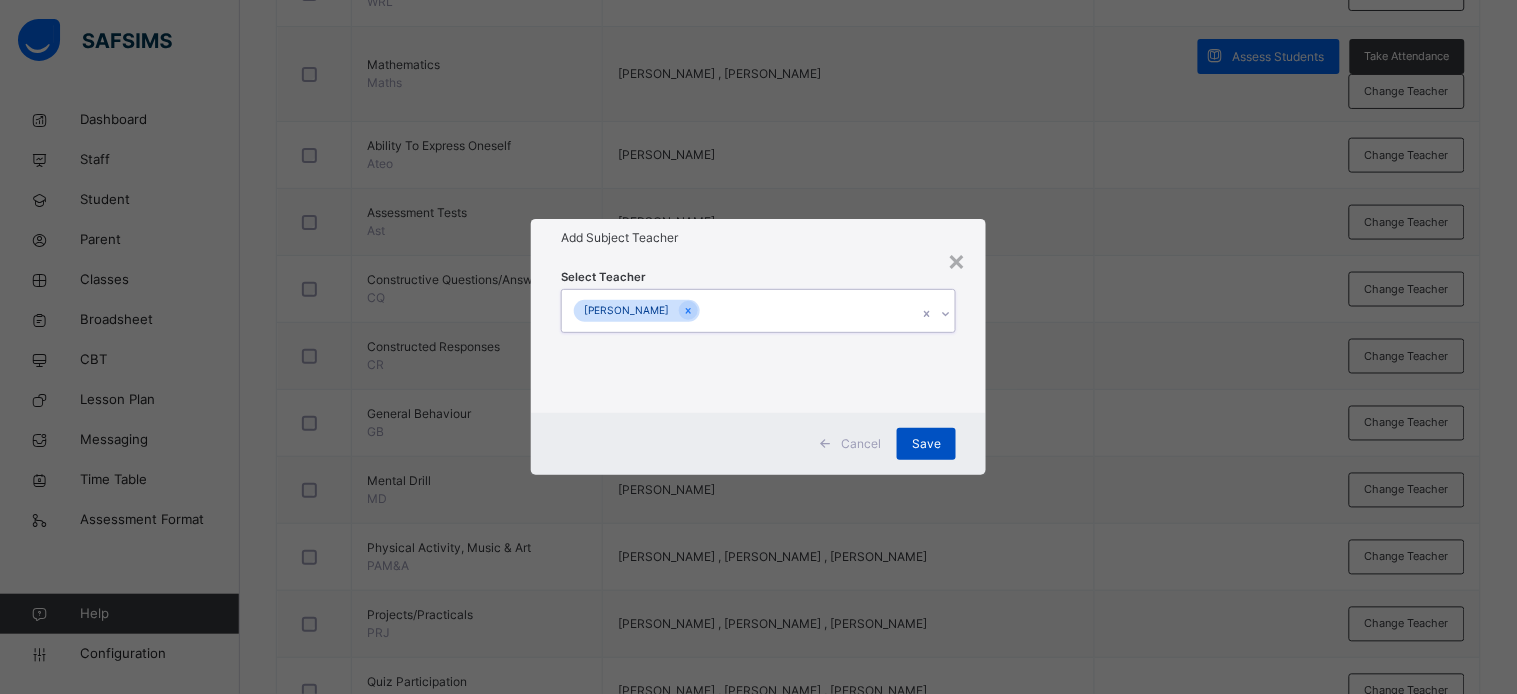 click on "Save" at bounding box center (926, 444) 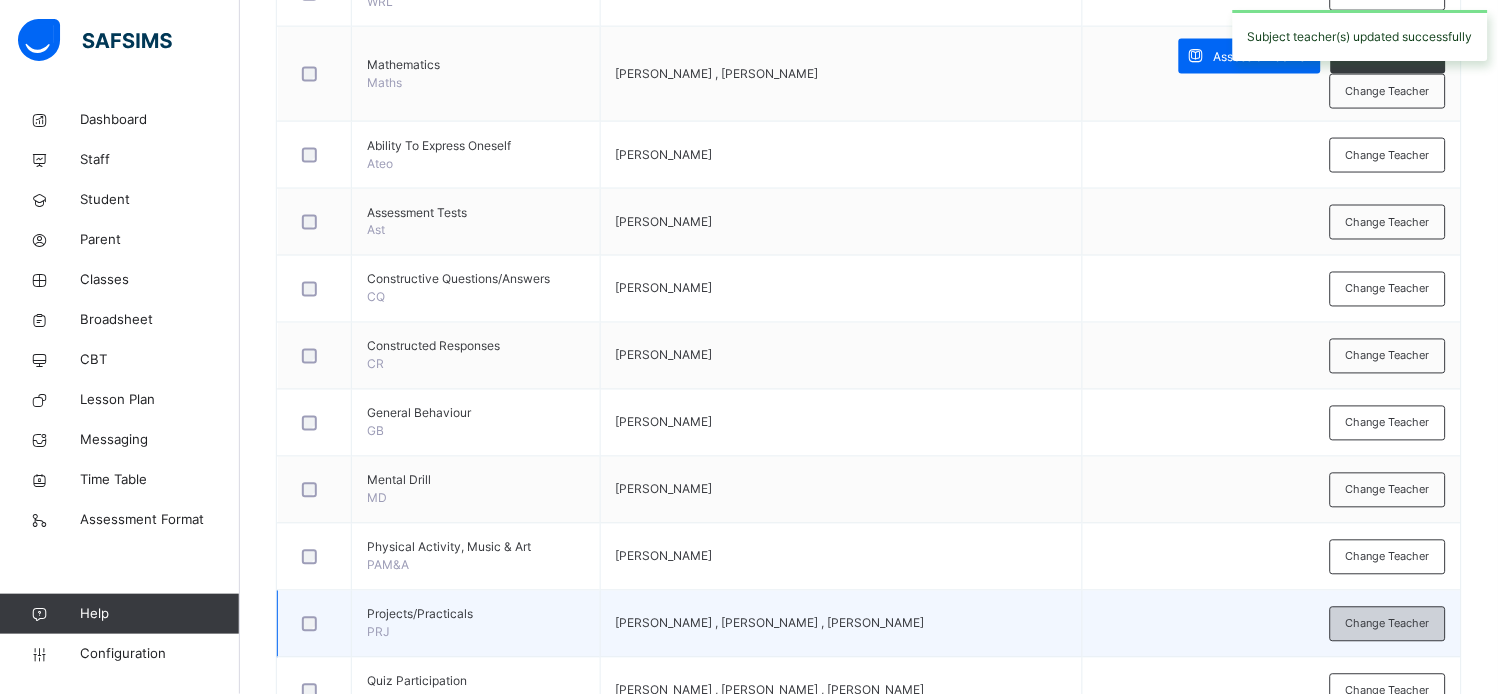 click on "Change Teacher" at bounding box center [1388, 624] 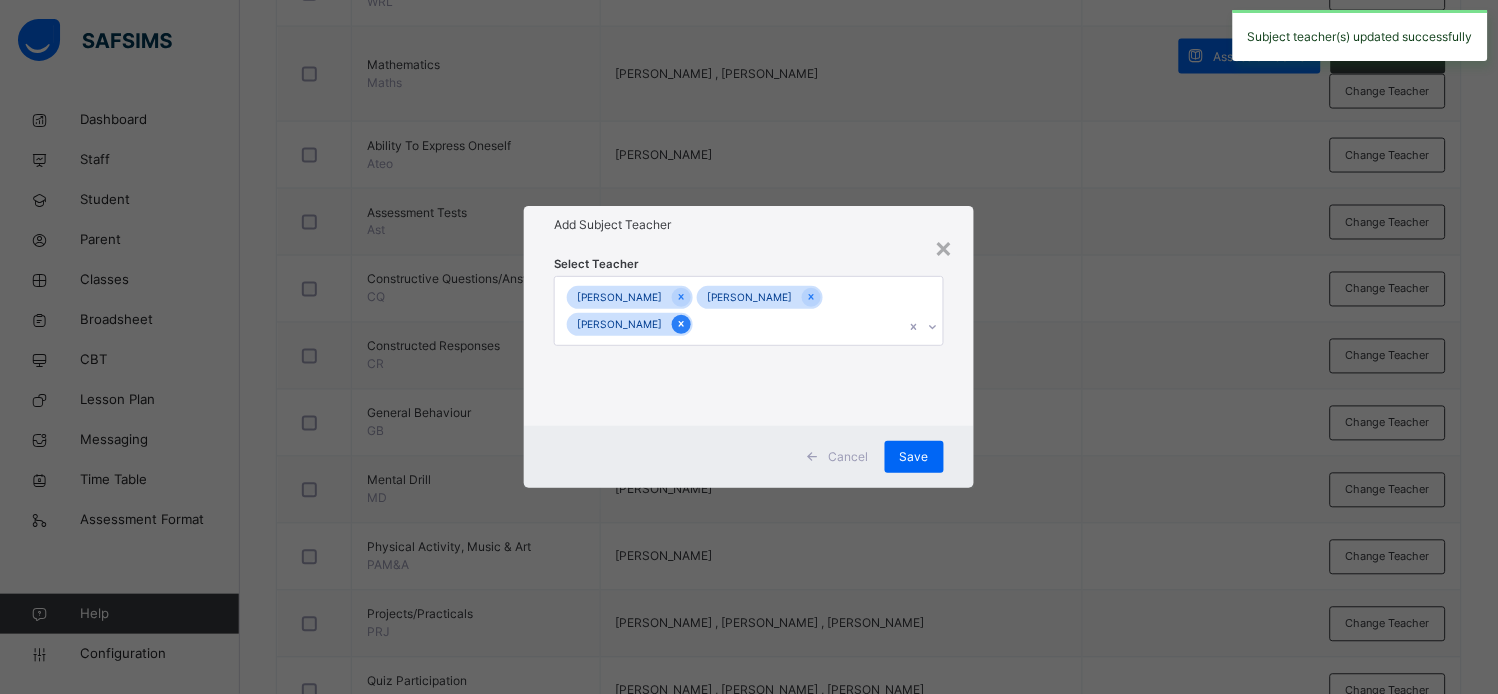 click 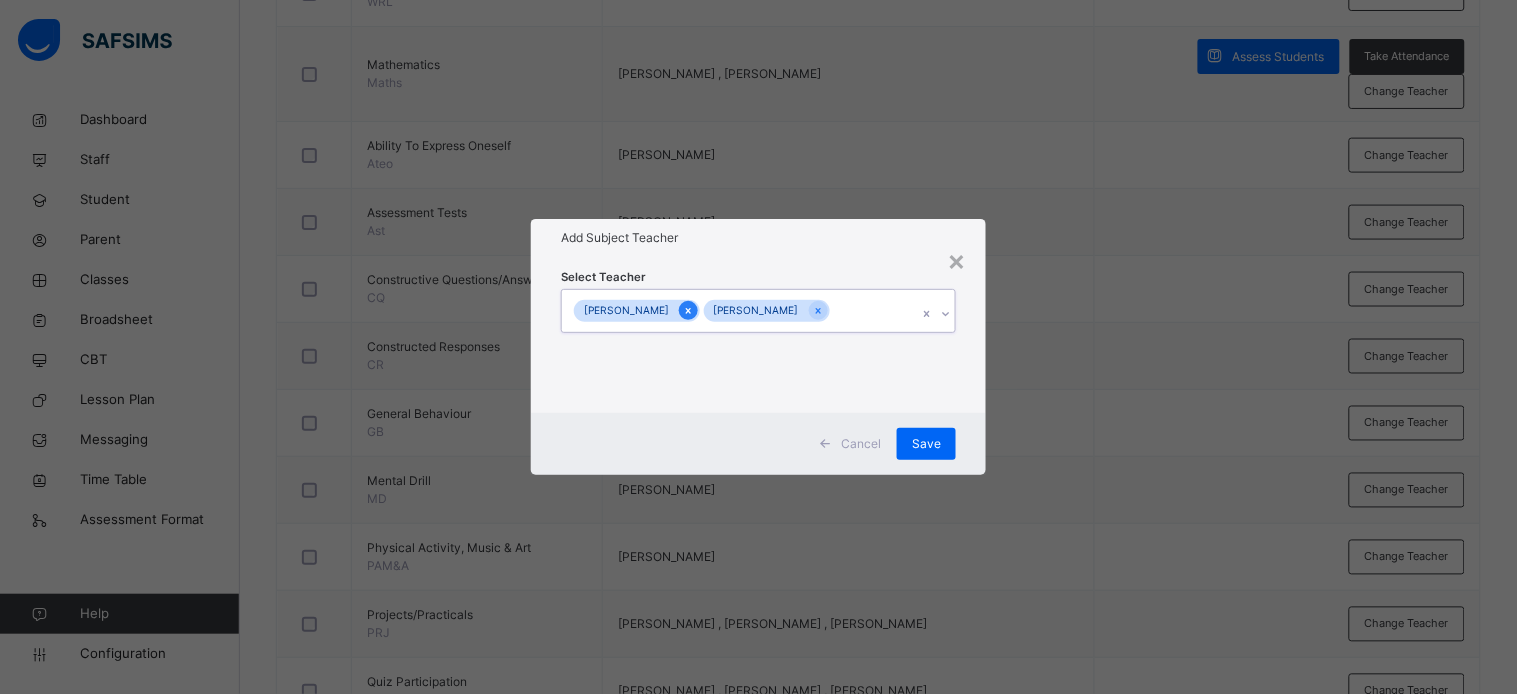 click 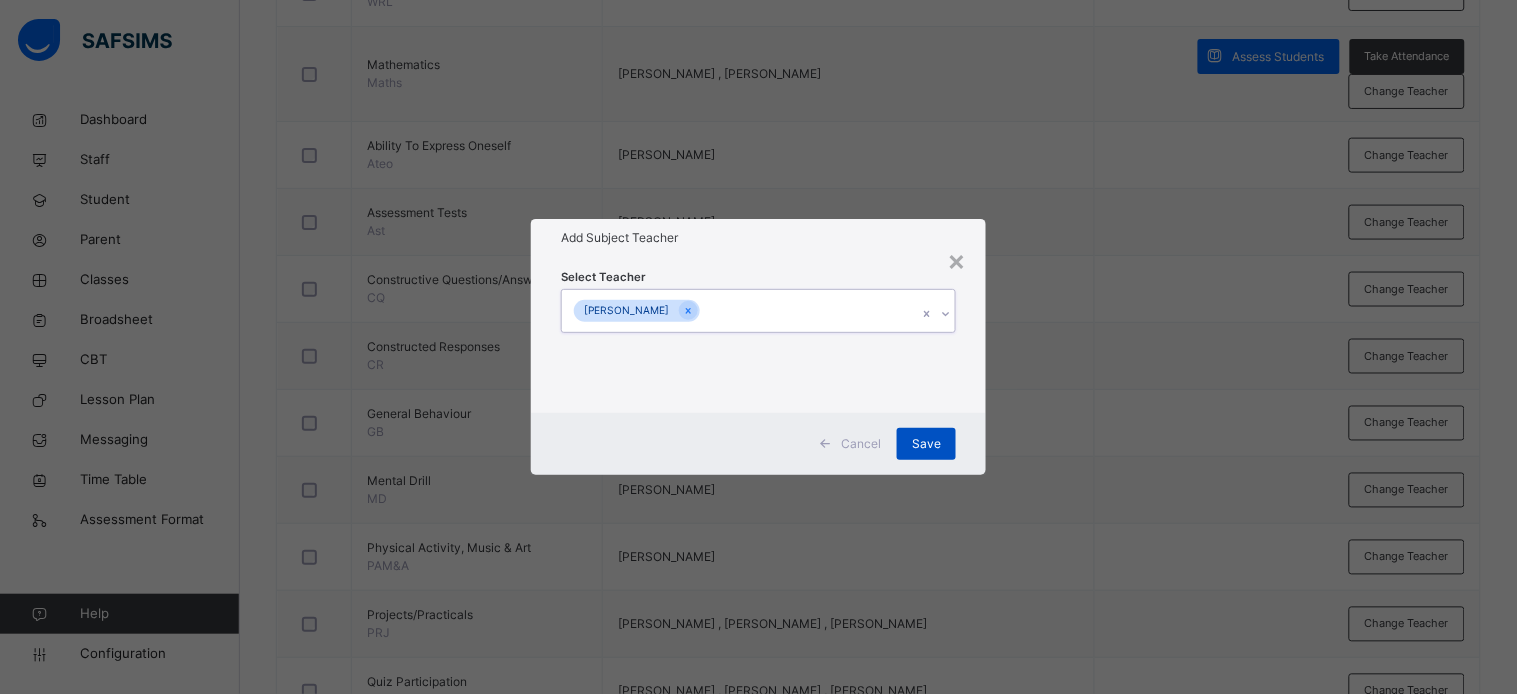 click on "Save" at bounding box center [926, 444] 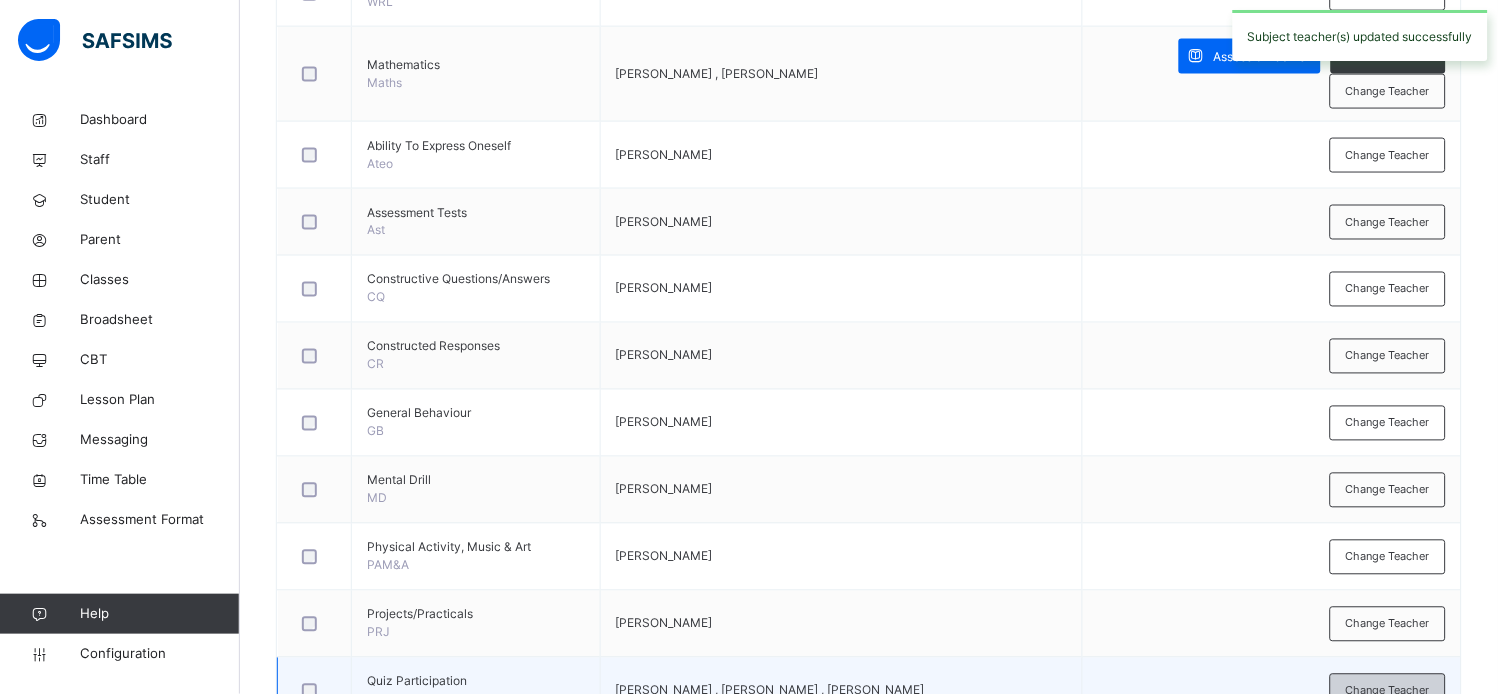 click on "Change Teacher" at bounding box center [1388, 691] 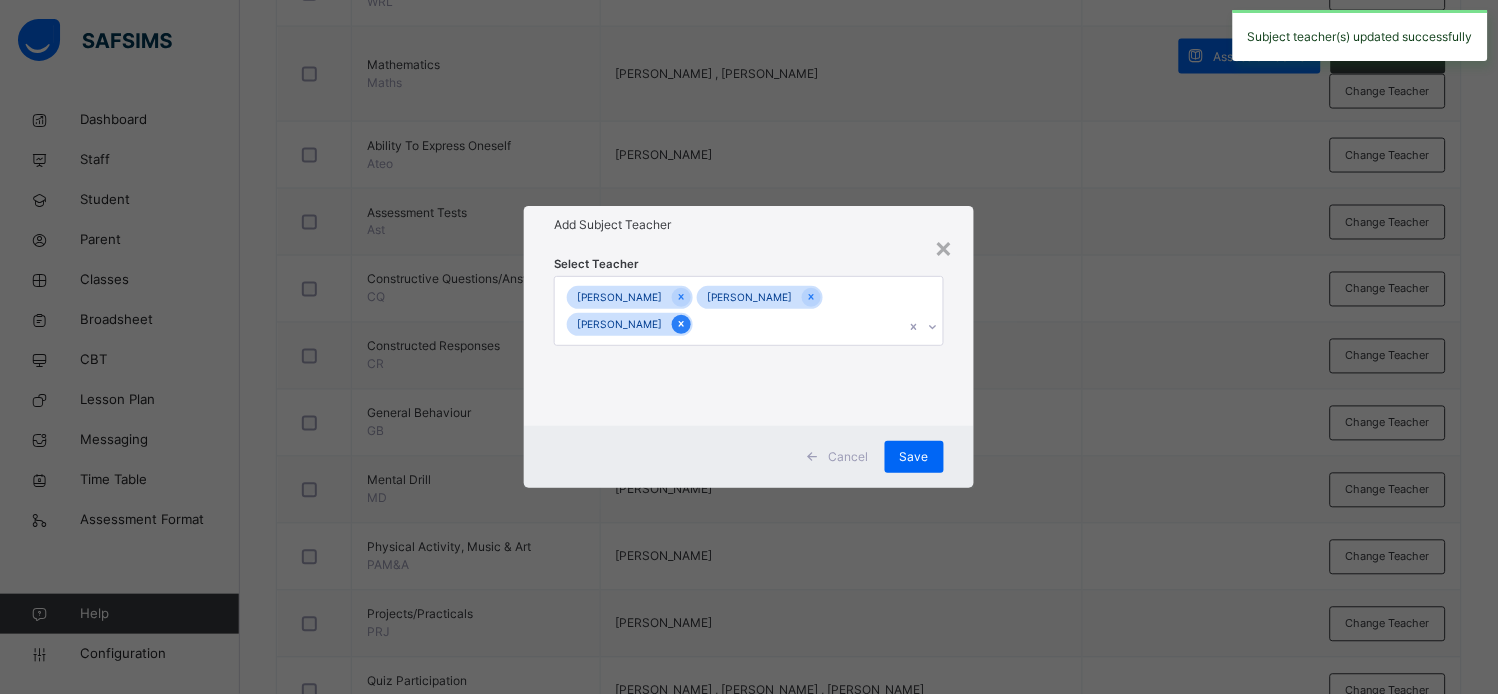 click 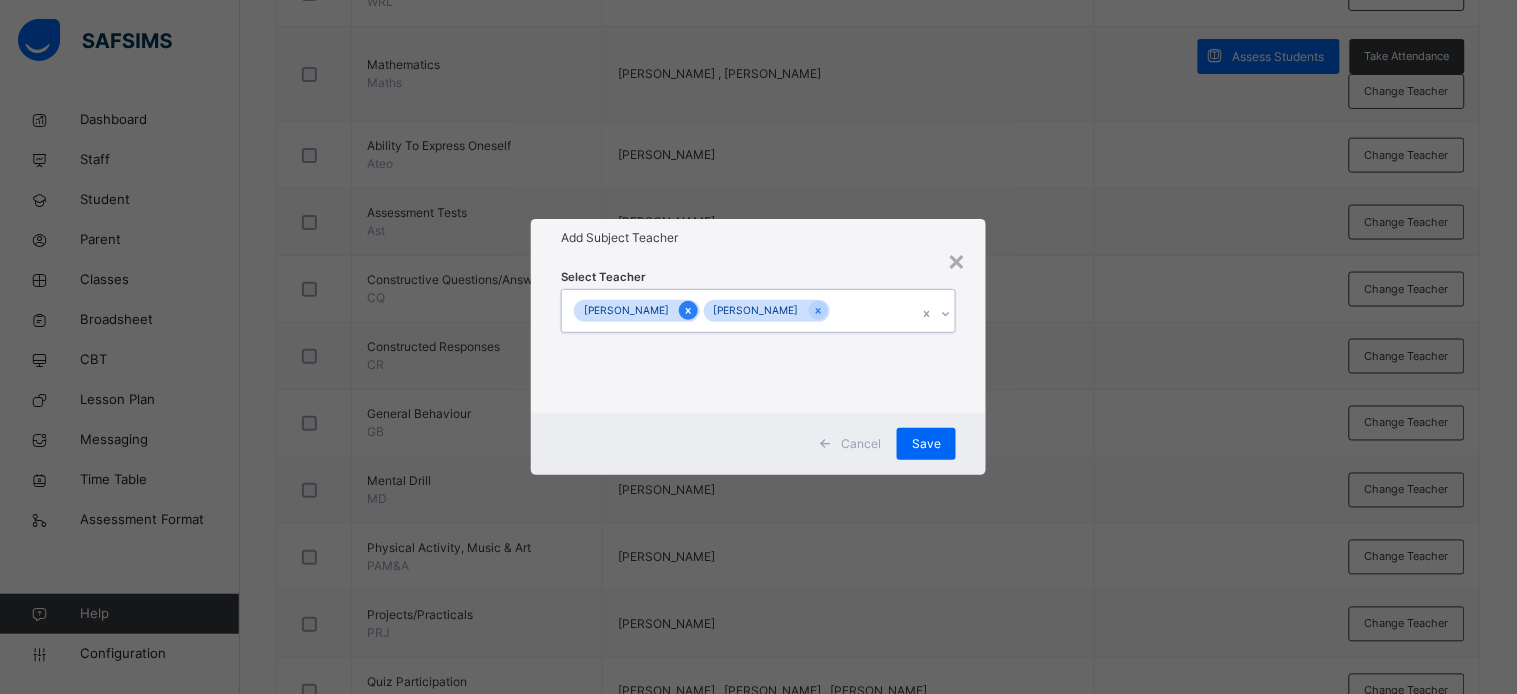 click 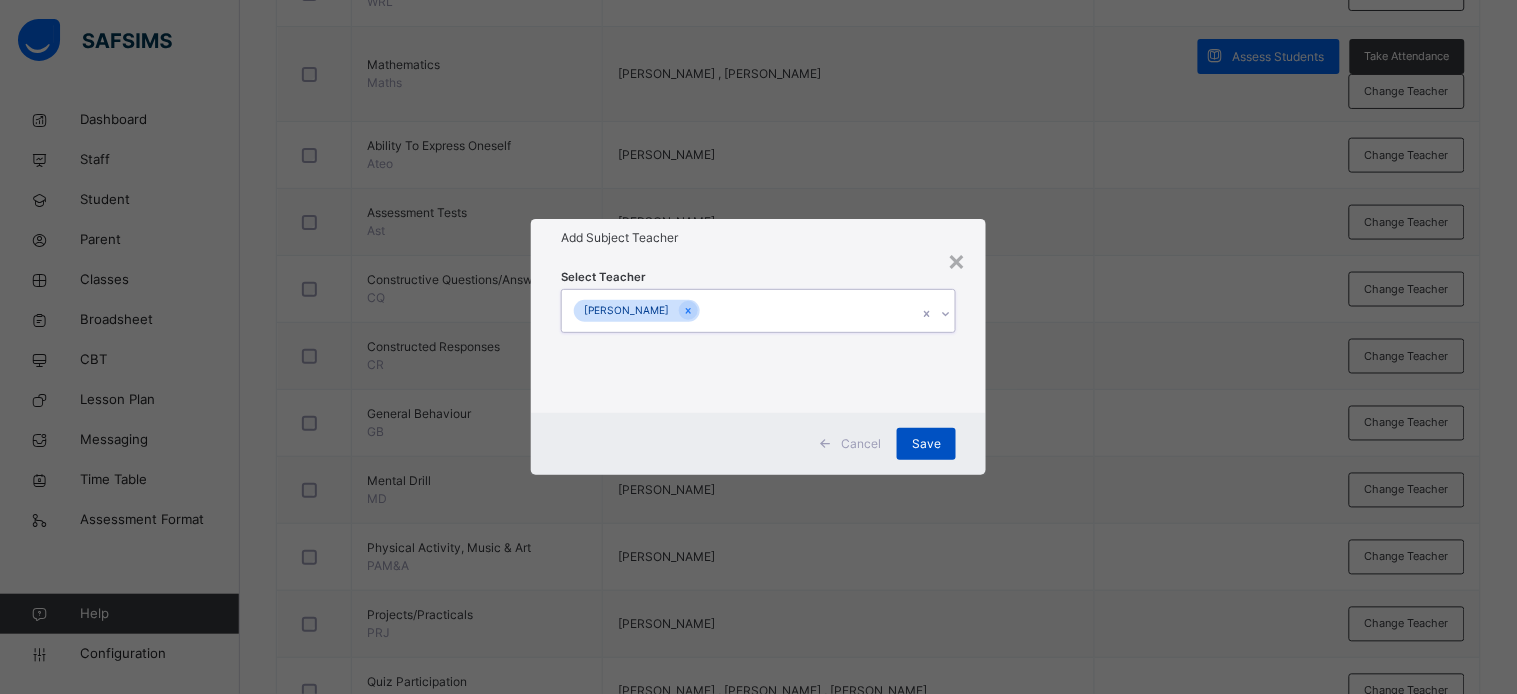 click on "Save" at bounding box center [926, 444] 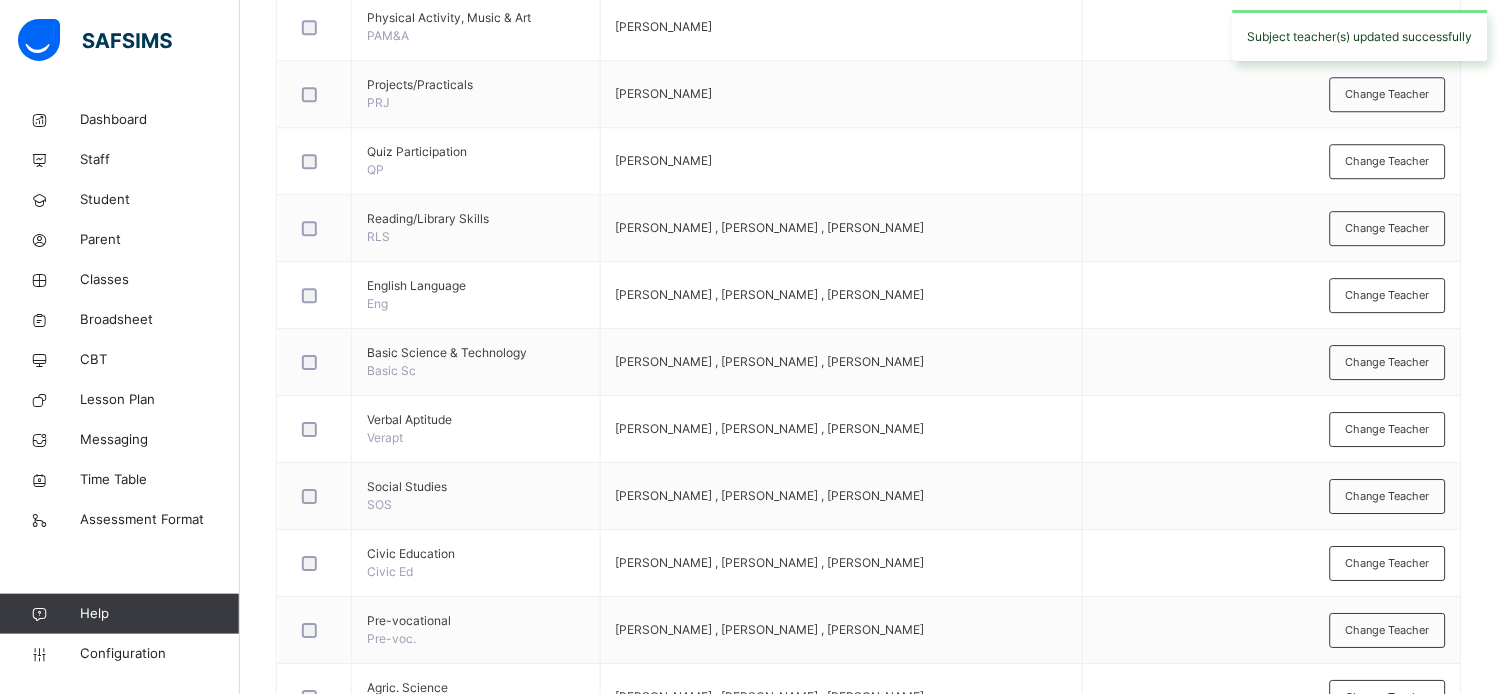 scroll, scrollTop: 1152, scrollLeft: 0, axis: vertical 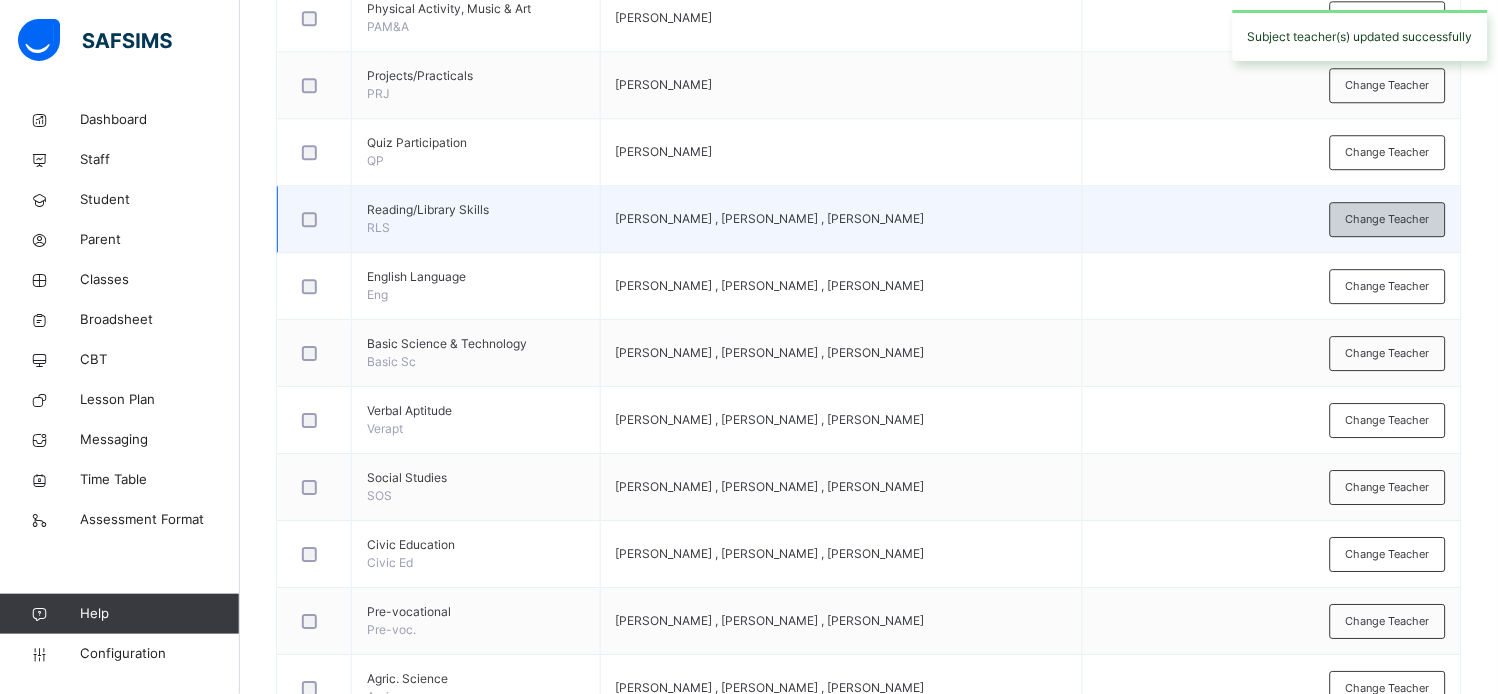 click on "Change Teacher" at bounding box center [1388, 219] 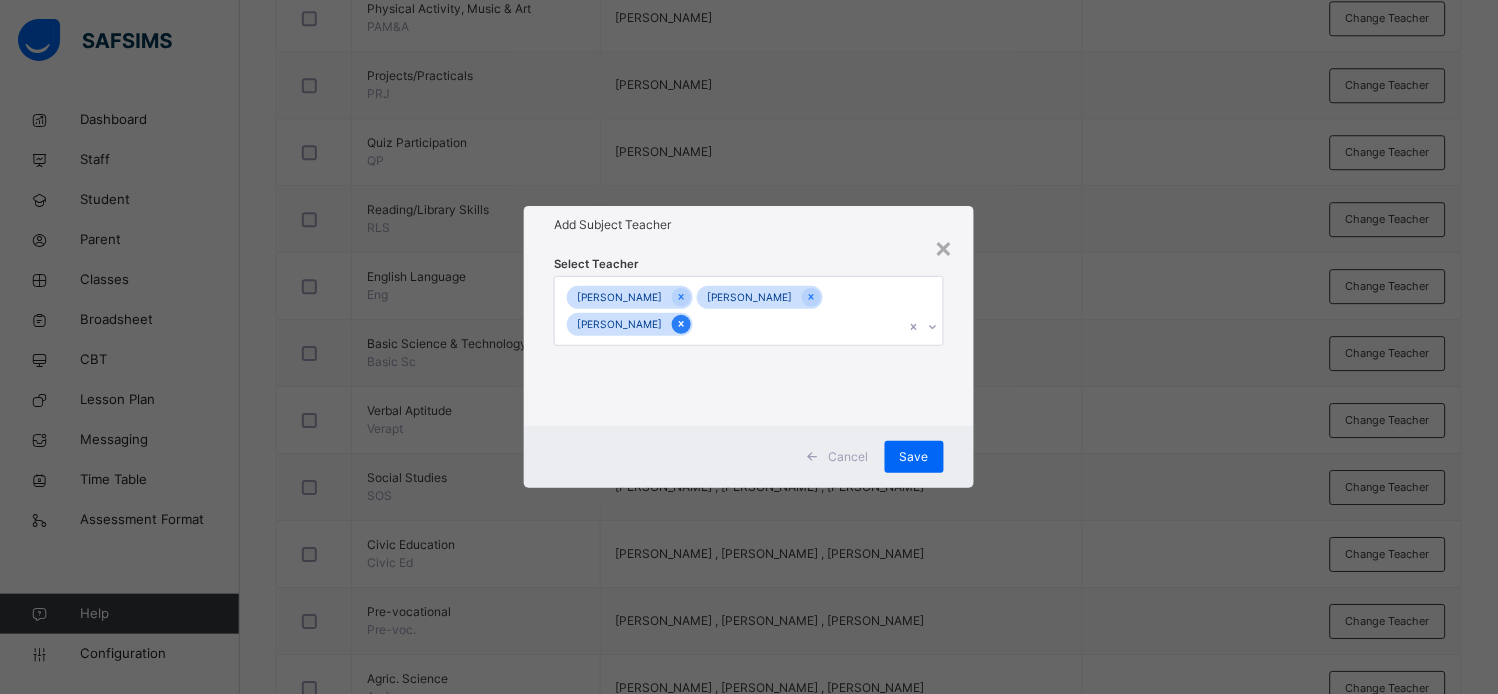 click 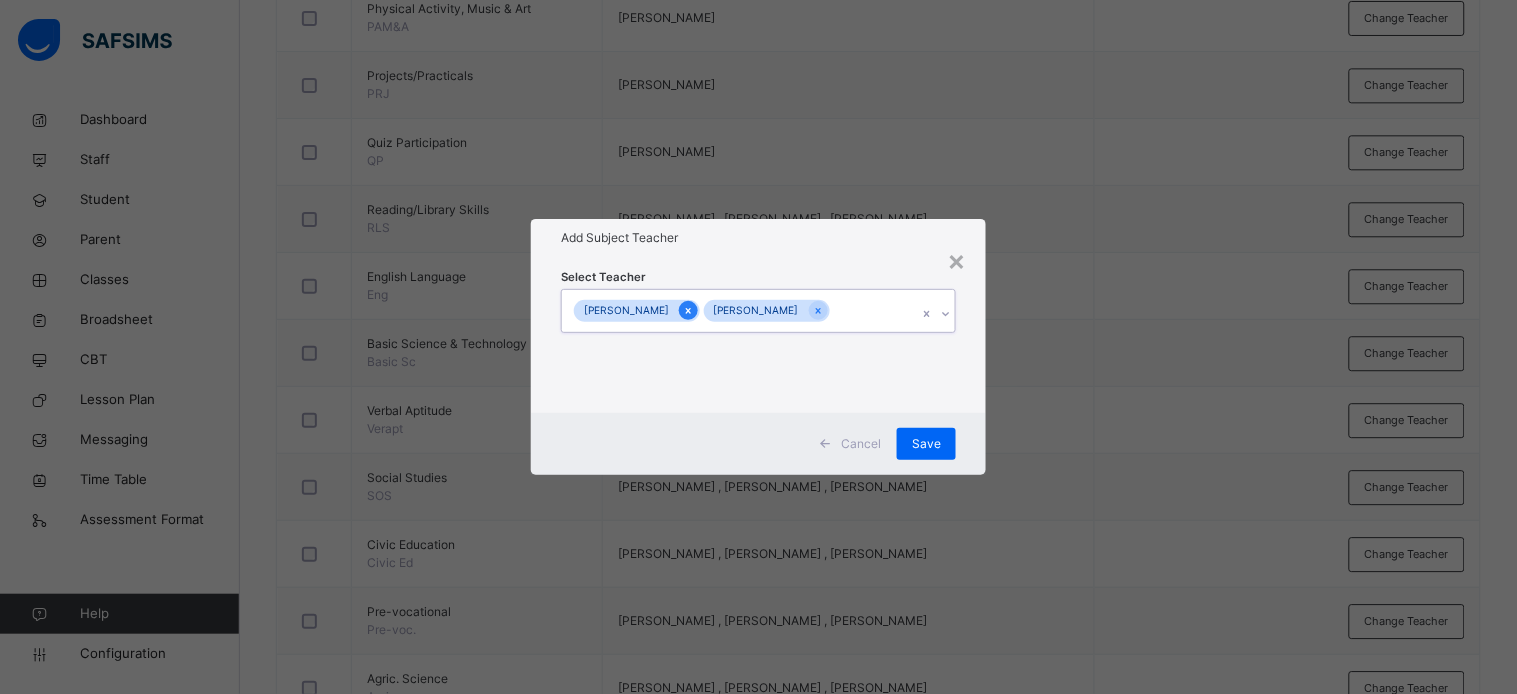 click 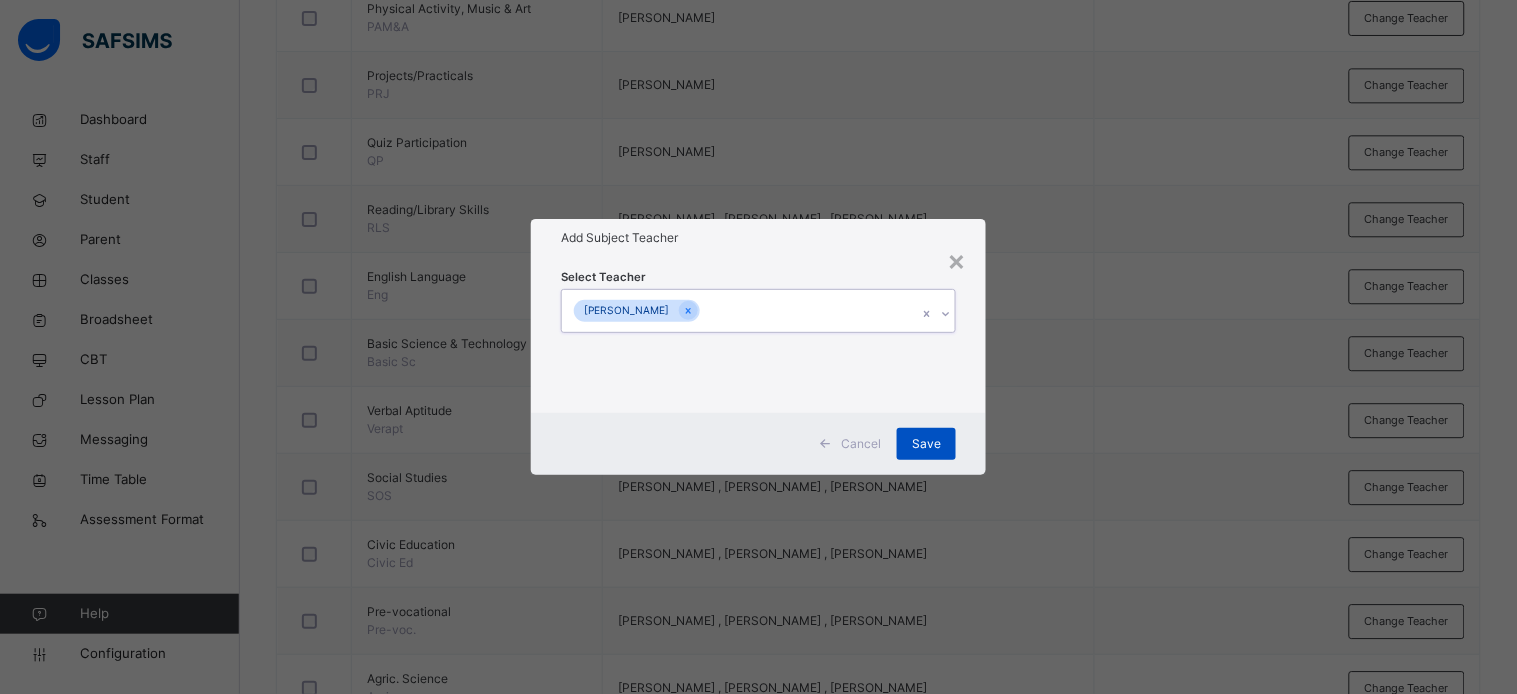 click on "Save" at bounding box center (926, 444) 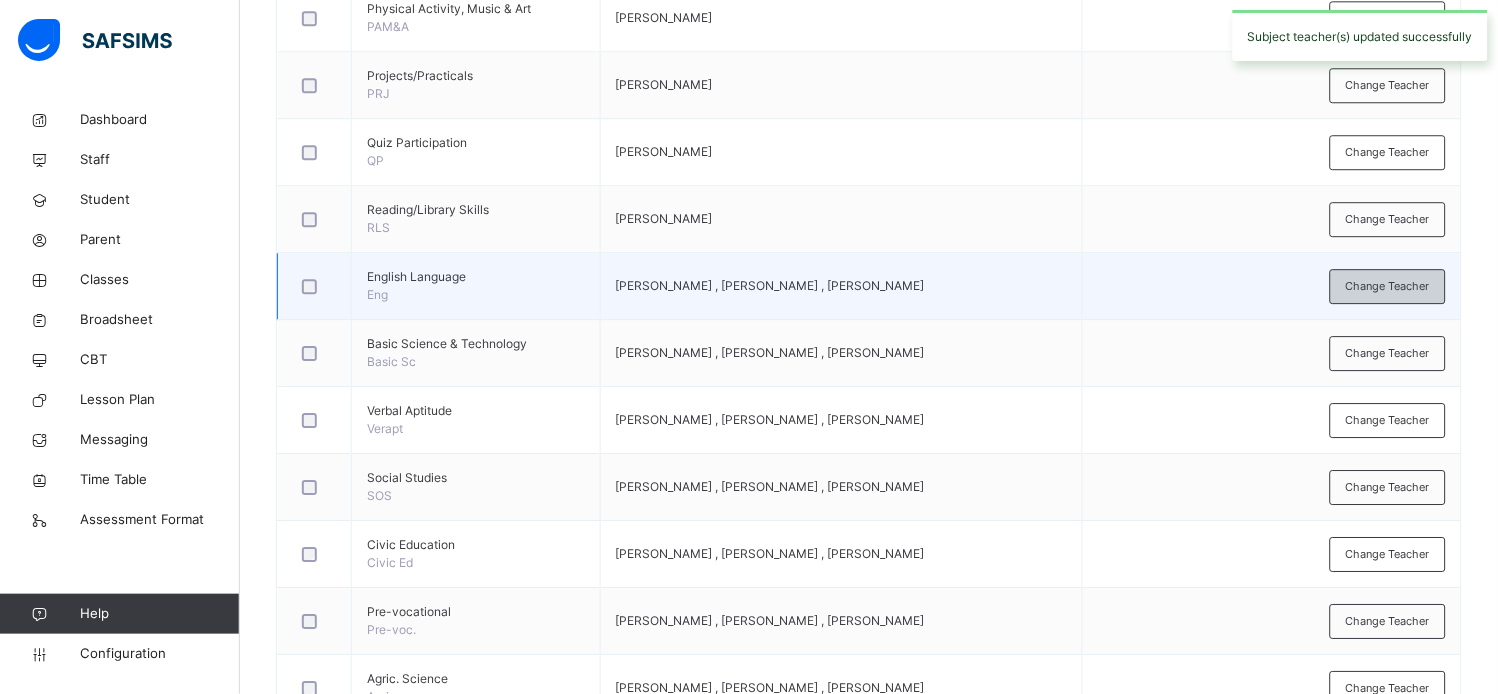 click on "Change Teacher" at bounding box center [1388, 286] 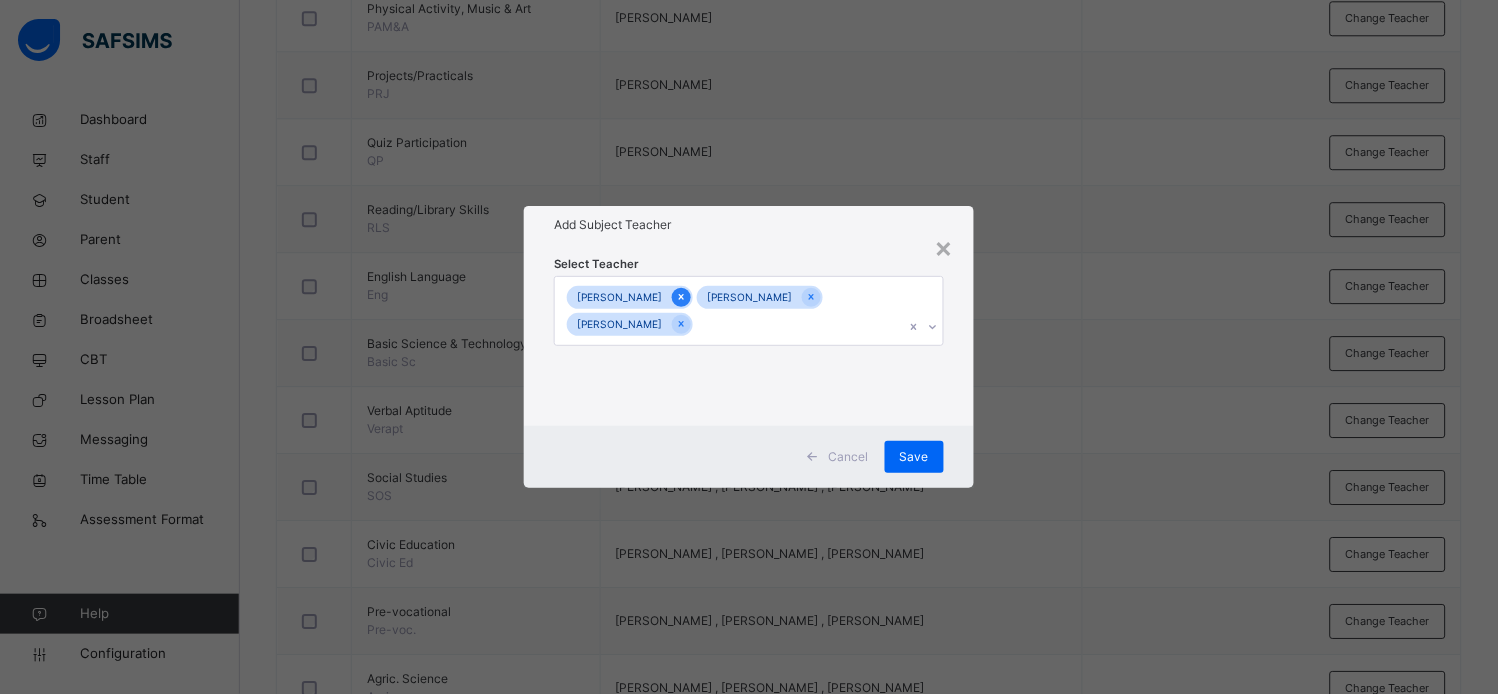 click 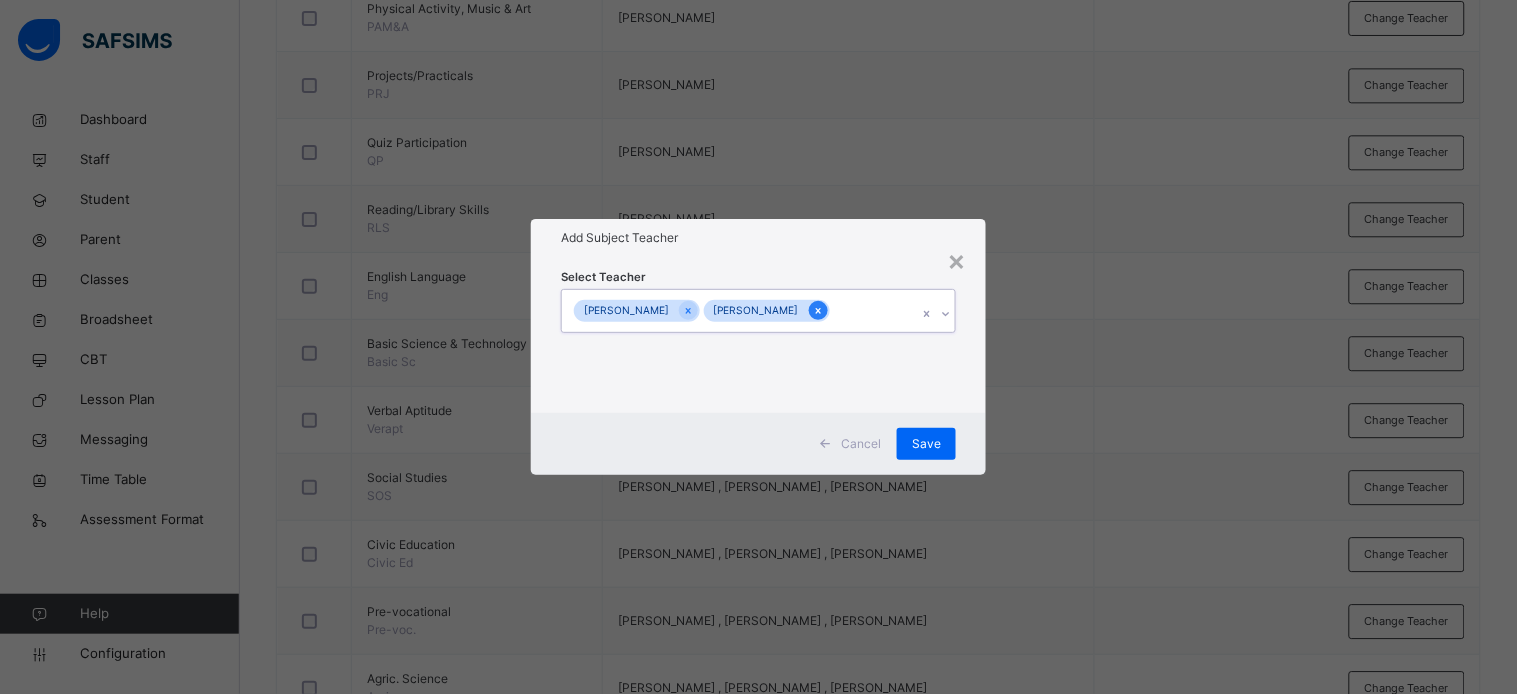 click 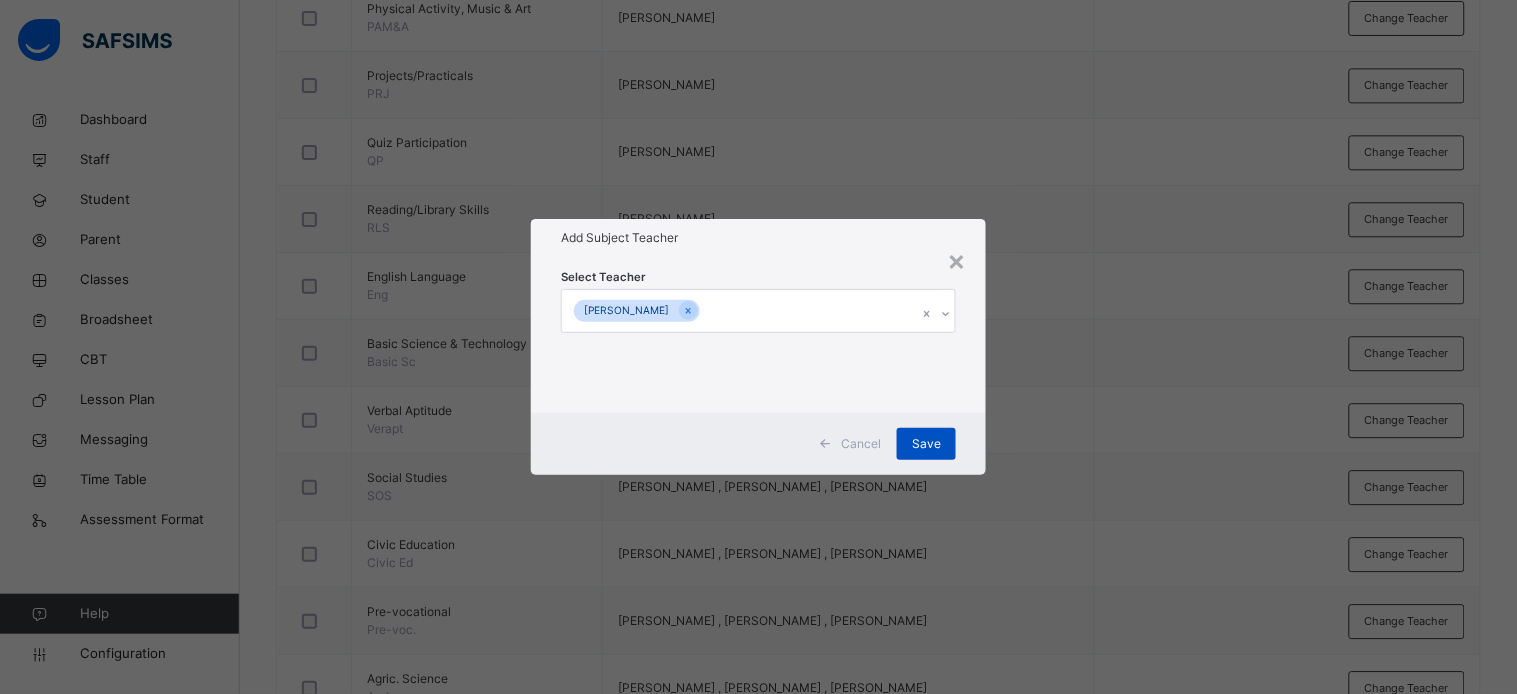 click on "Save" at bounding box center [926, 444] 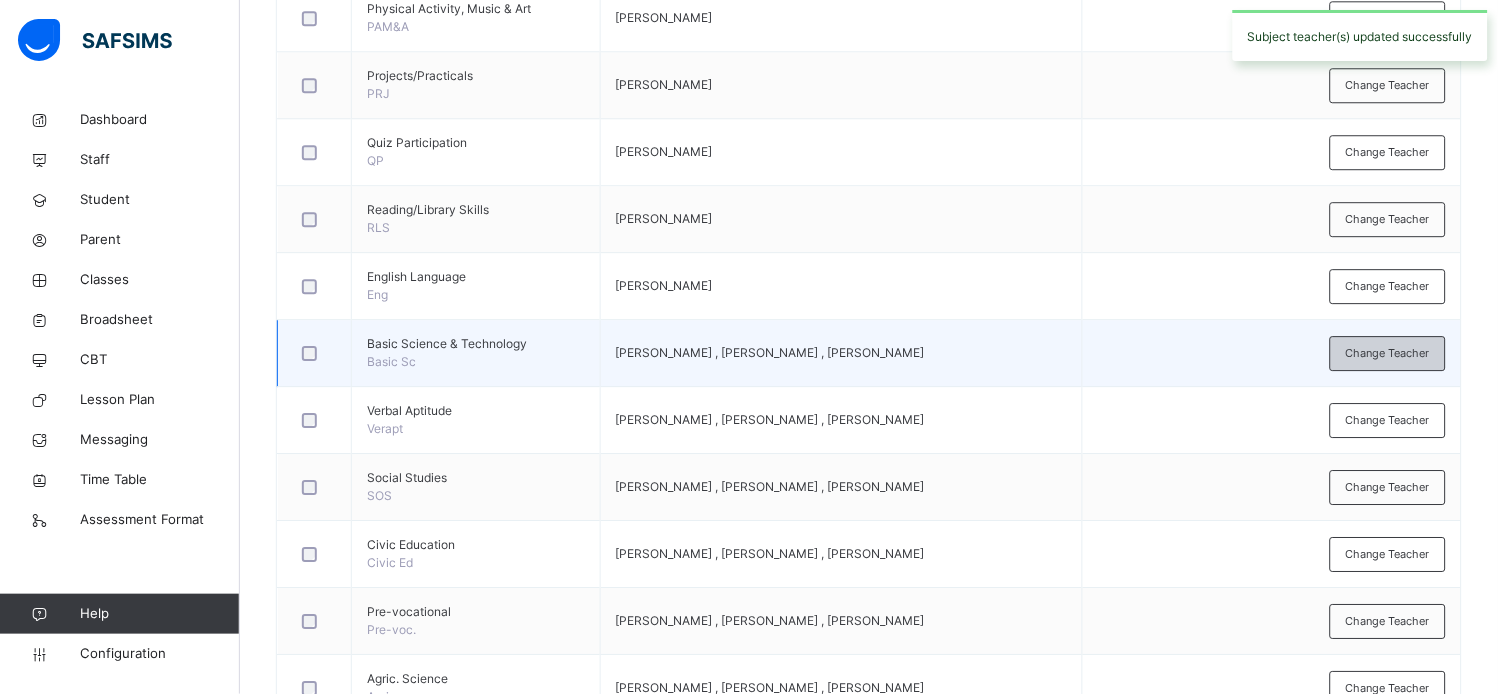 click on "Change Teacher" at bounding box center (1388, 353) 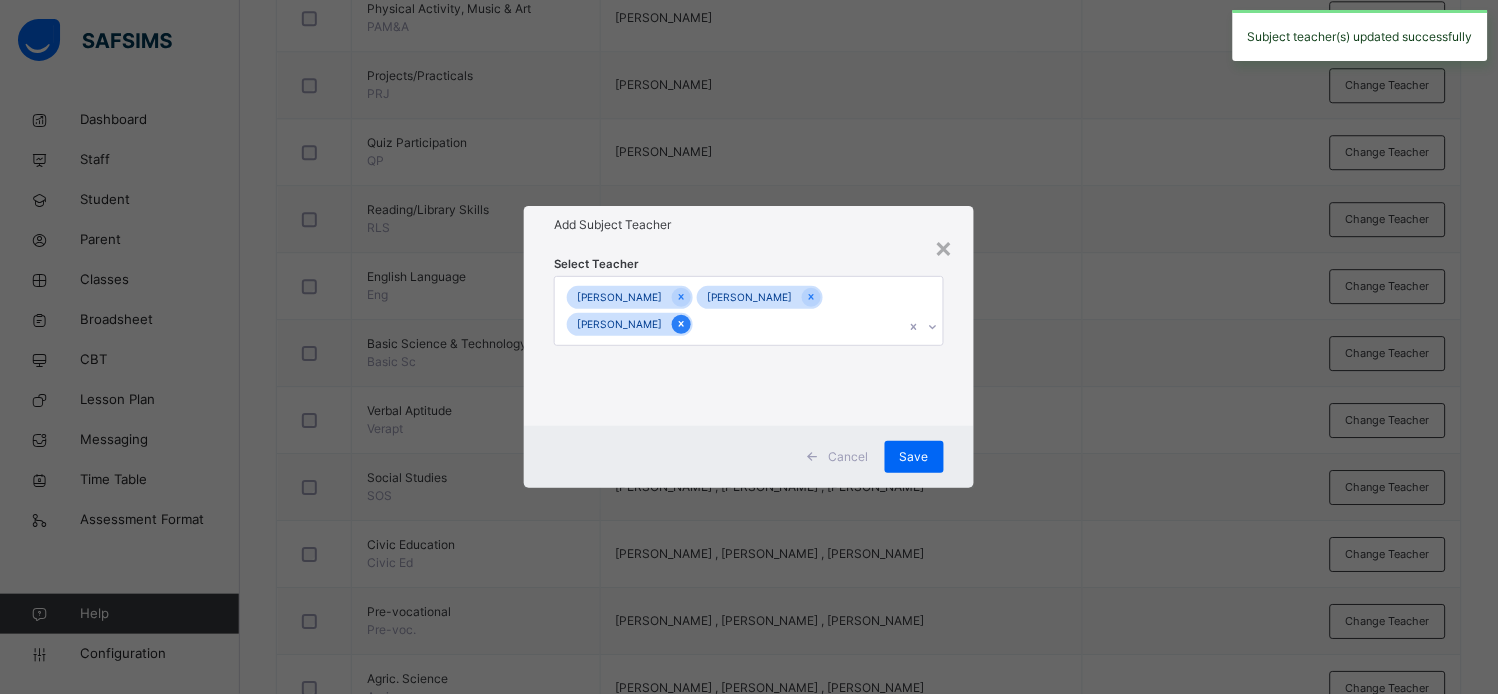 click 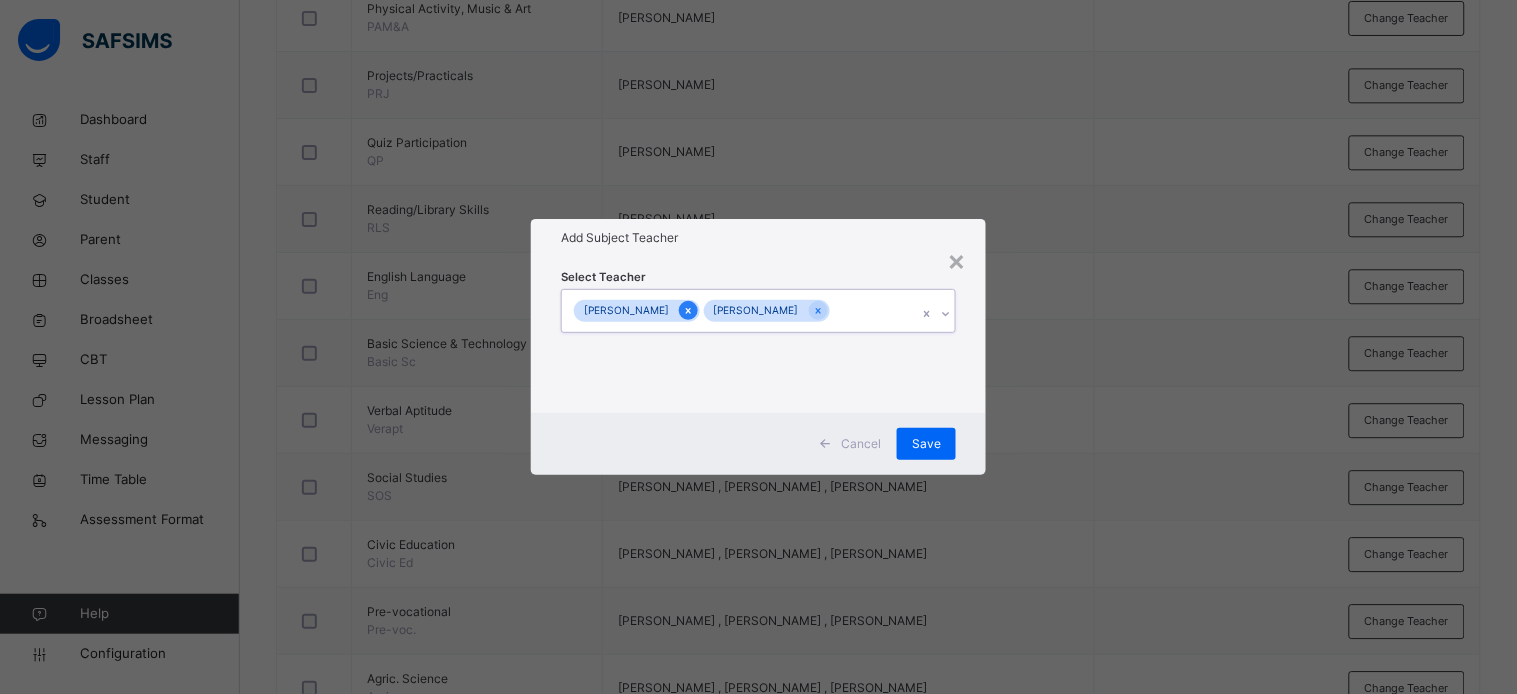 click 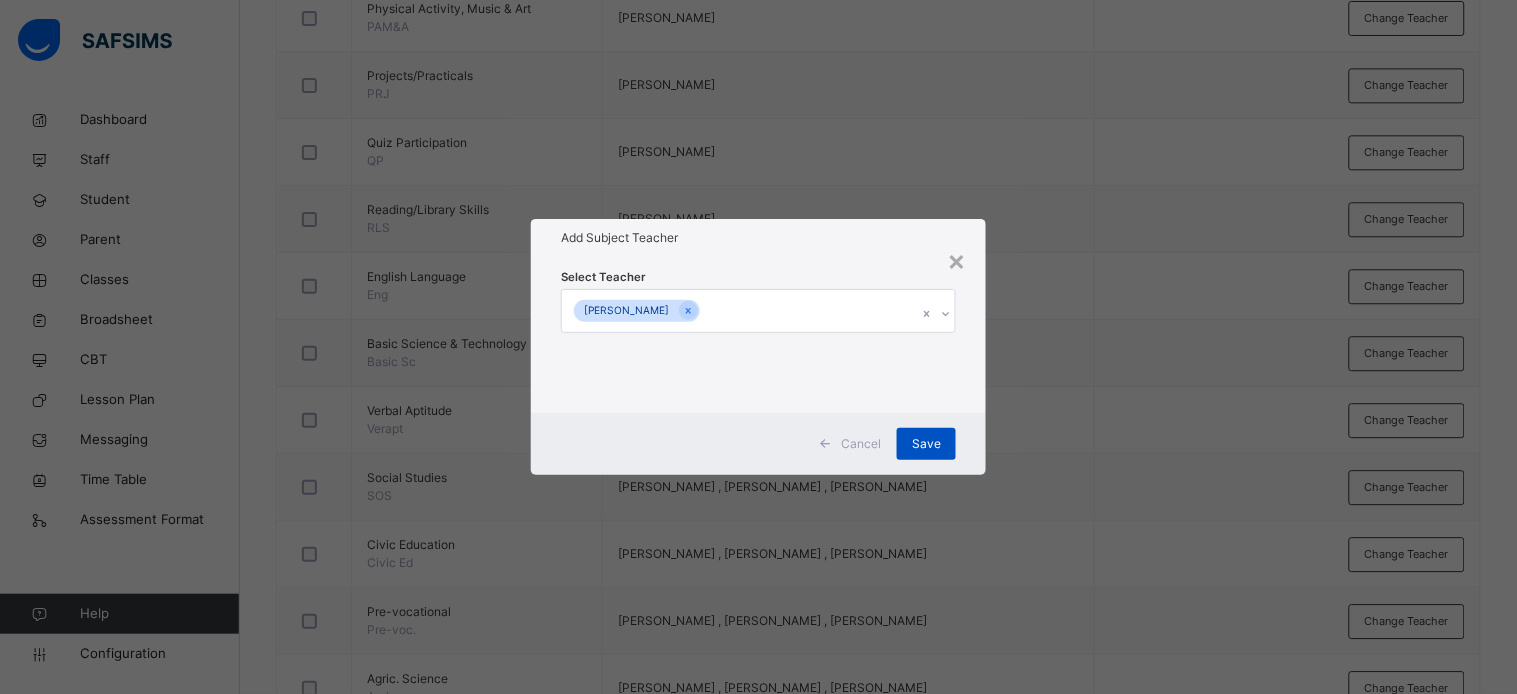 click on "Save" at bounding box center (926, 444) 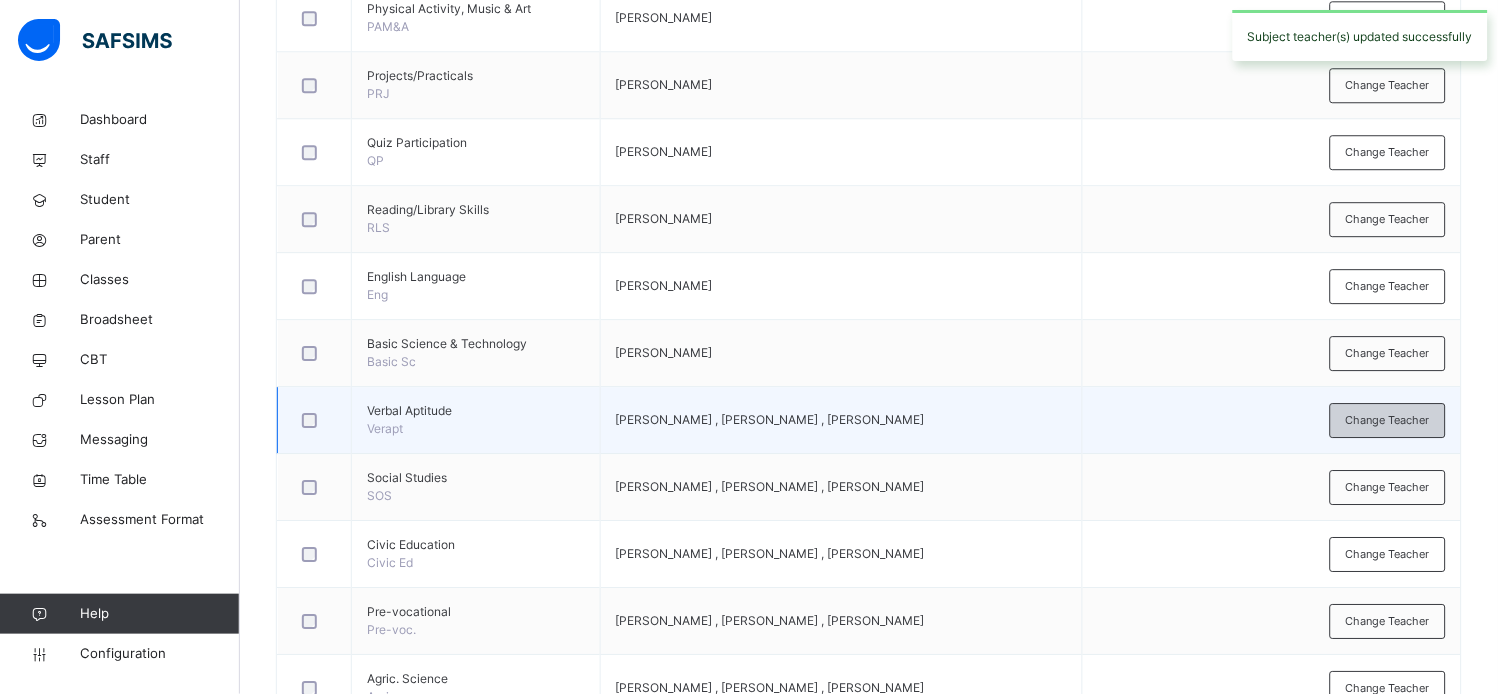 click on "Change Teacher" at bounding box center (1388, 420) 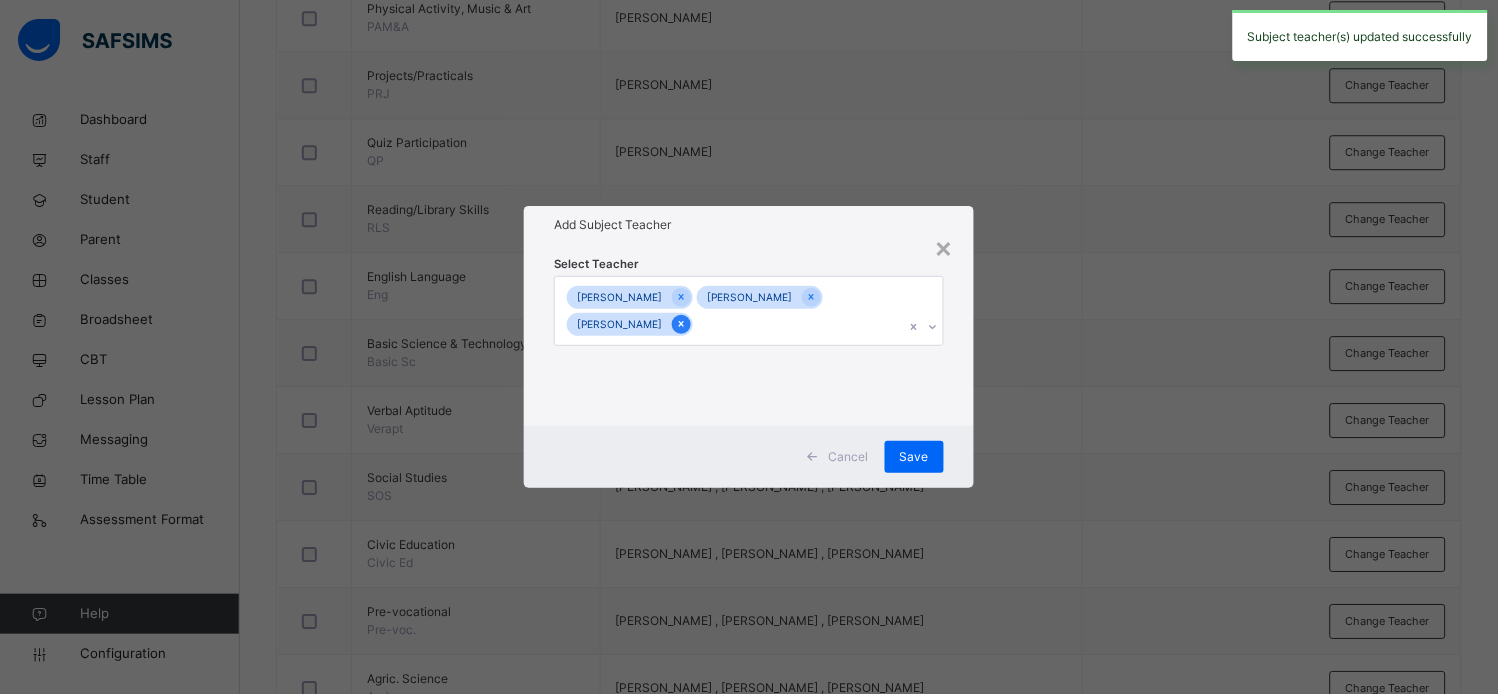 click 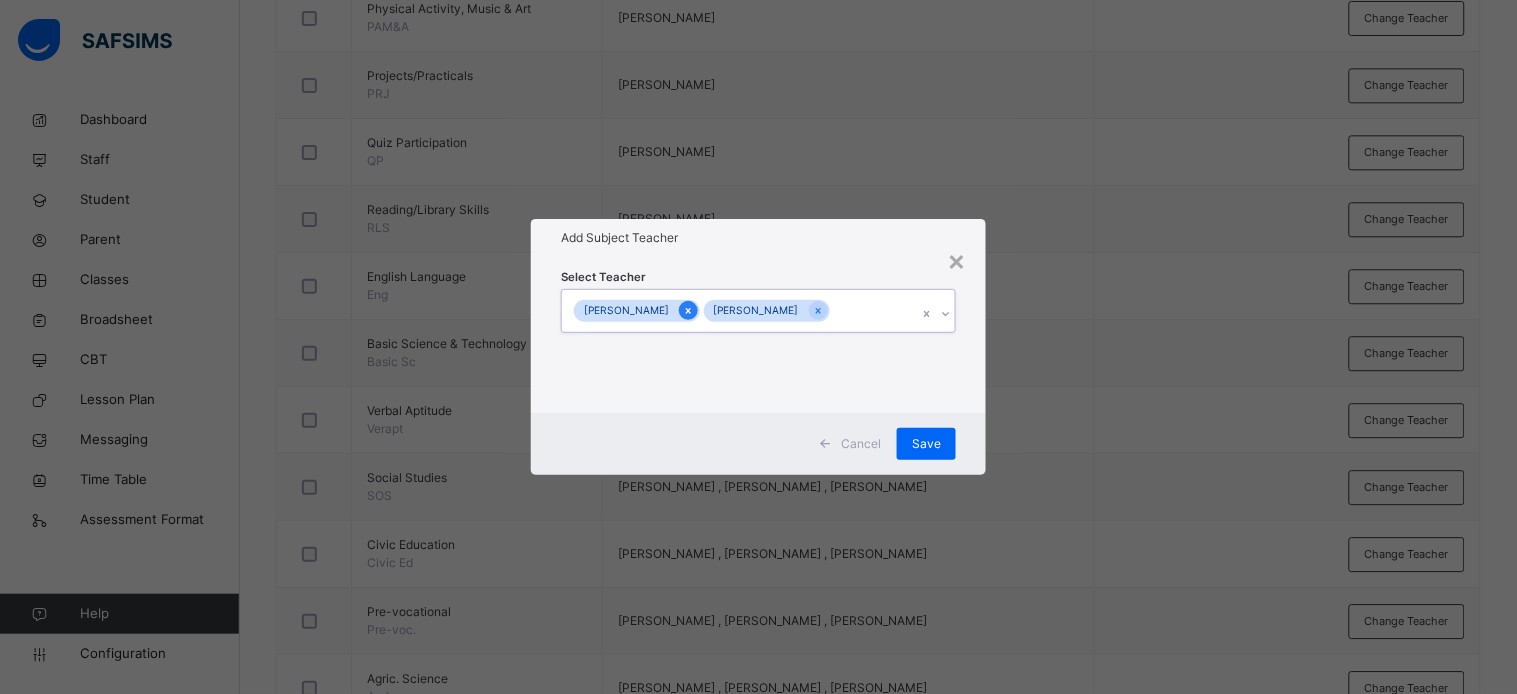 click 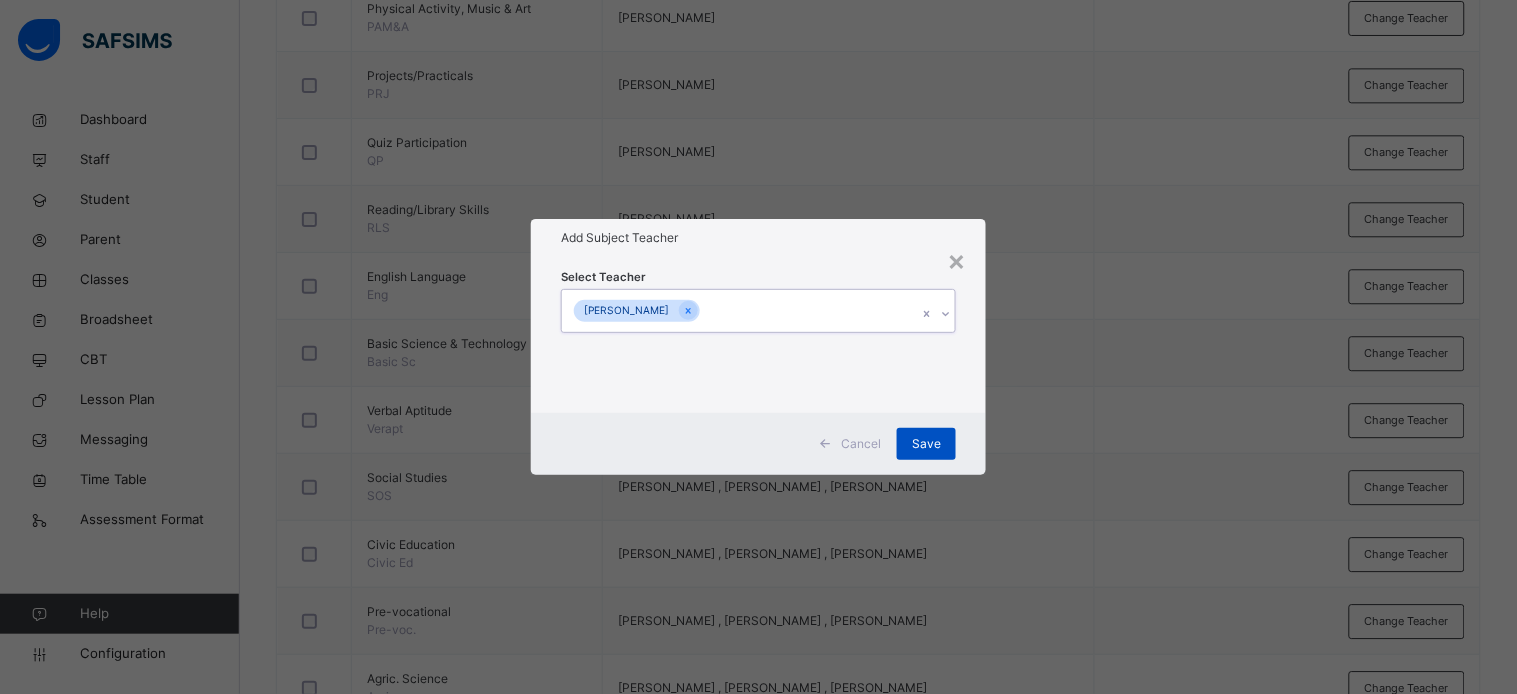 click on "Save" at bounding box center [926, 444] 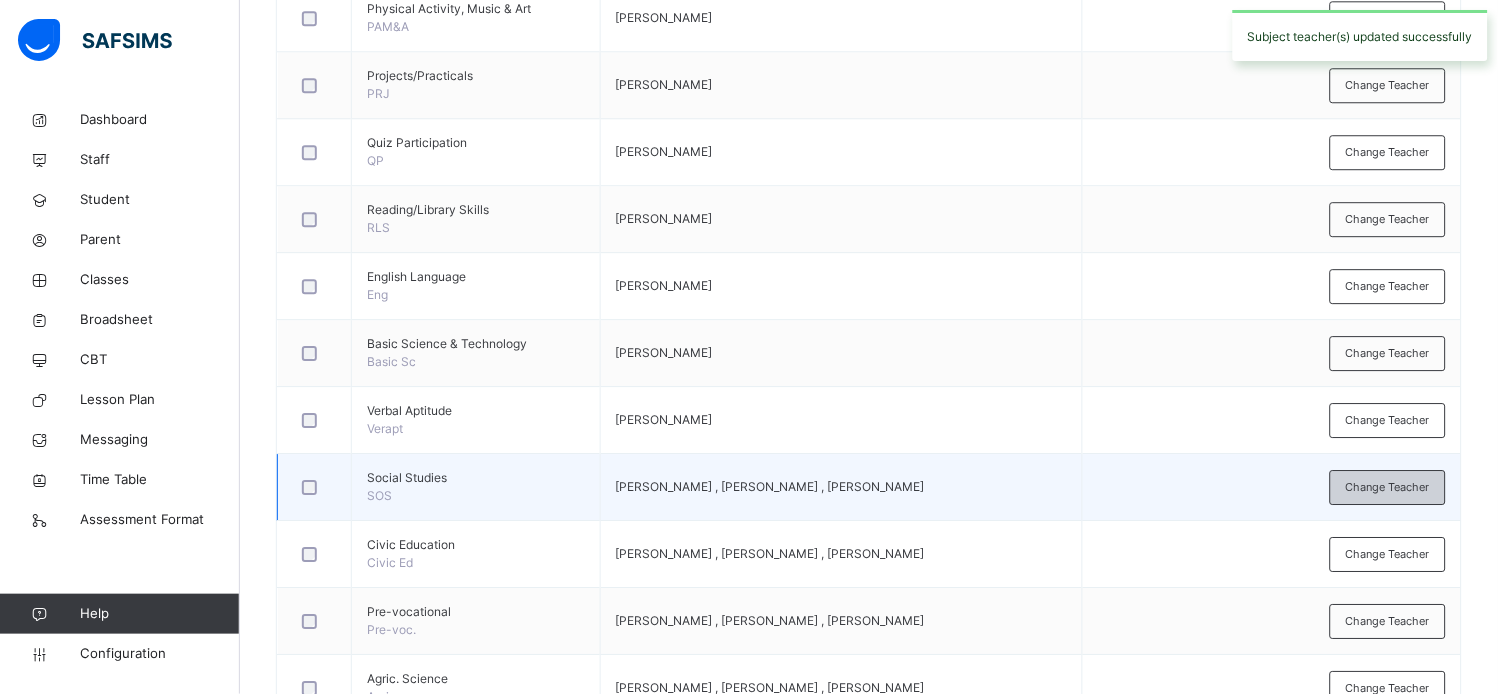 click on "Change Teacher" at bounding box center (1388, 487) 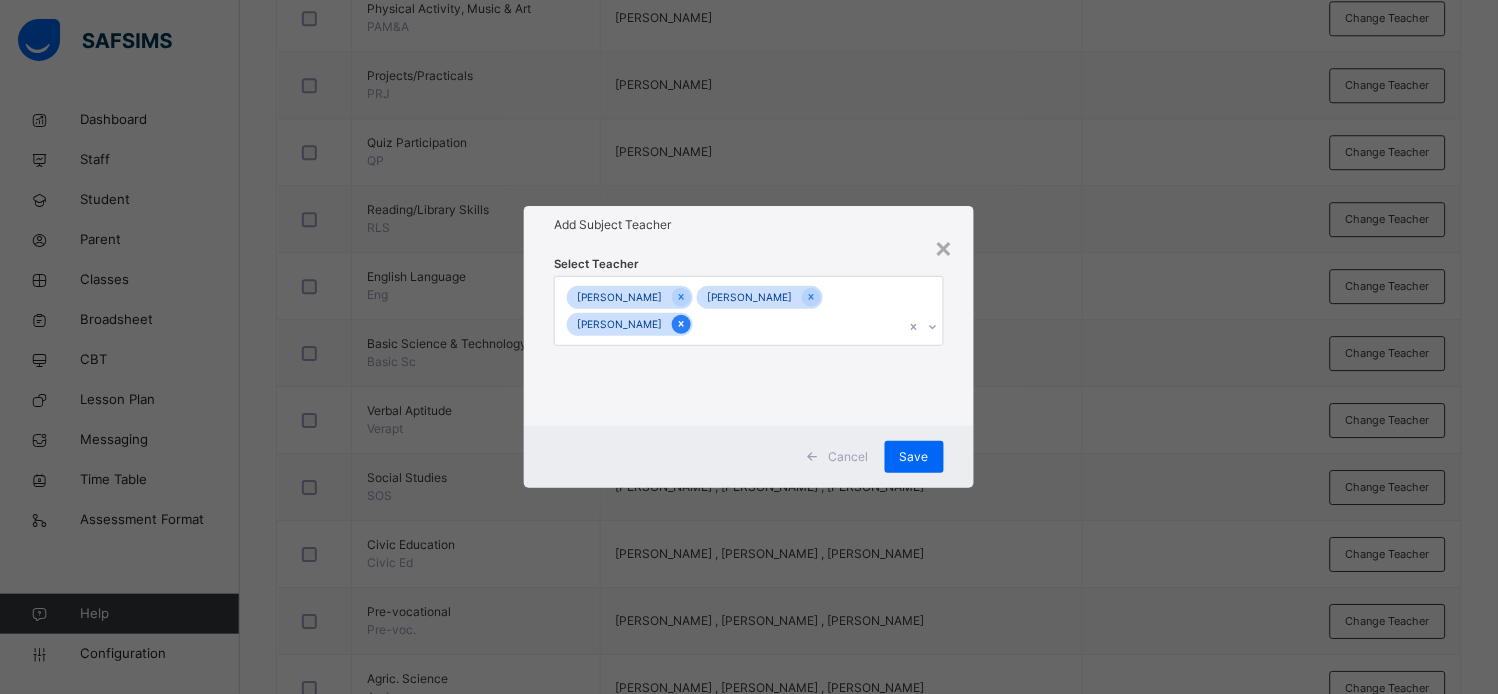 click 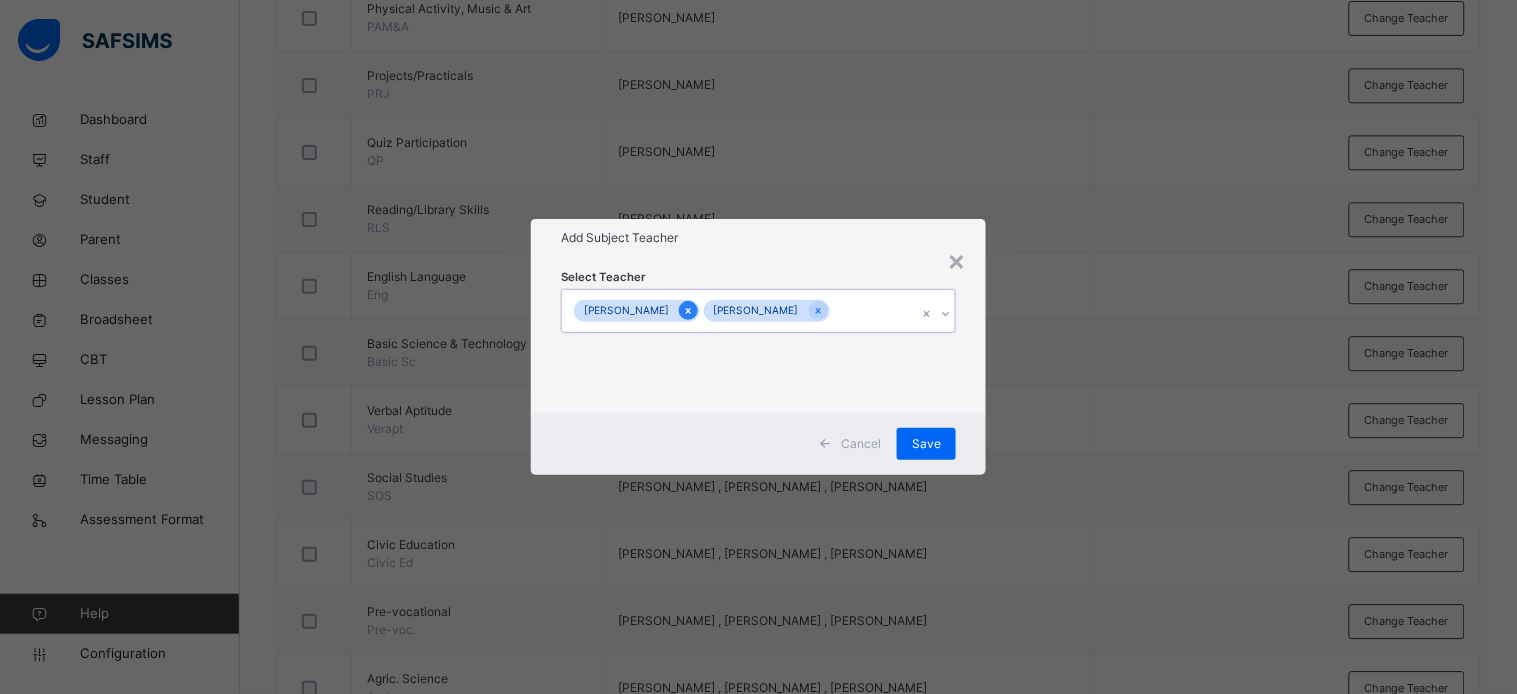 click 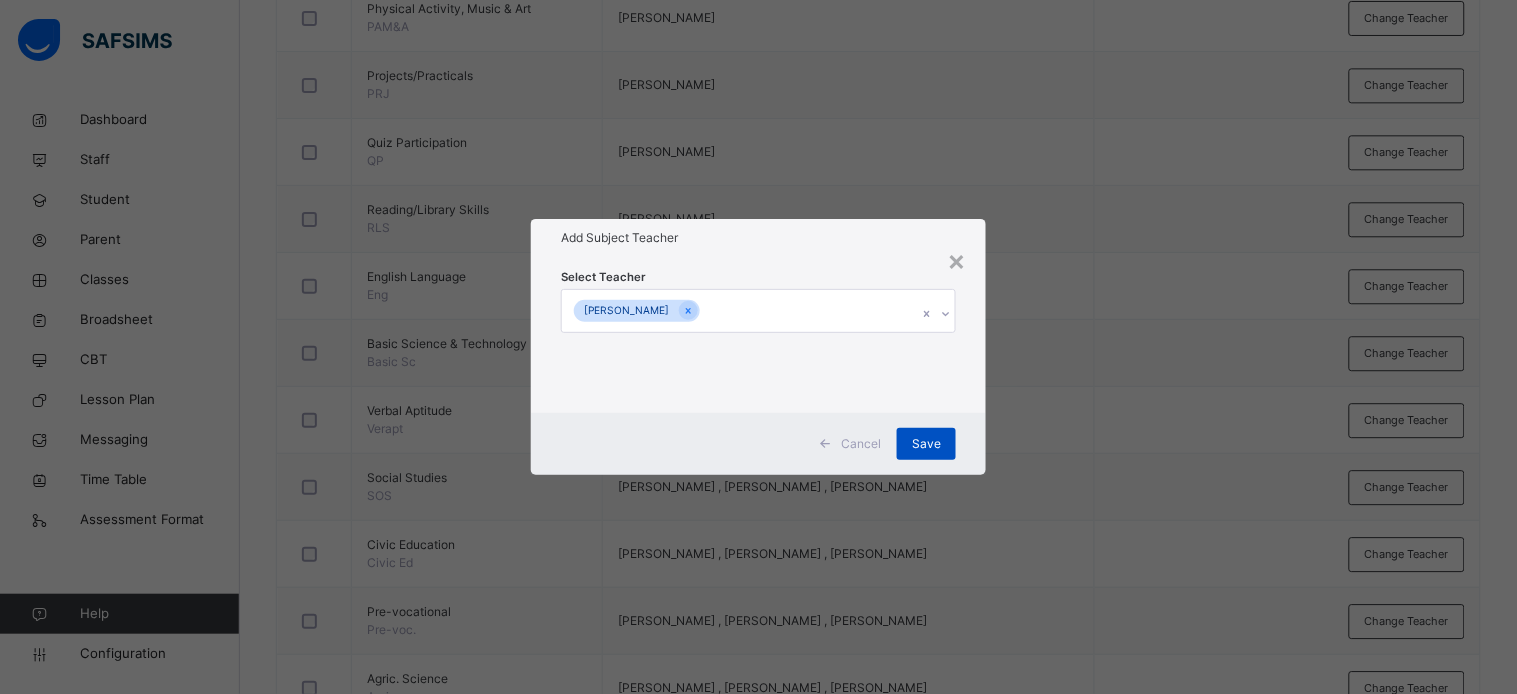 click on "Save" at bounding box center (926, 444) 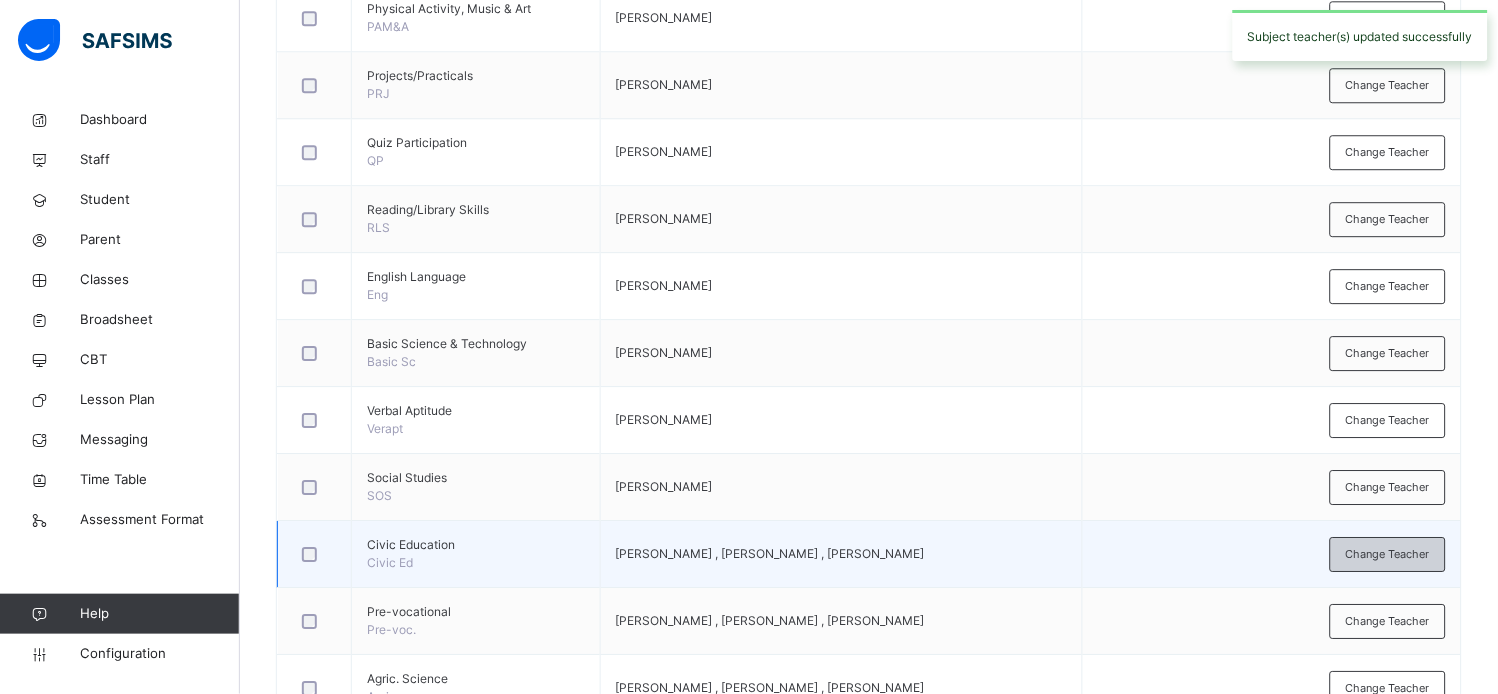 click on "Change Teacher" at bounding box center [1388, 554] 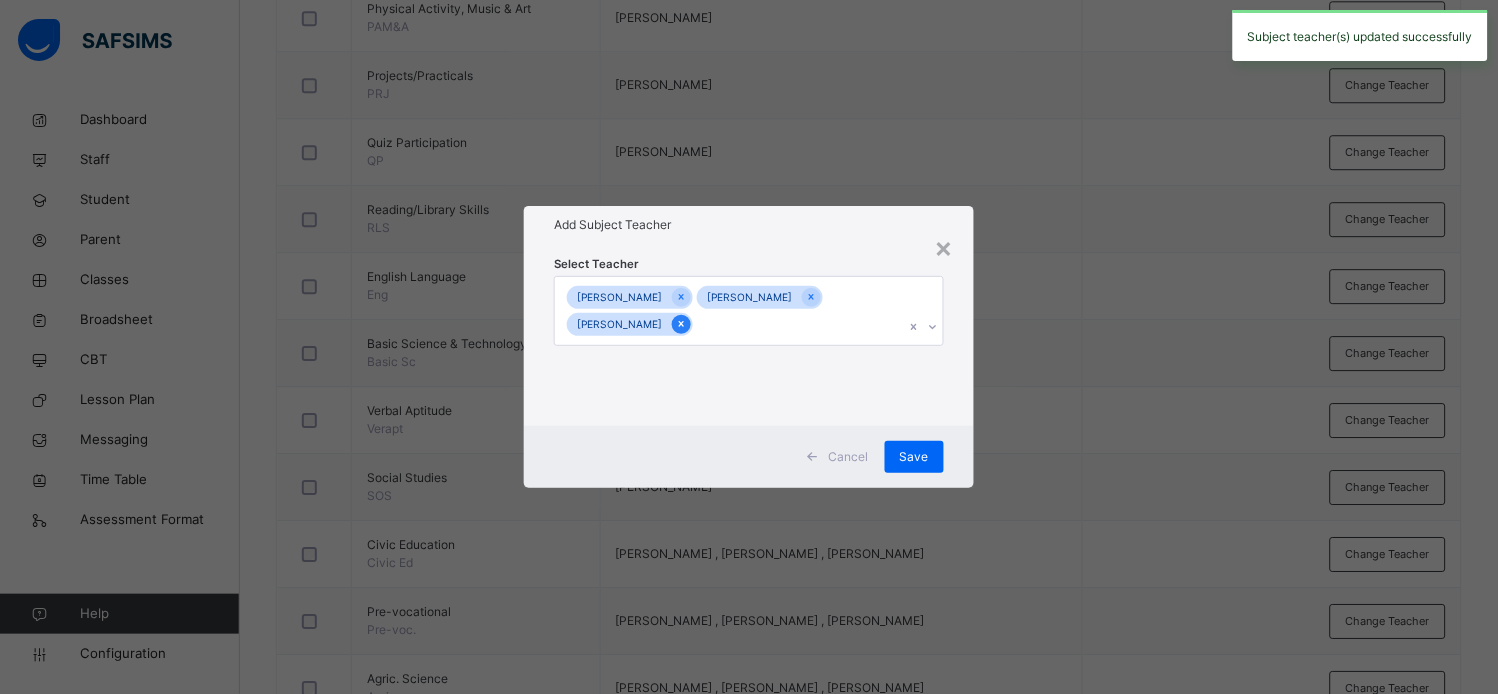 click 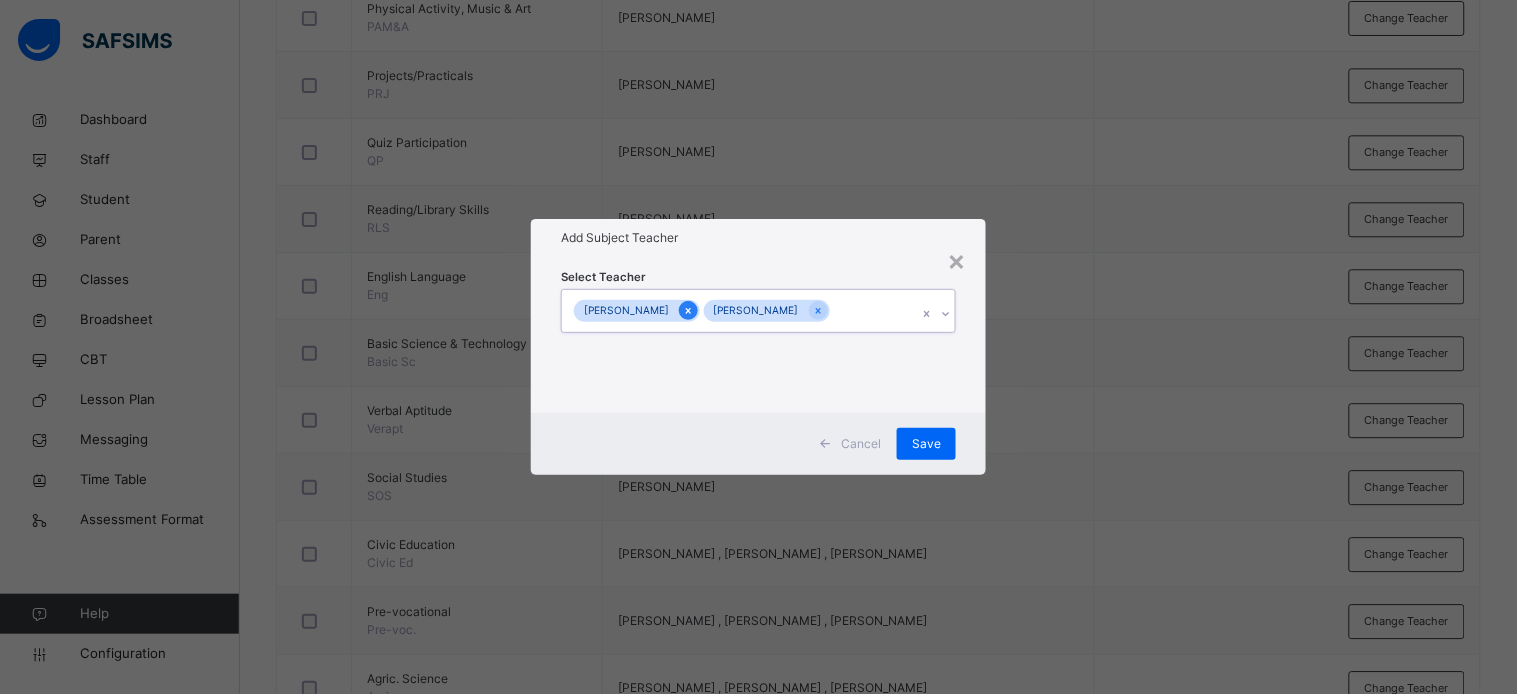 click 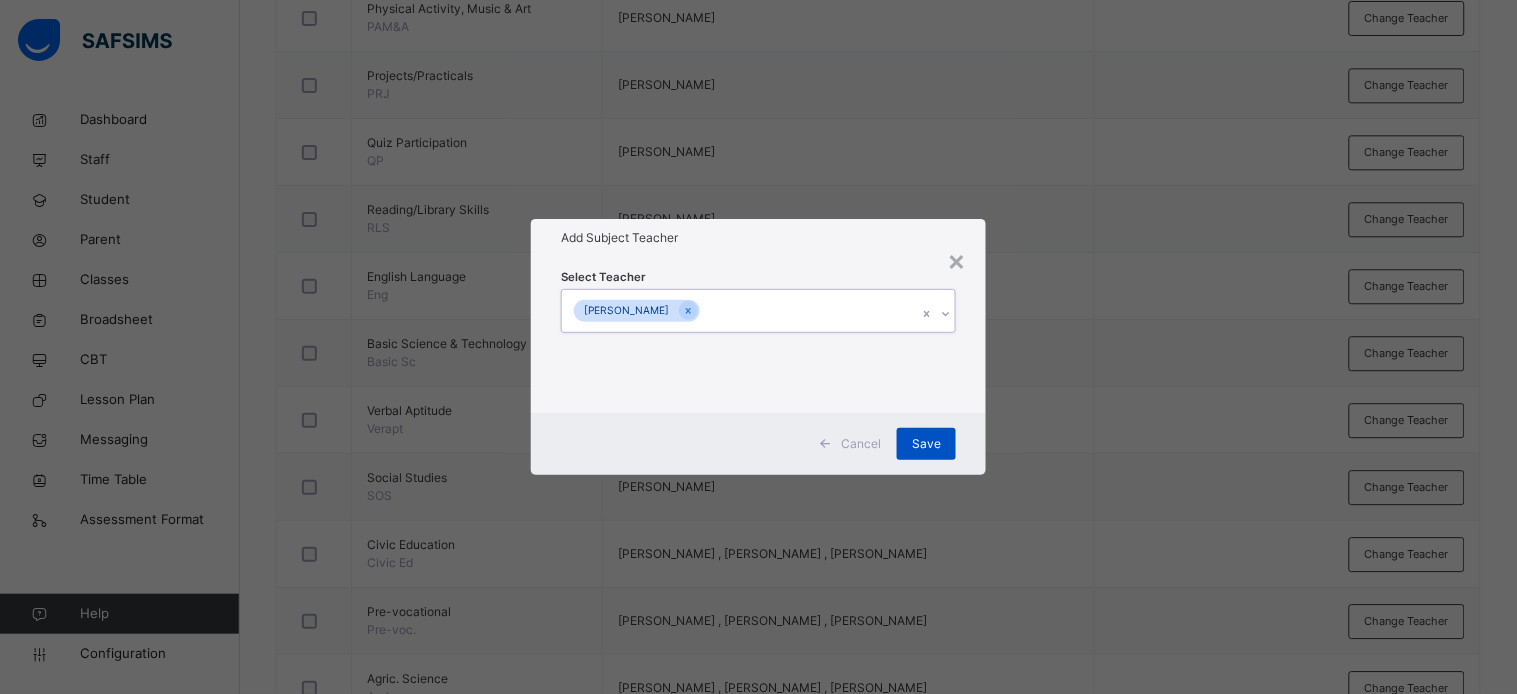click on "Save" at bounding box center (926, 444) 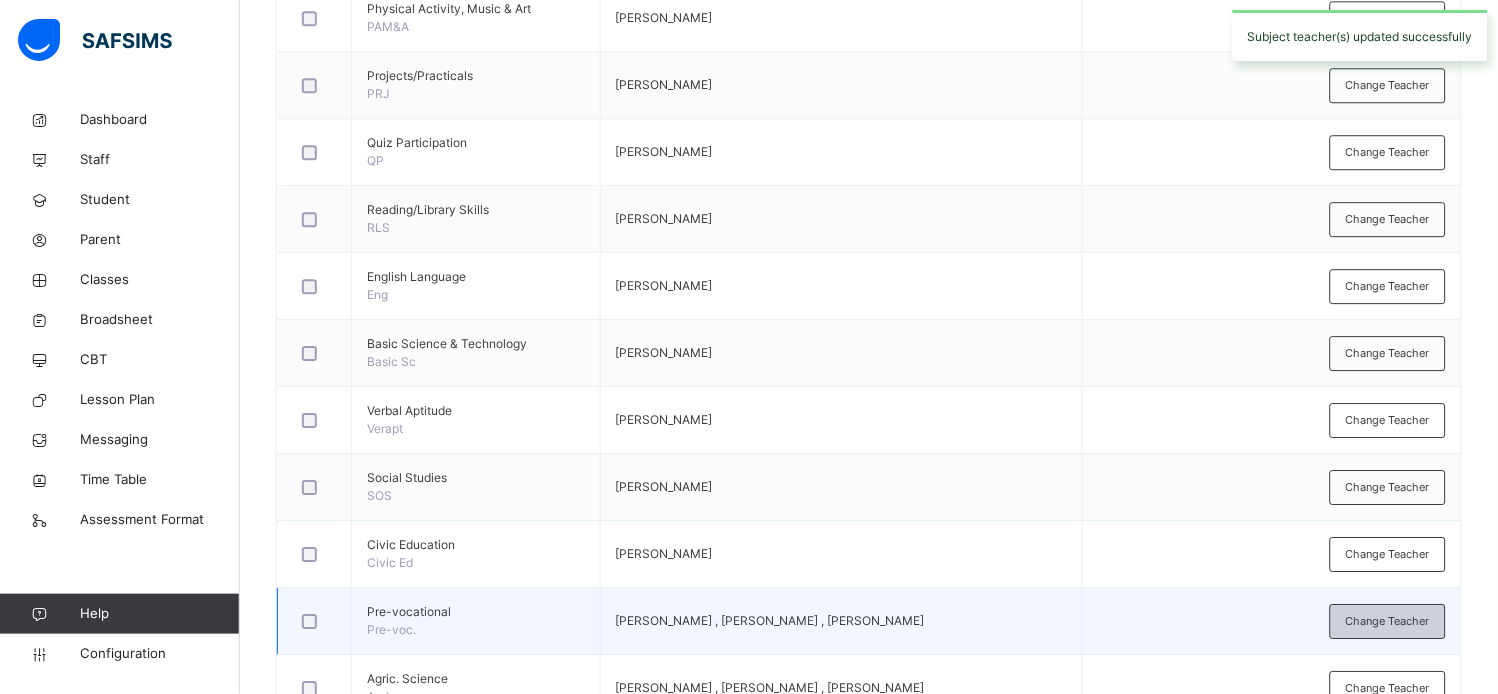 click on "Change Teacher" at bounding box center [1388, 621] 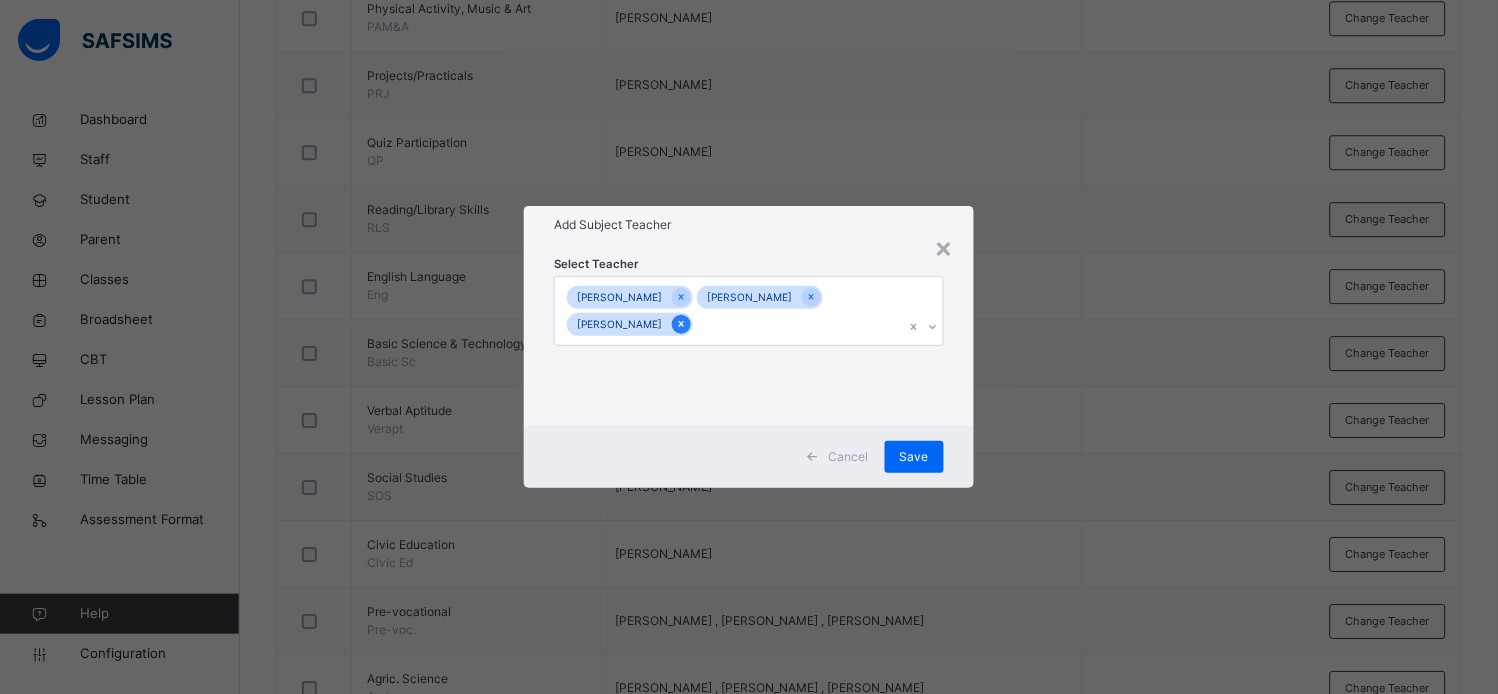 click 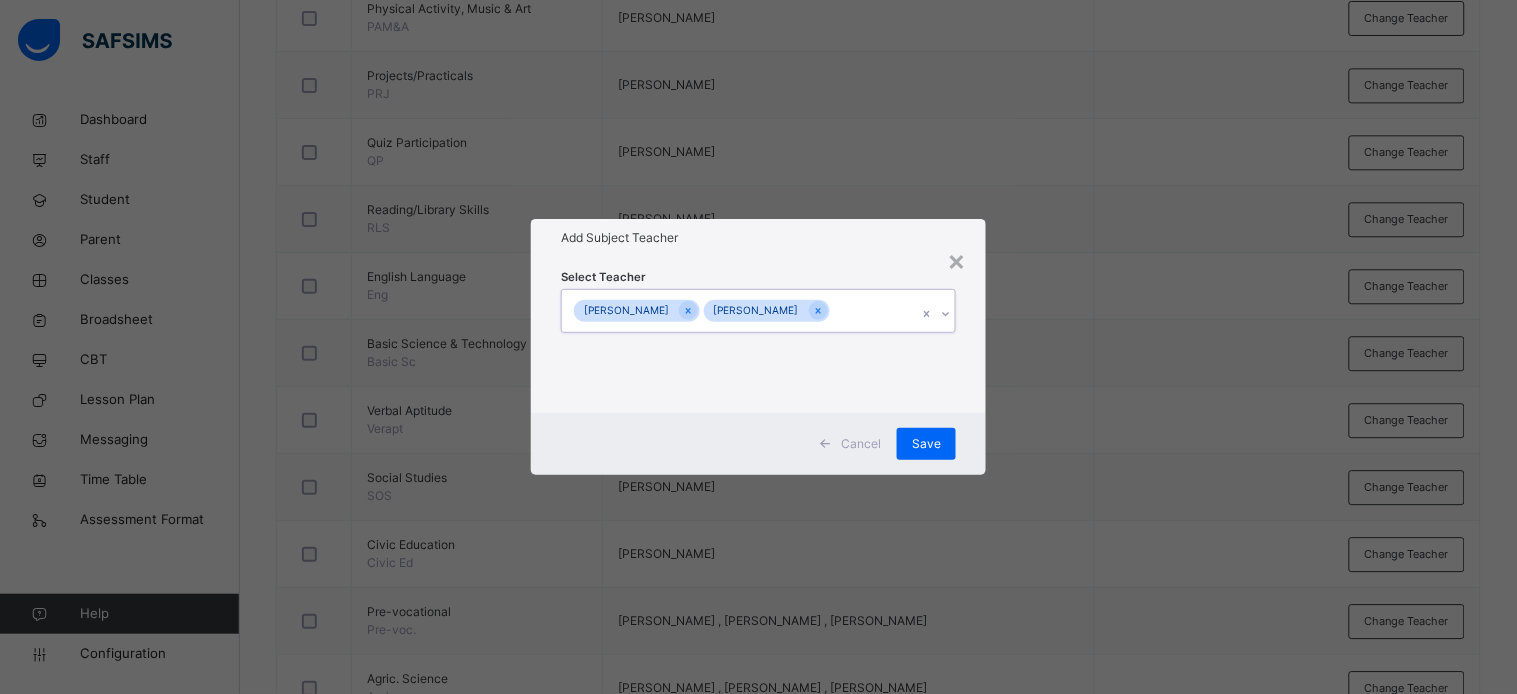 click on "[PERSON_NAME]" at bounding box center (626, 311) 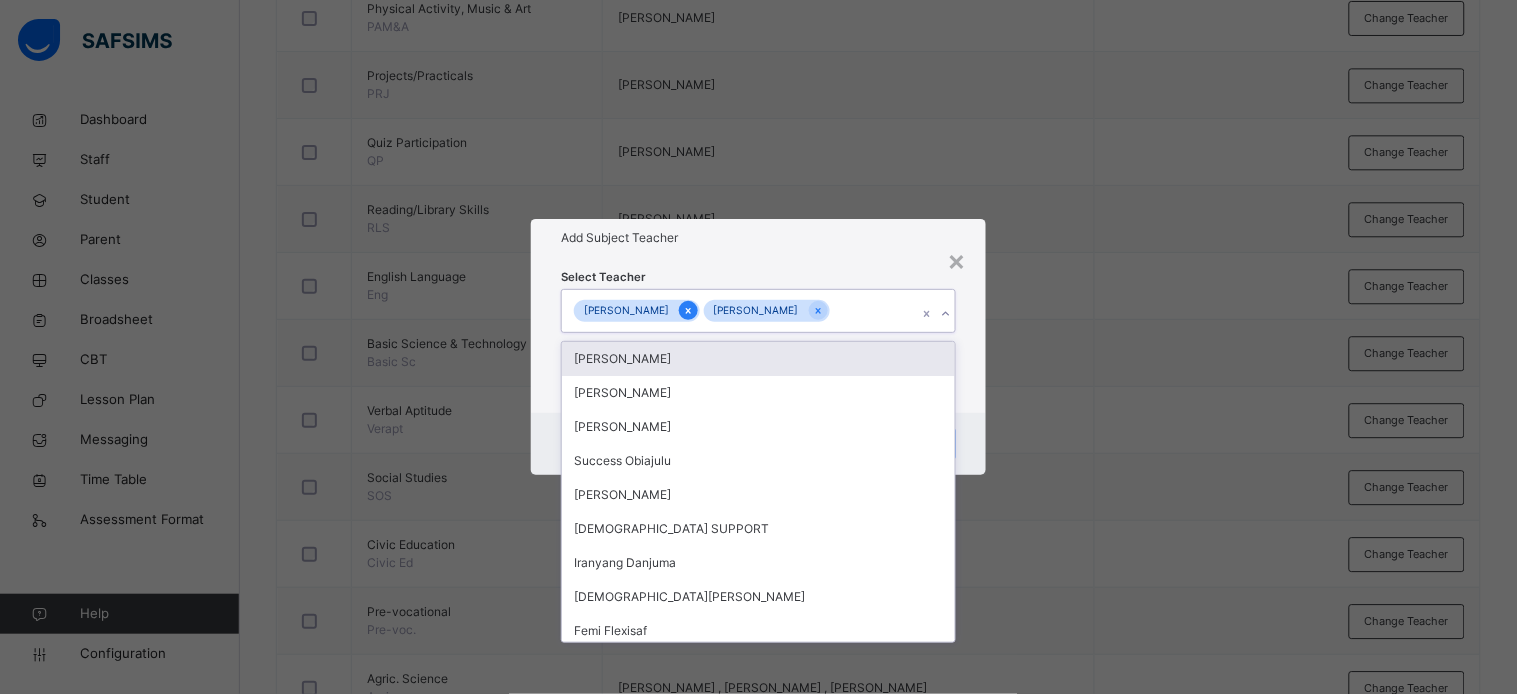 click 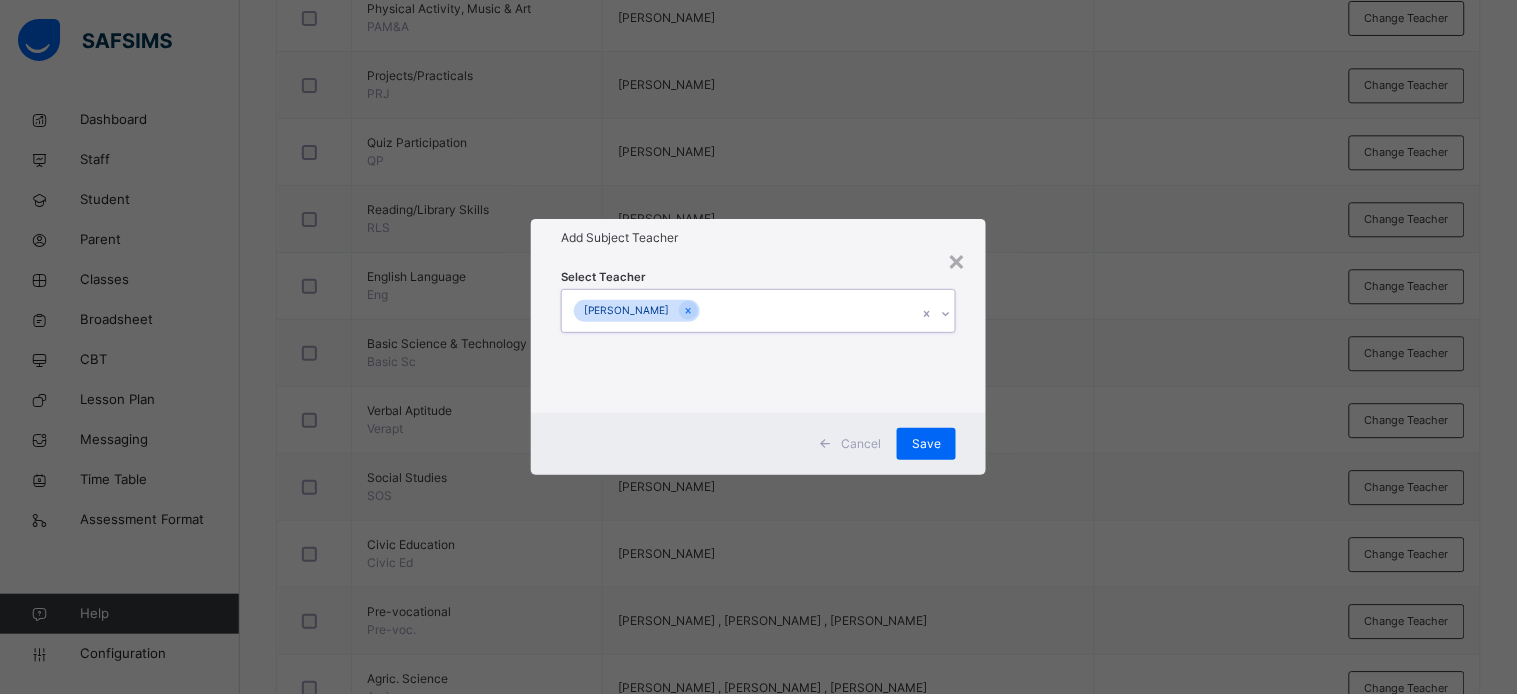 click on "[PERSON_NAME]" at bounding box center (739, 311) 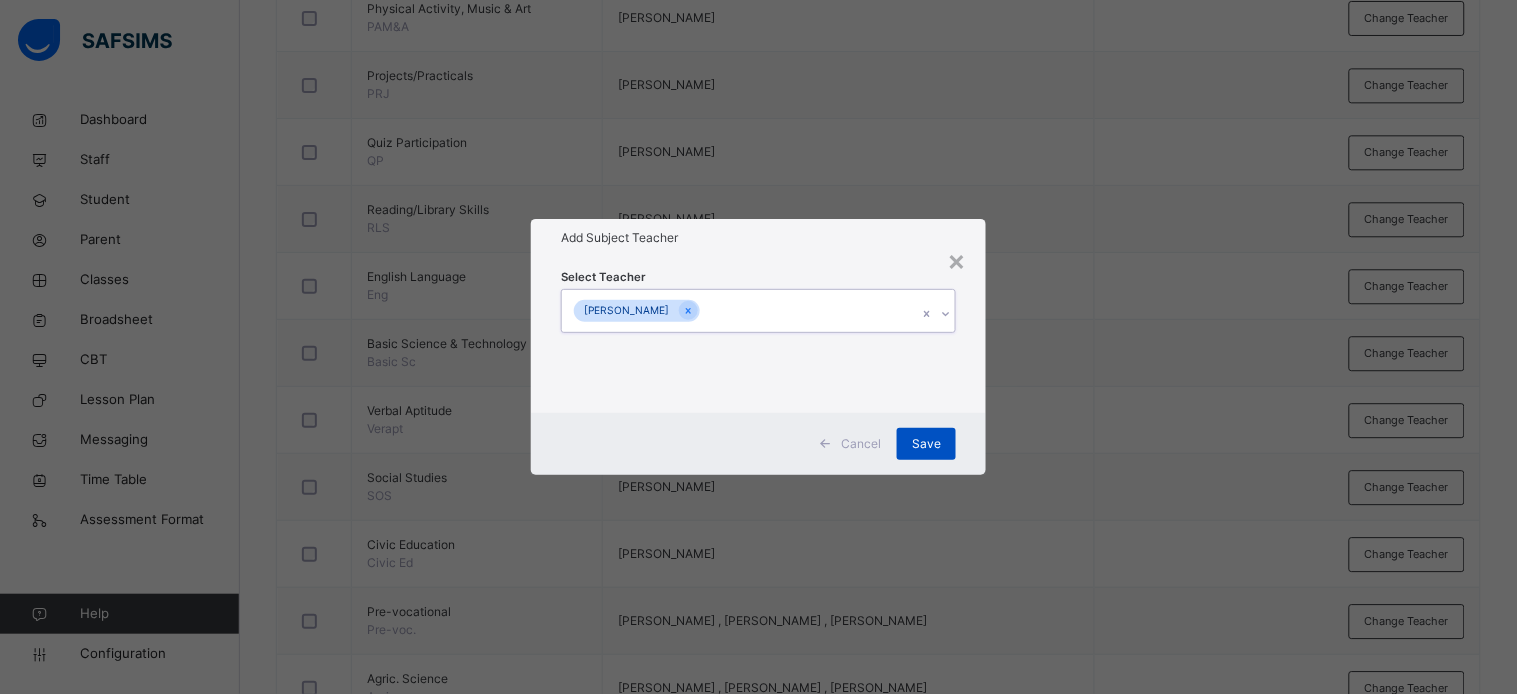 click on "Save" at bounding box center (926, 444) 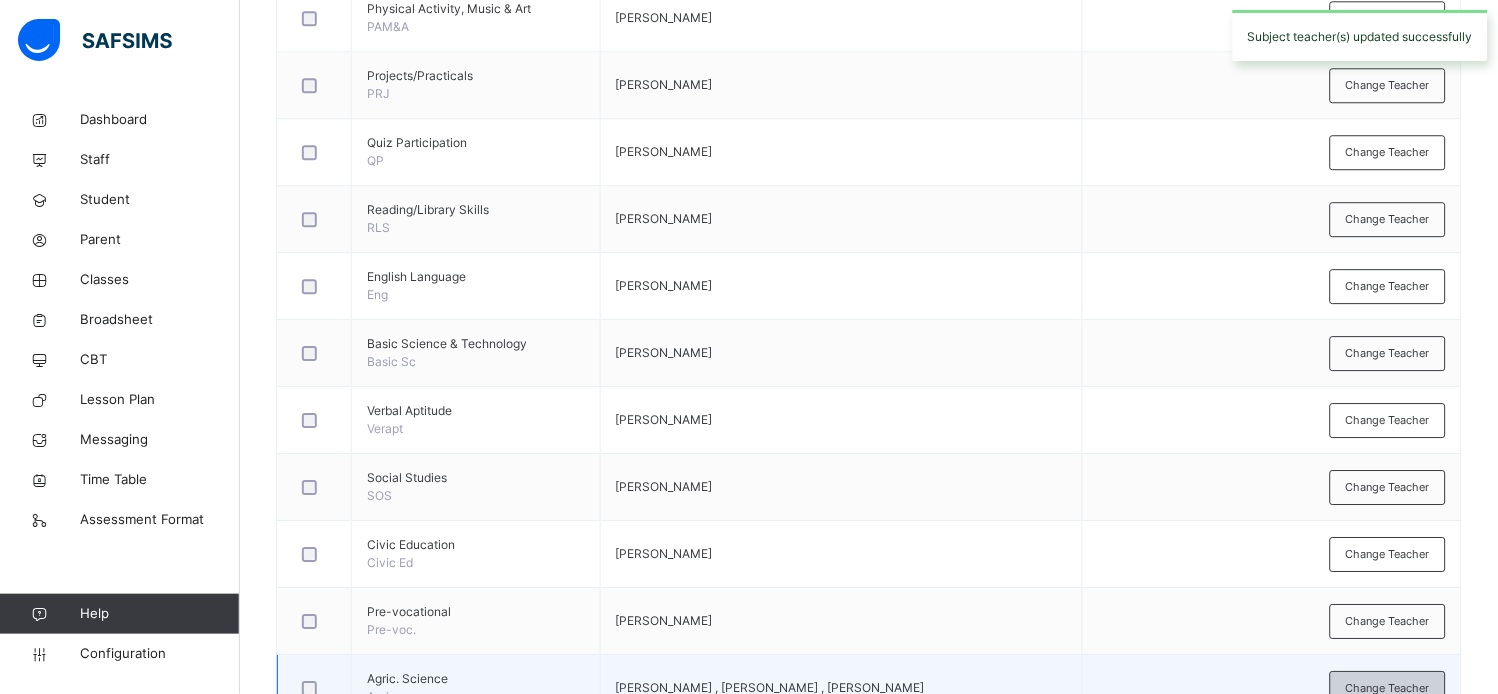 click on "Change Teacher" at bounding box center [1388, 688] 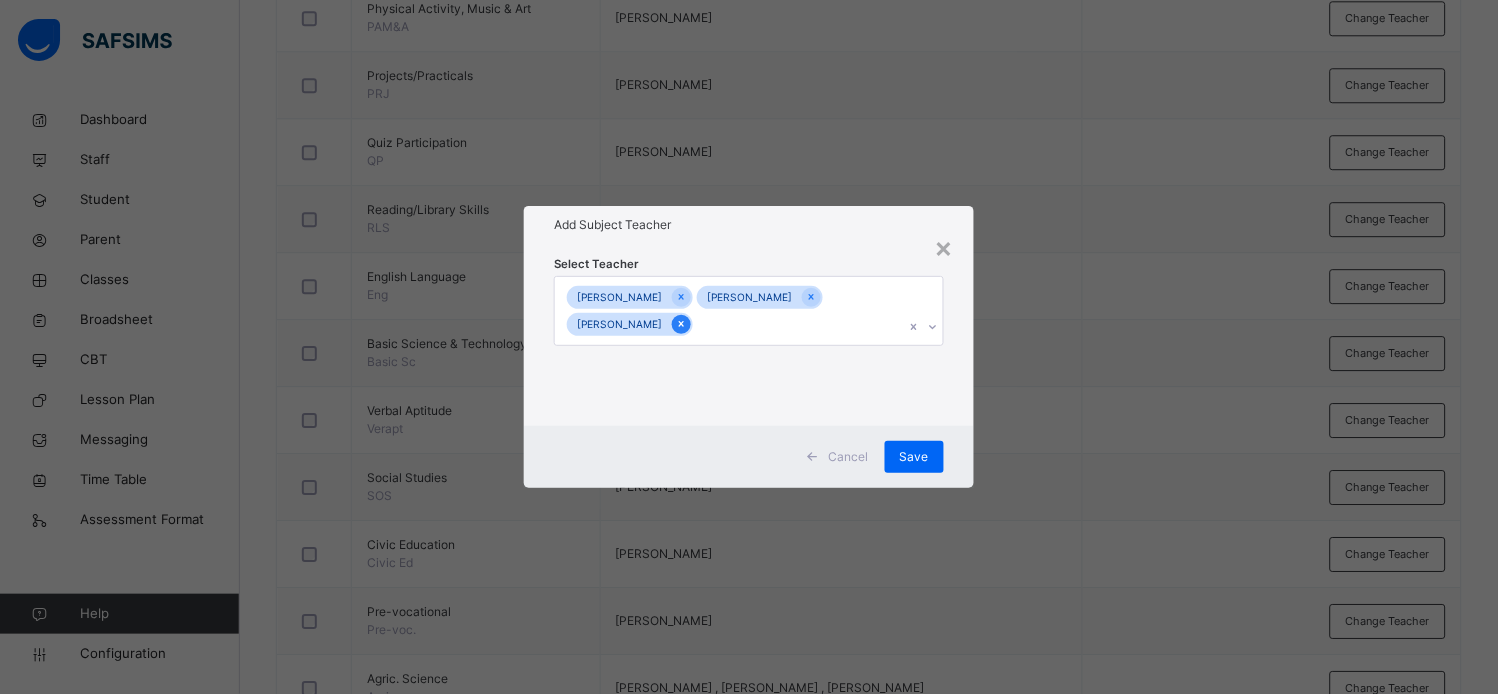 click 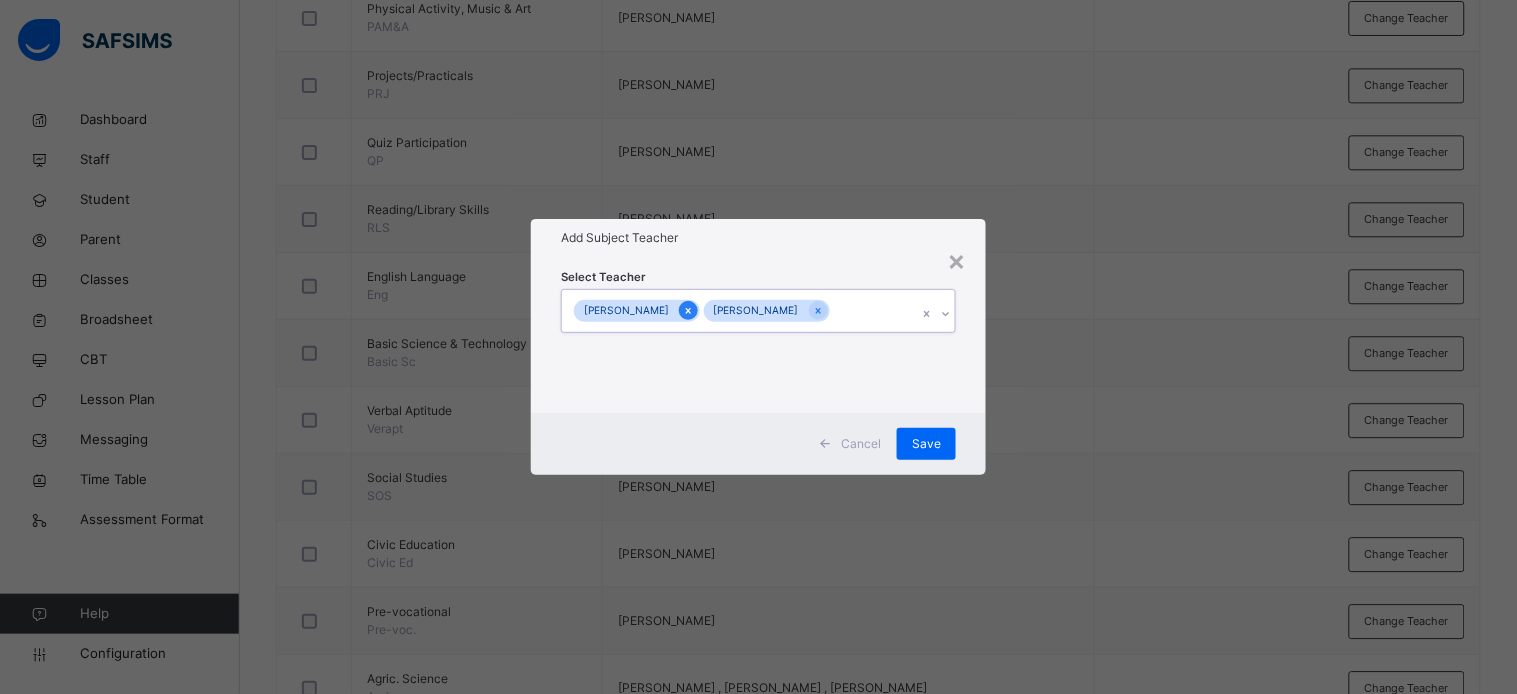 click 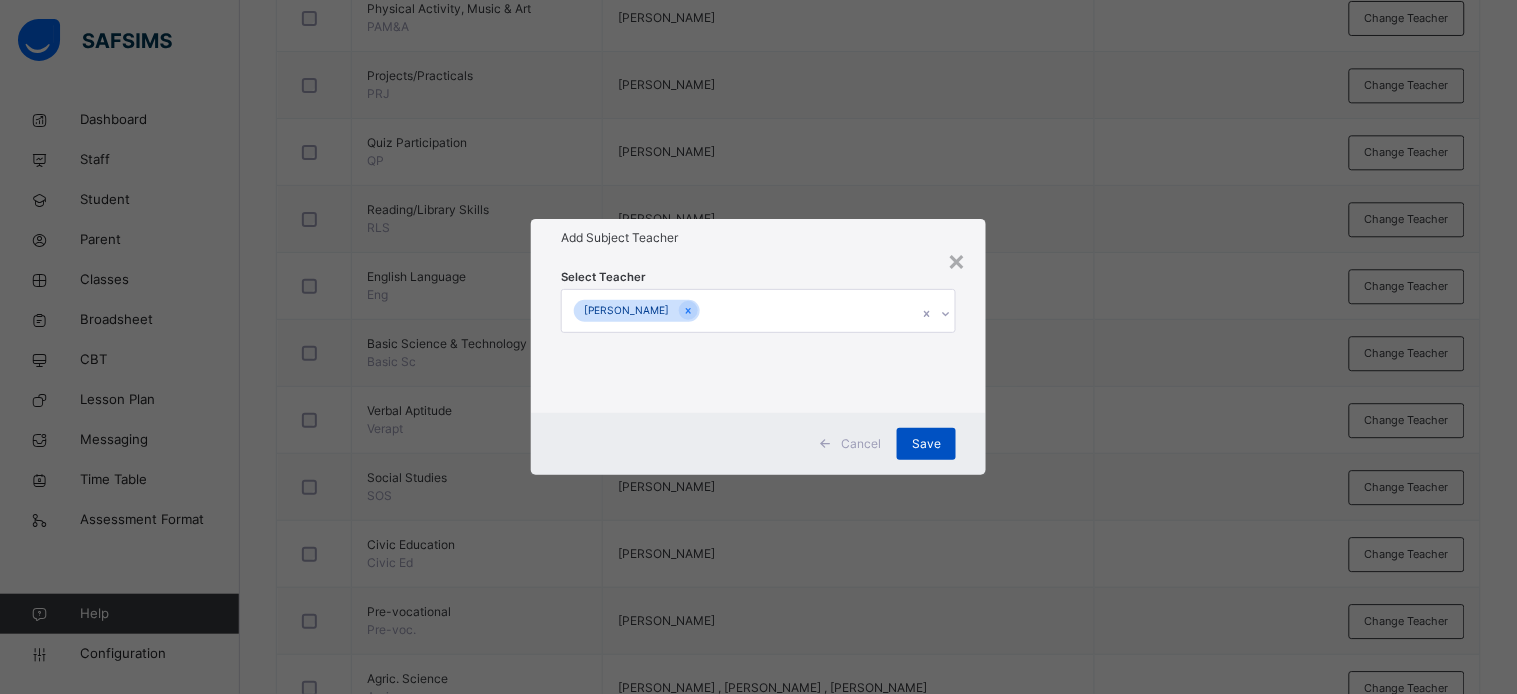 click on "Save" at bounding box center [926, 444] 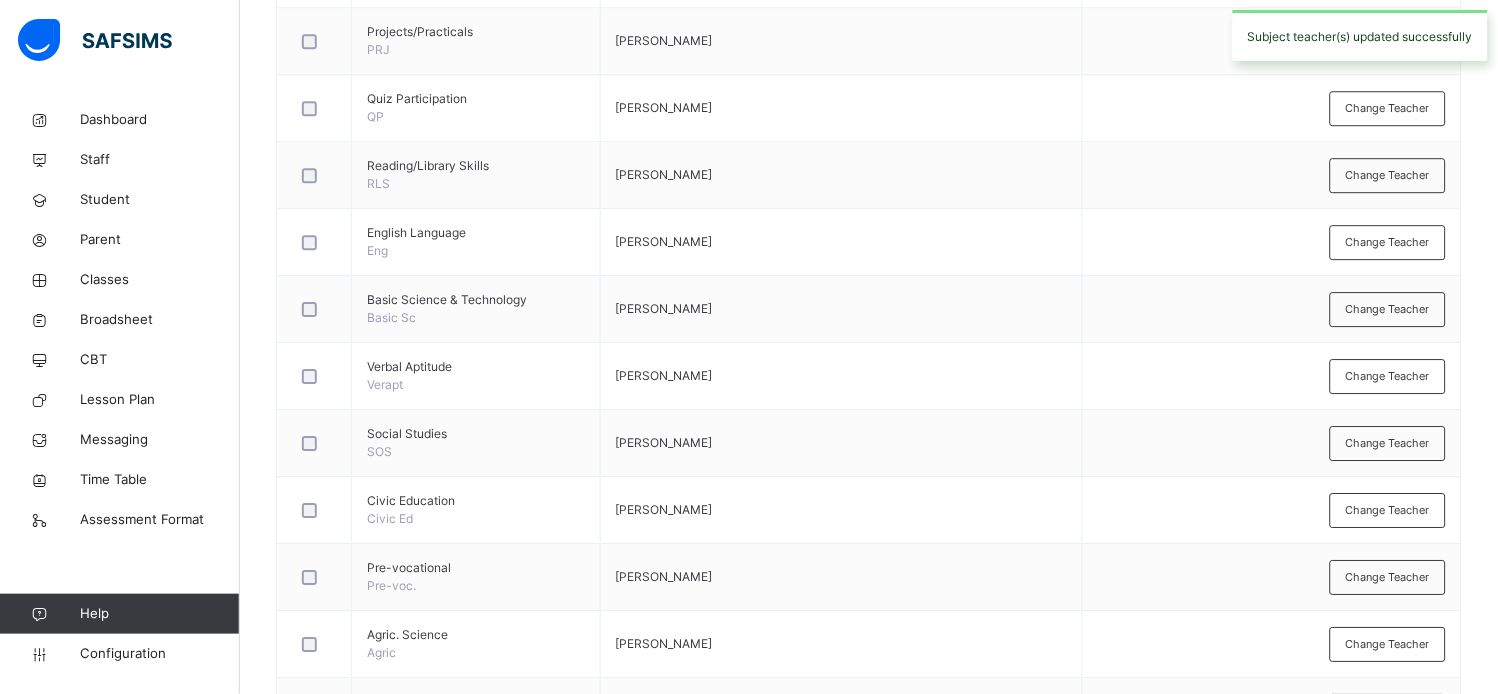 scroll, scrollTop: 1626, scrollLeft: 0, axis: vertical 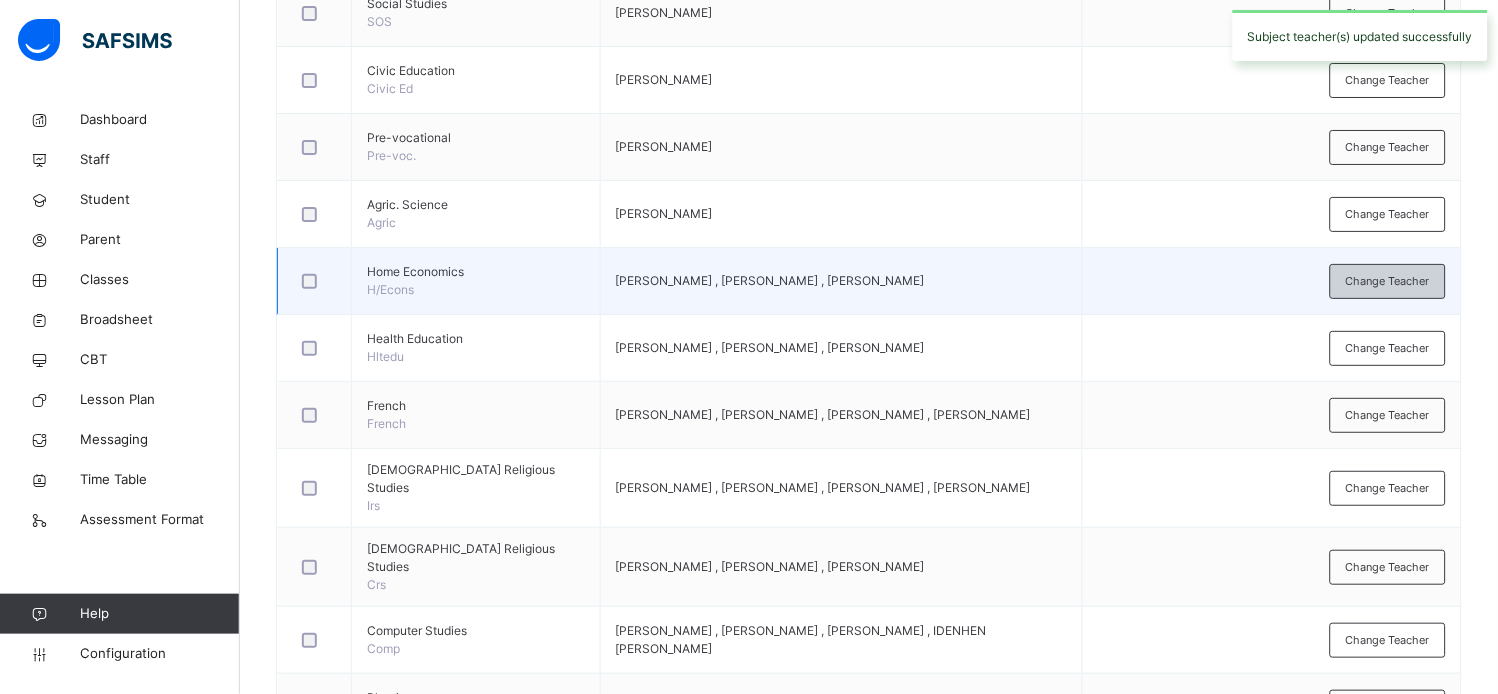 click on "Change Teacher" at bounding box center [1388, 281] 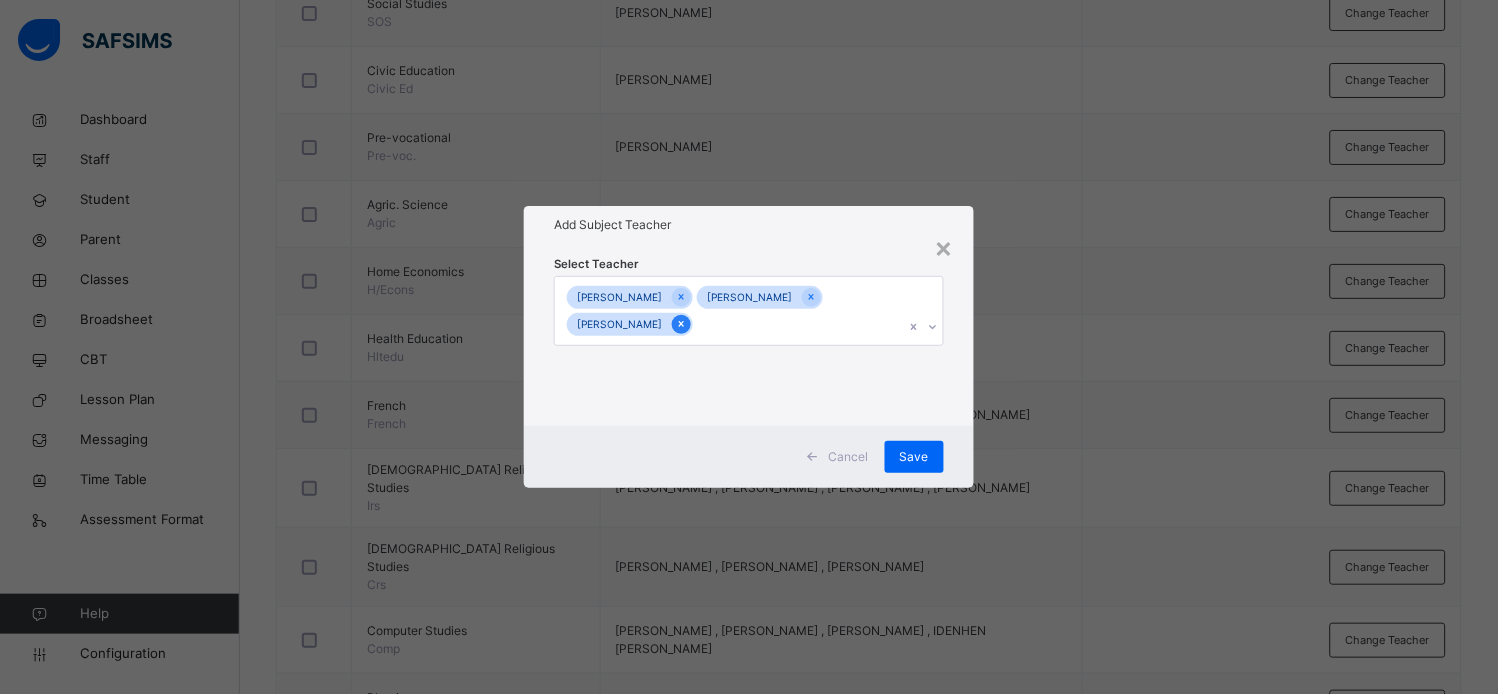 click at bounding box center [681, 324] 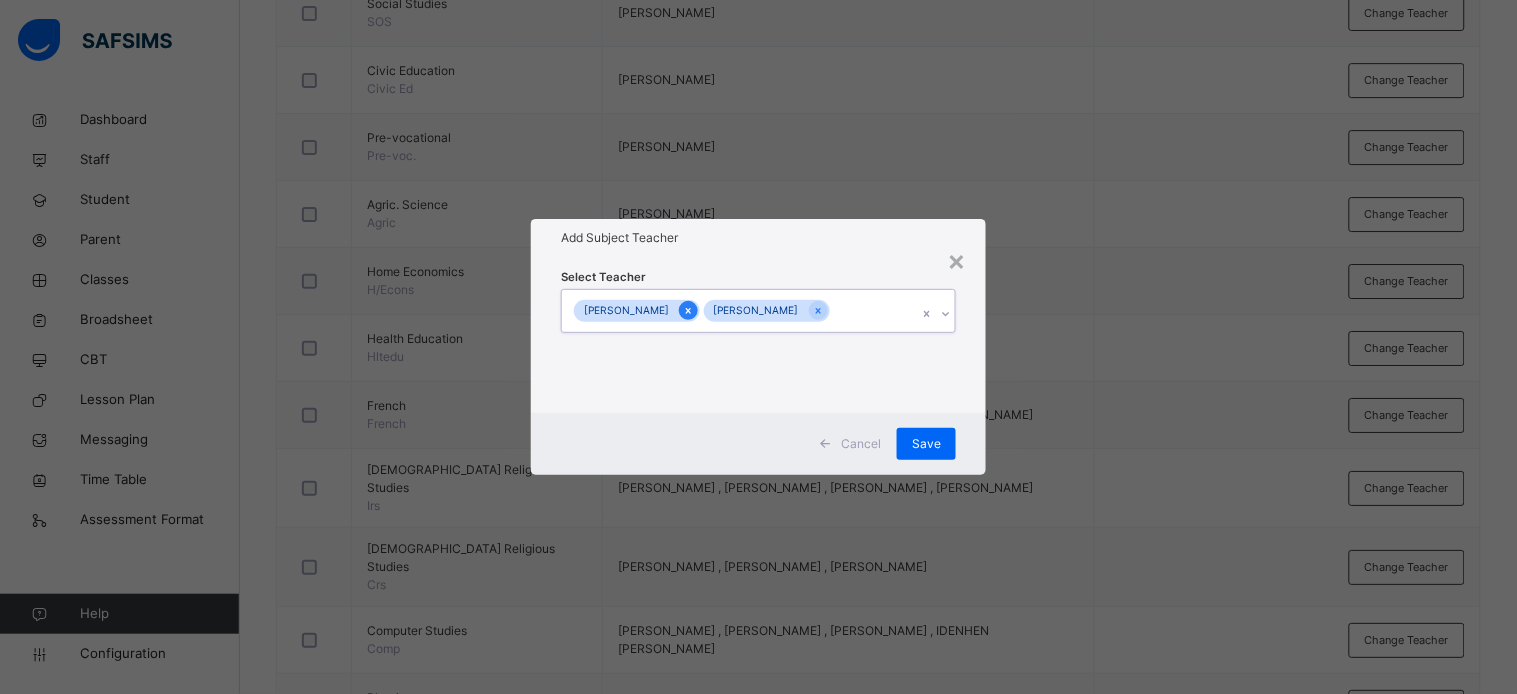 click 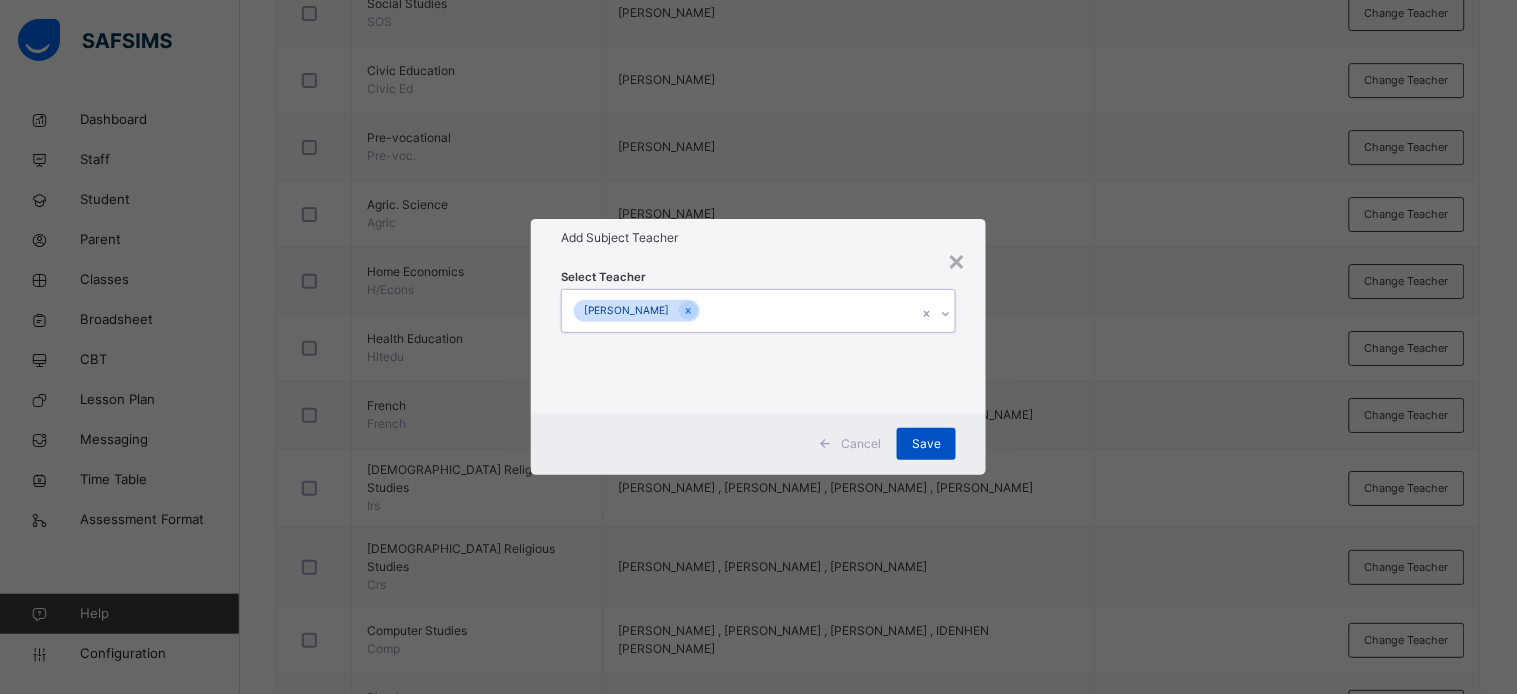 click on "Save" at bounding box center [926, 444] 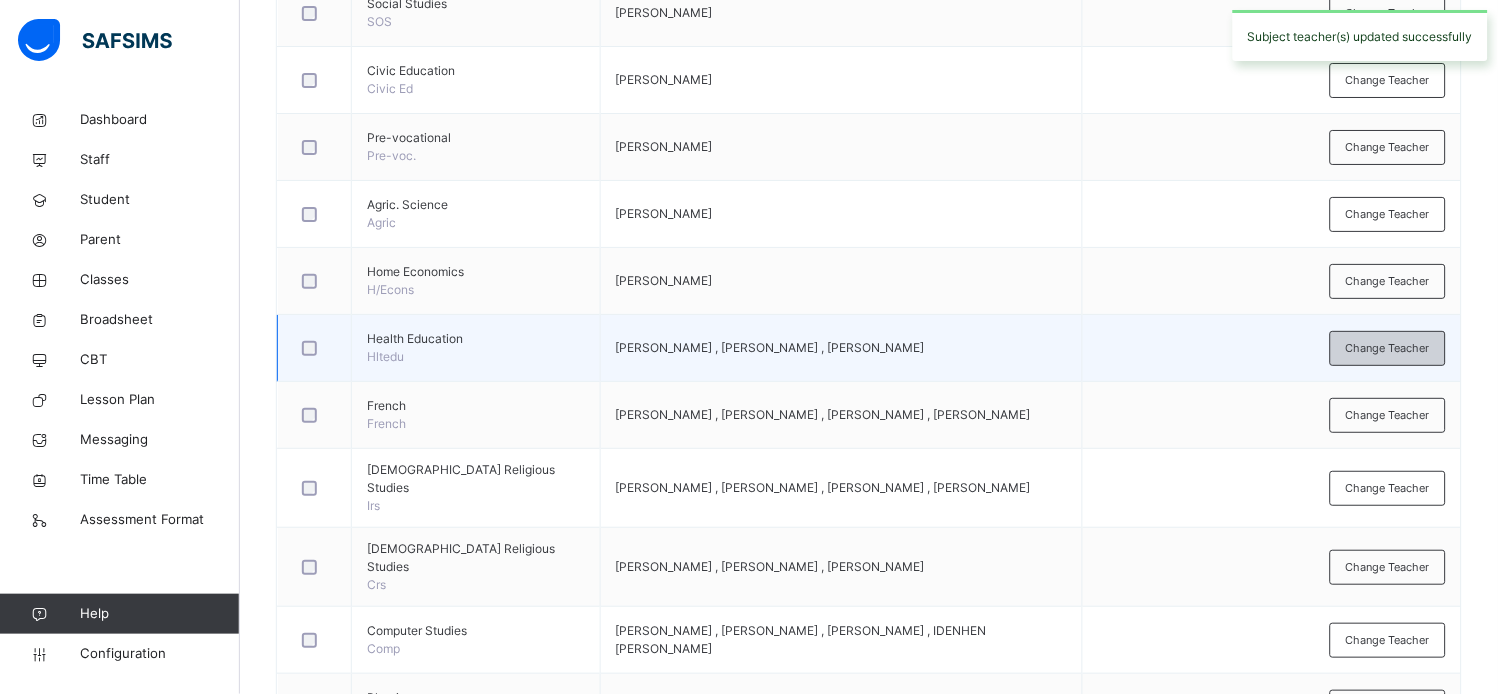click on "Change Teacher" at bounding box center (1388, 348) 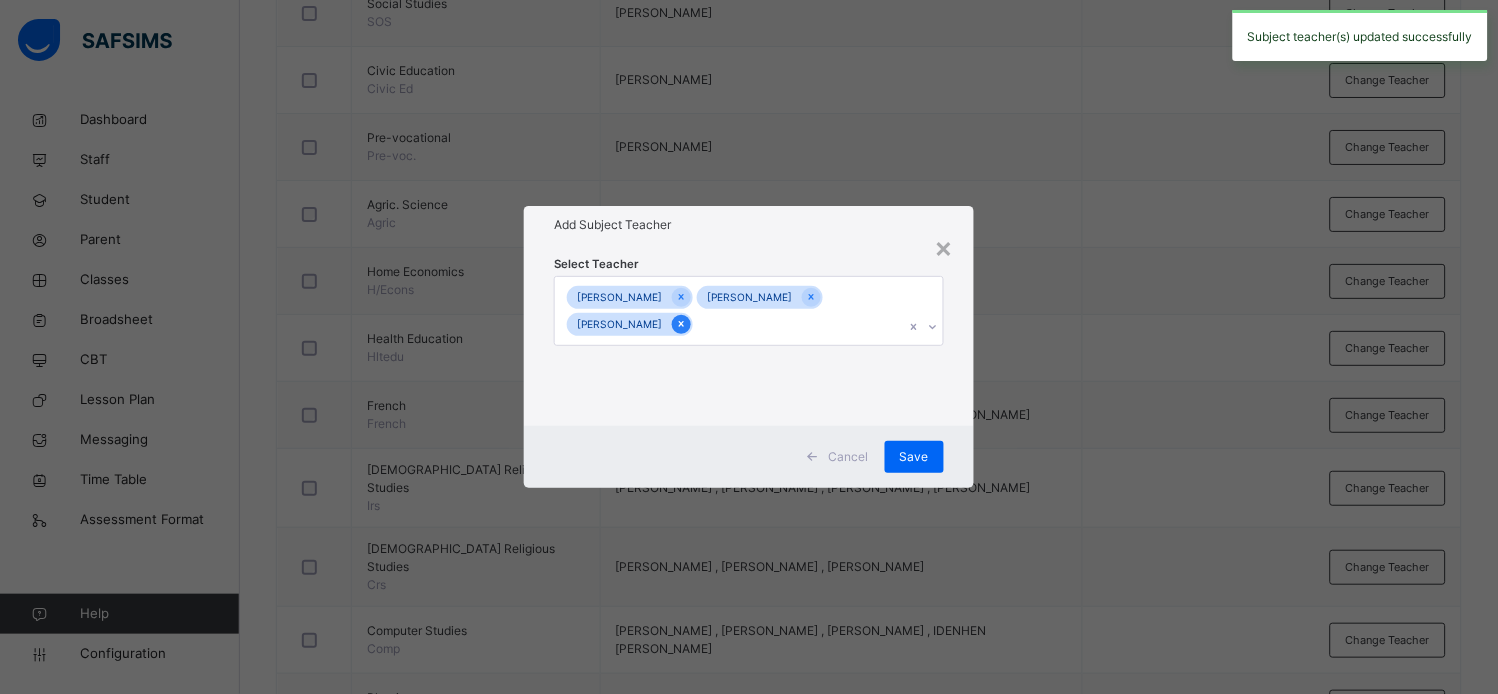 click 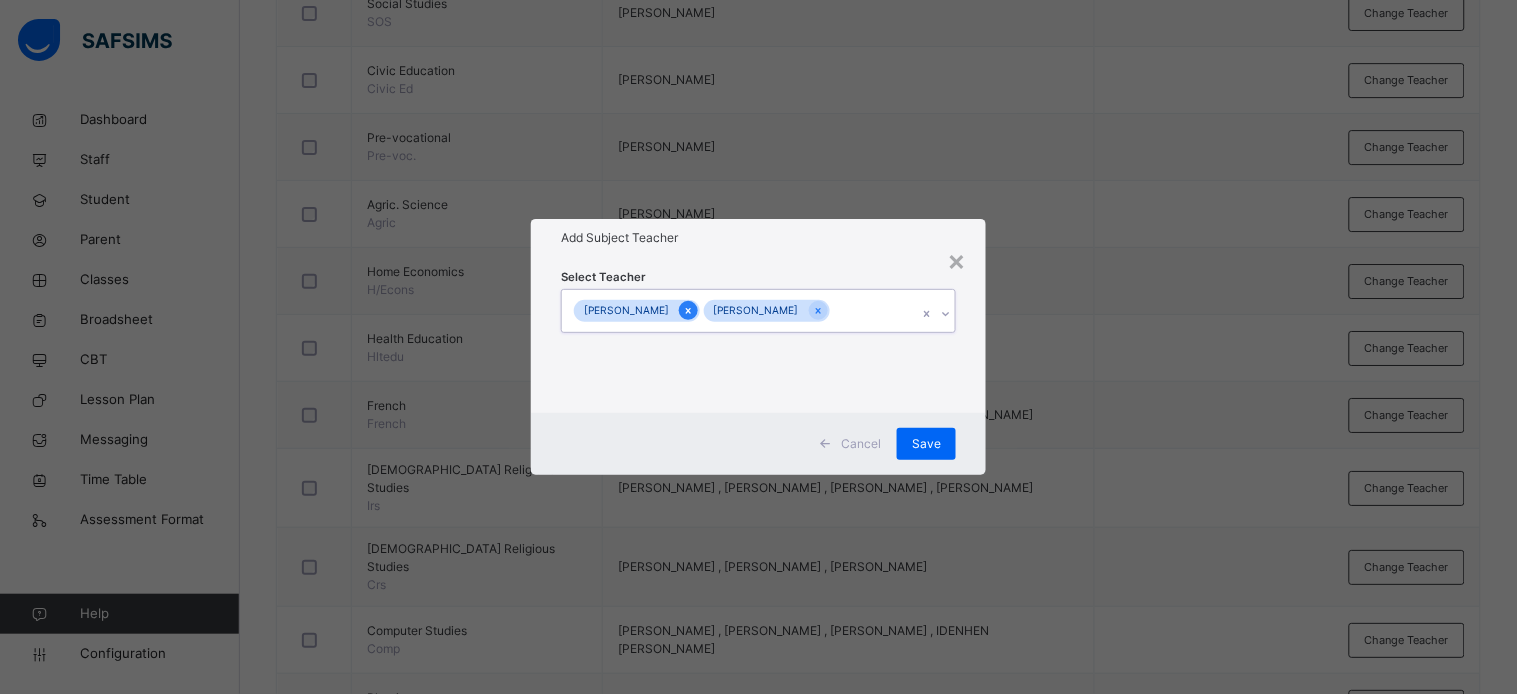 click 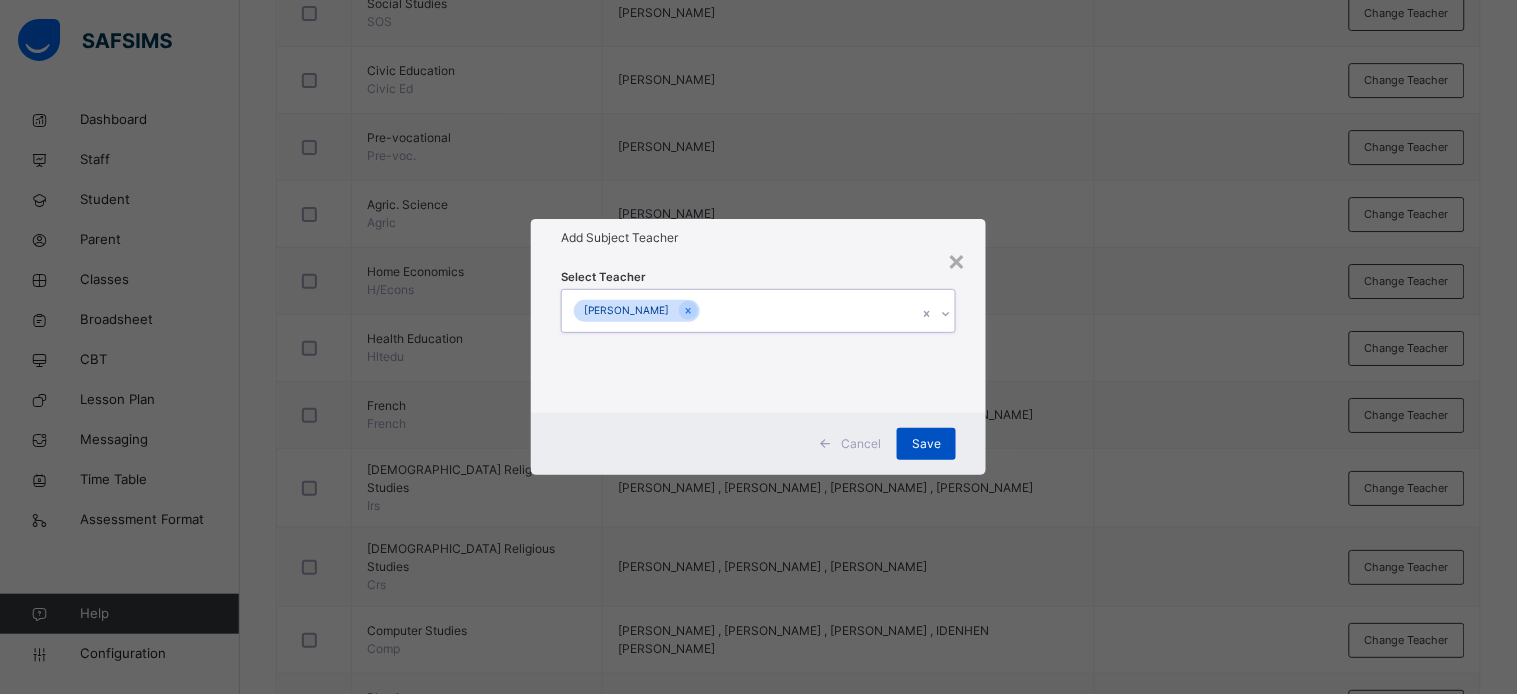 click on "Save" at bounding box center (926, 444) 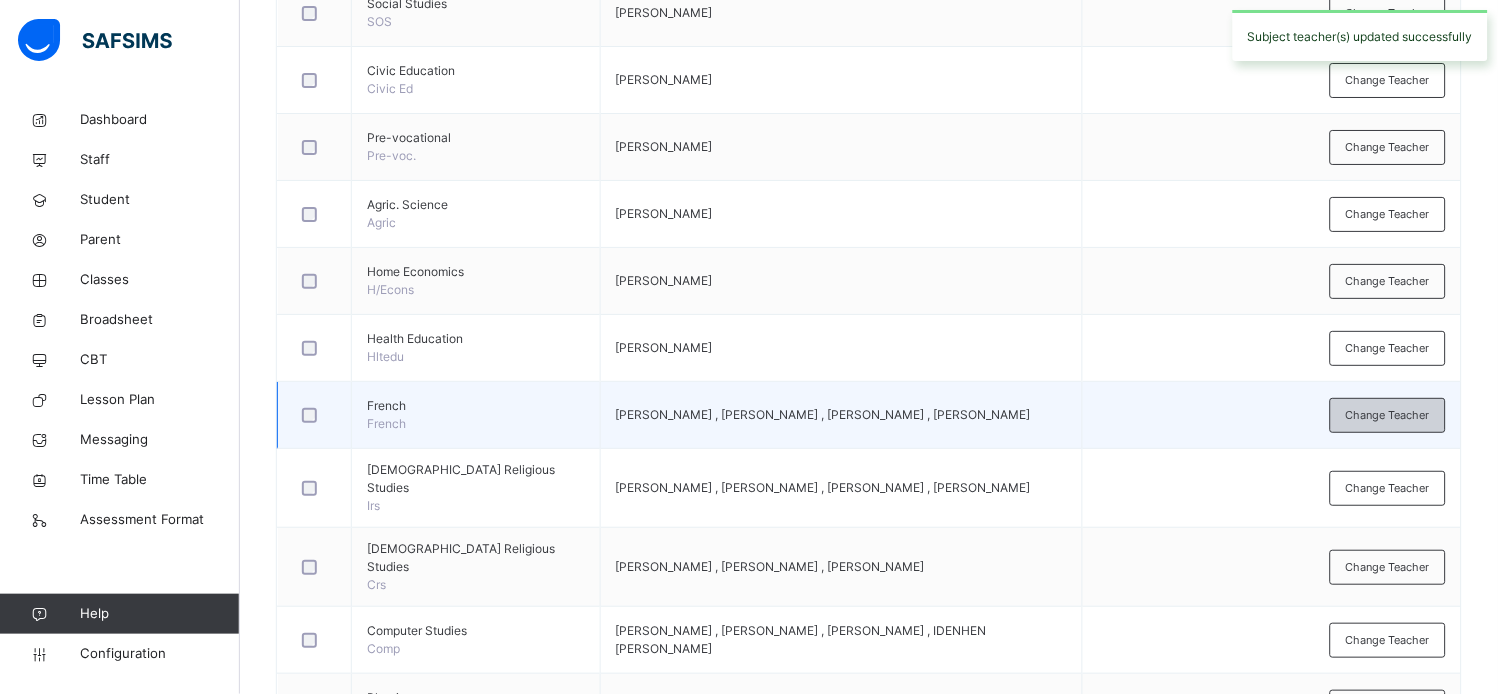 click on "Change Teacher" at bounding box center (1388, 415) 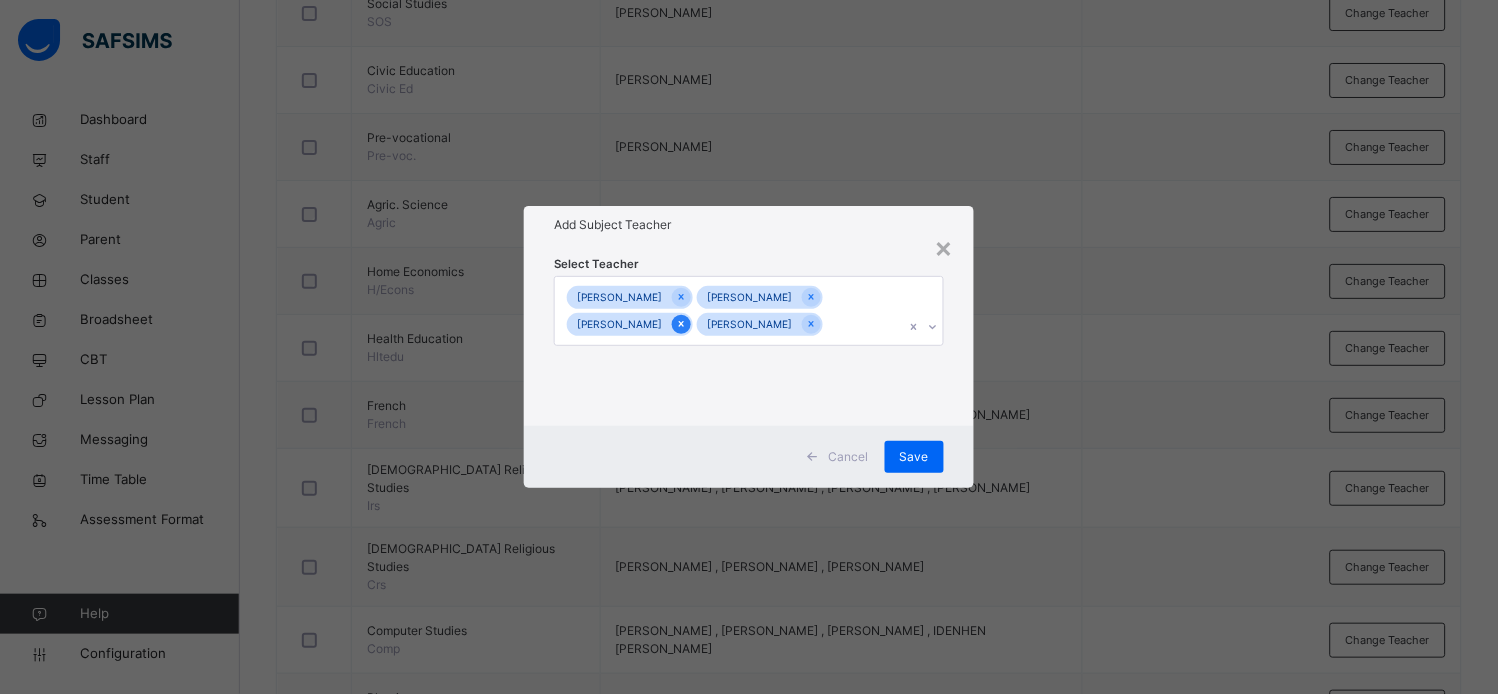 click at bounding box center [681, 324] 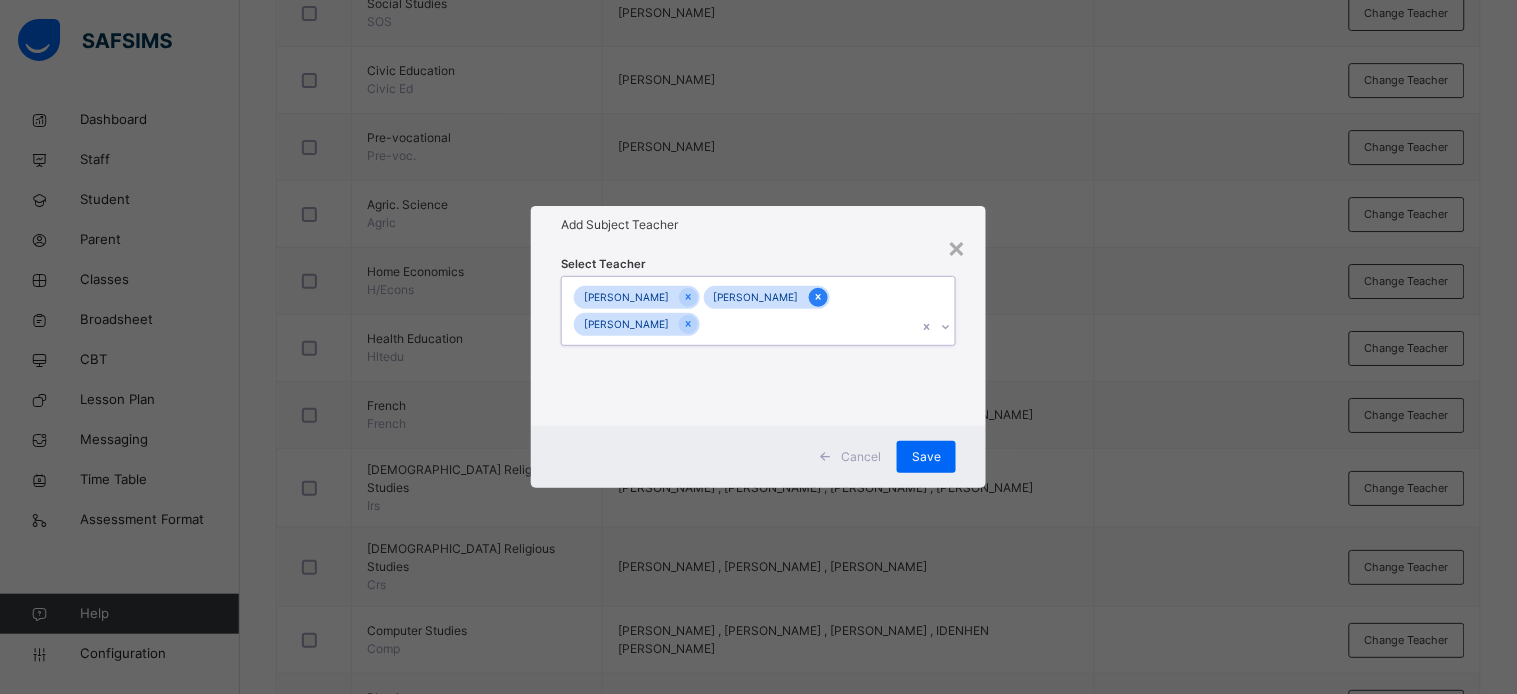click 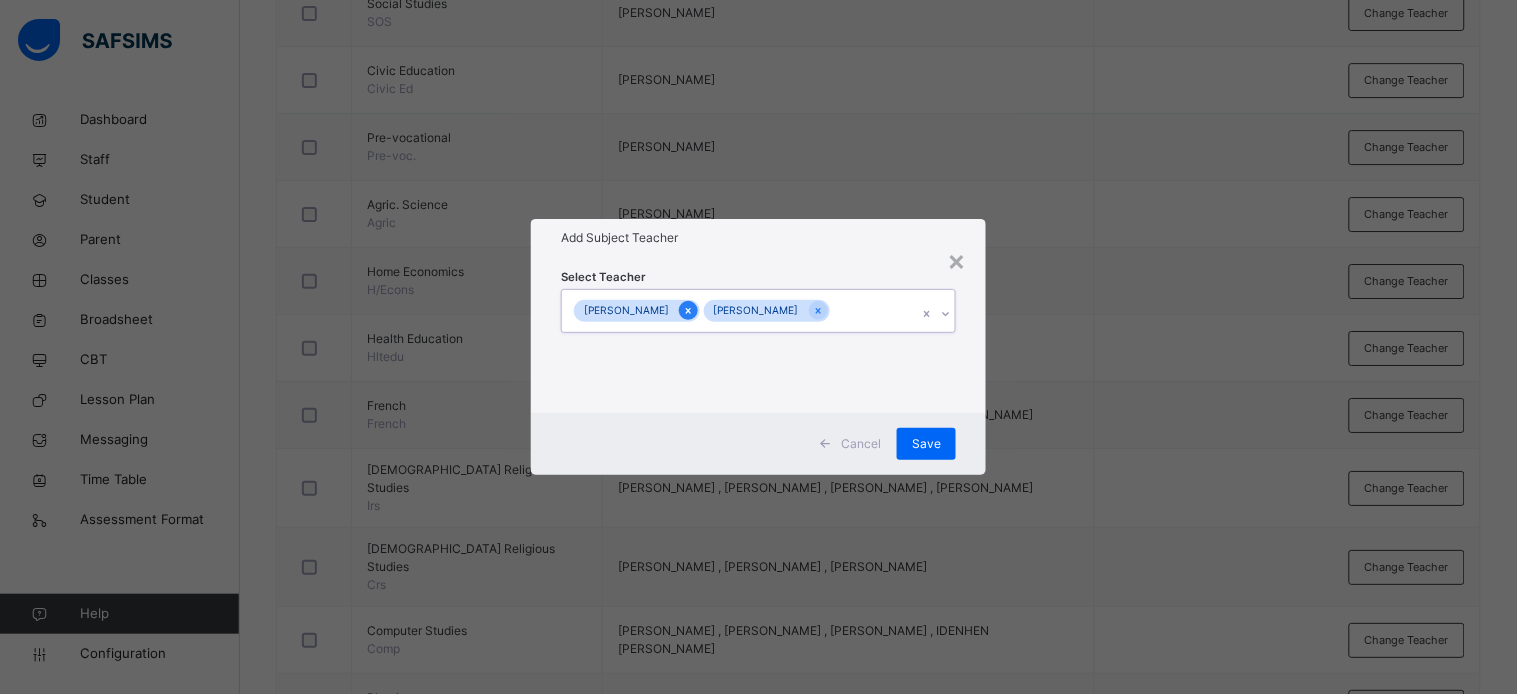 click 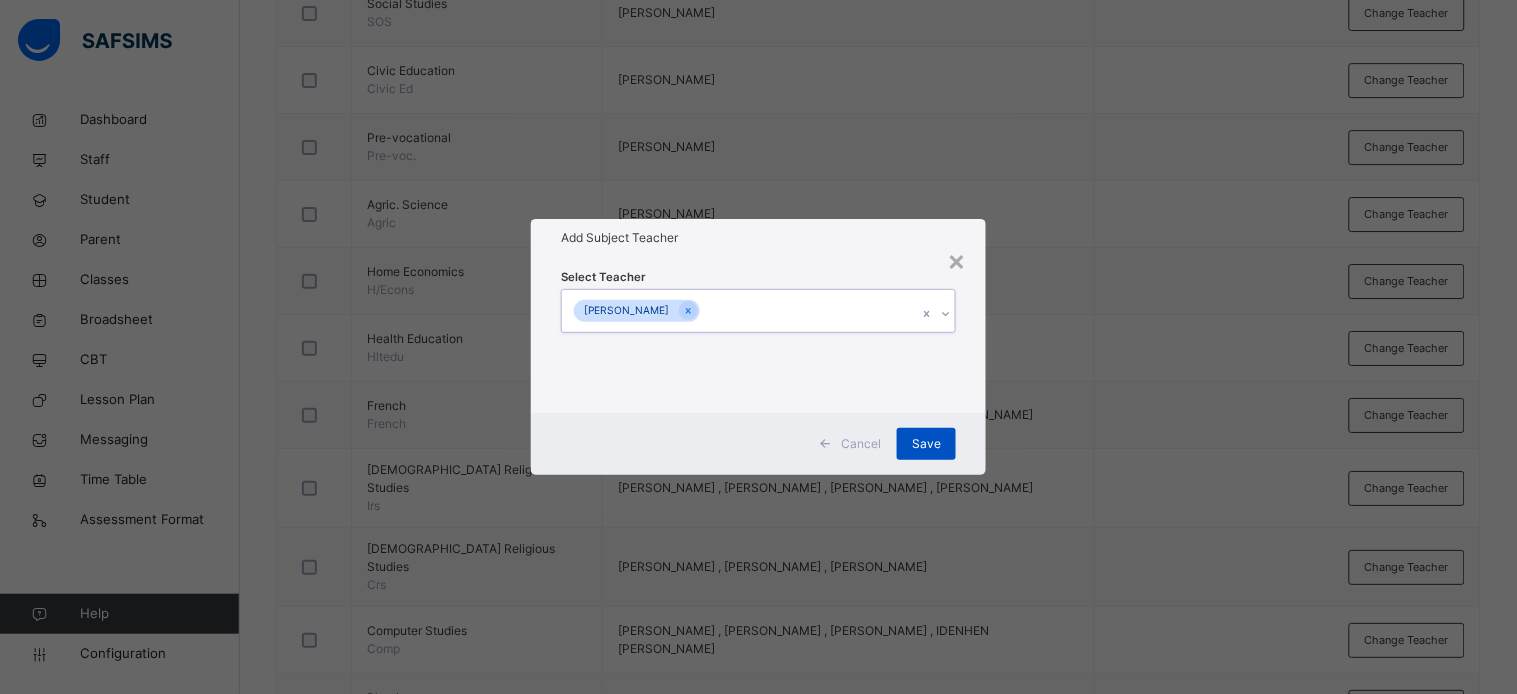 click on "Save" at bounding box center (926, 444) 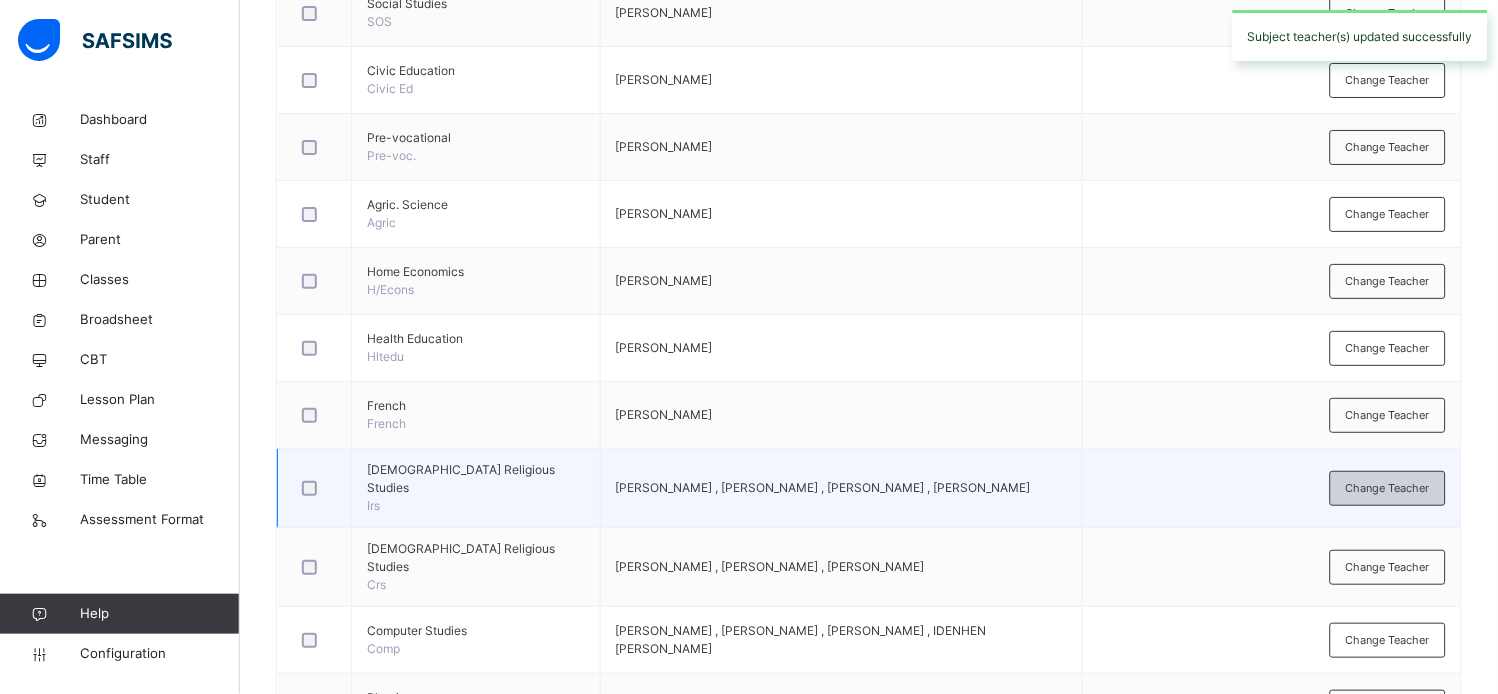 click on "Change Teacher" at bounding box center [1388, 488] 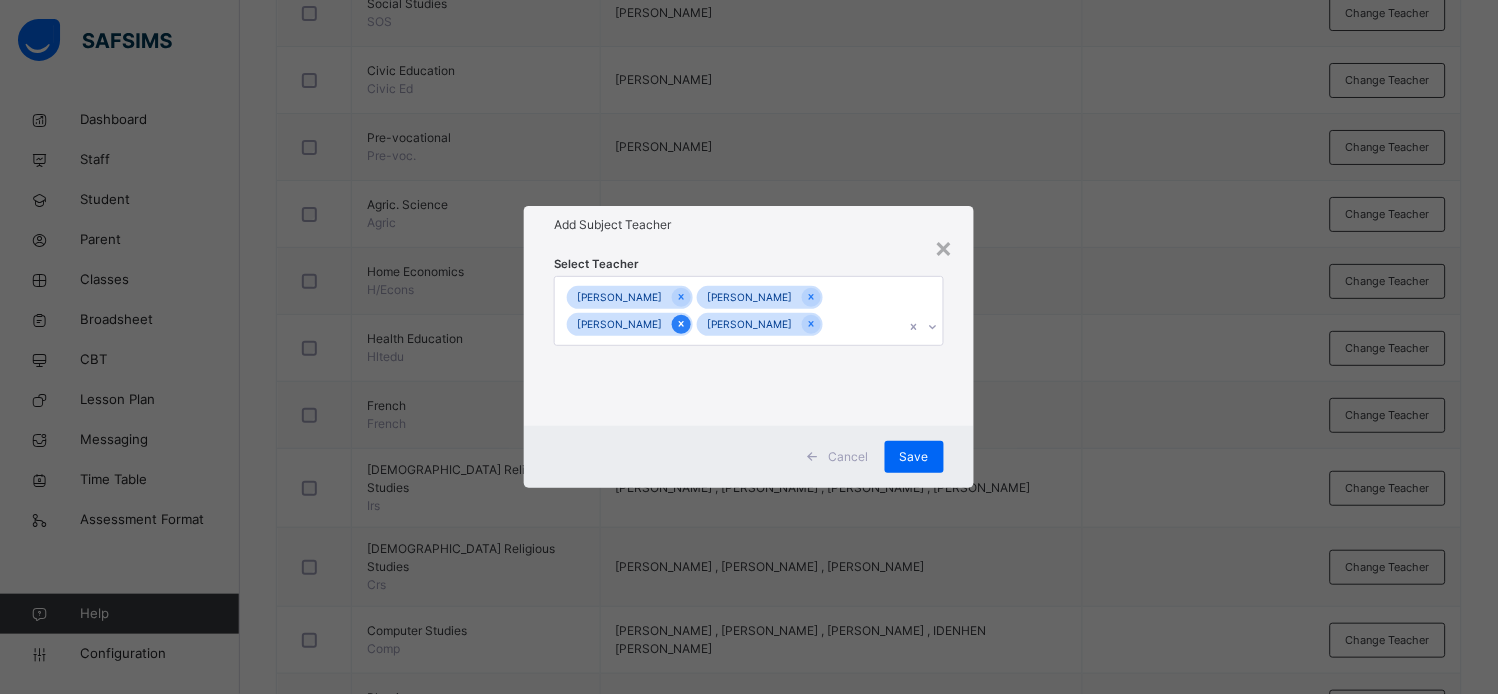 click 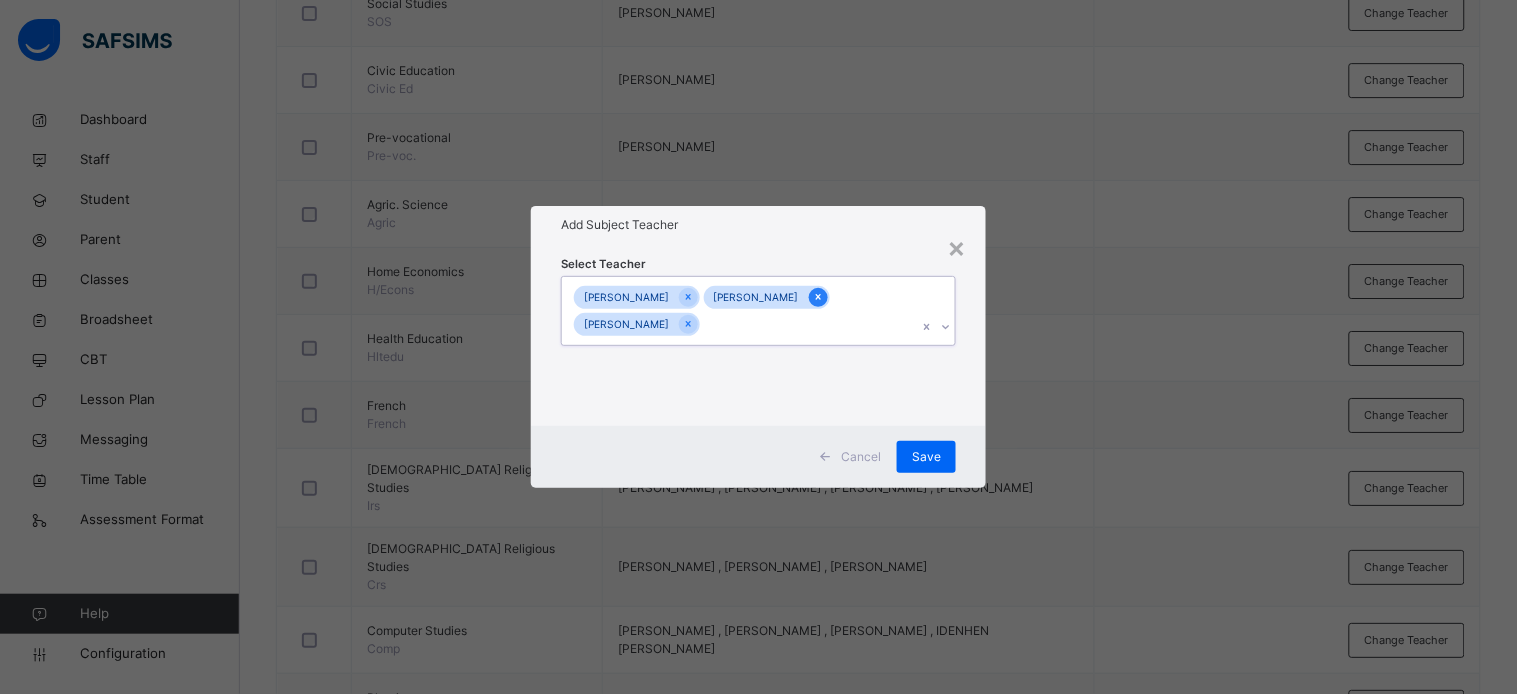 click 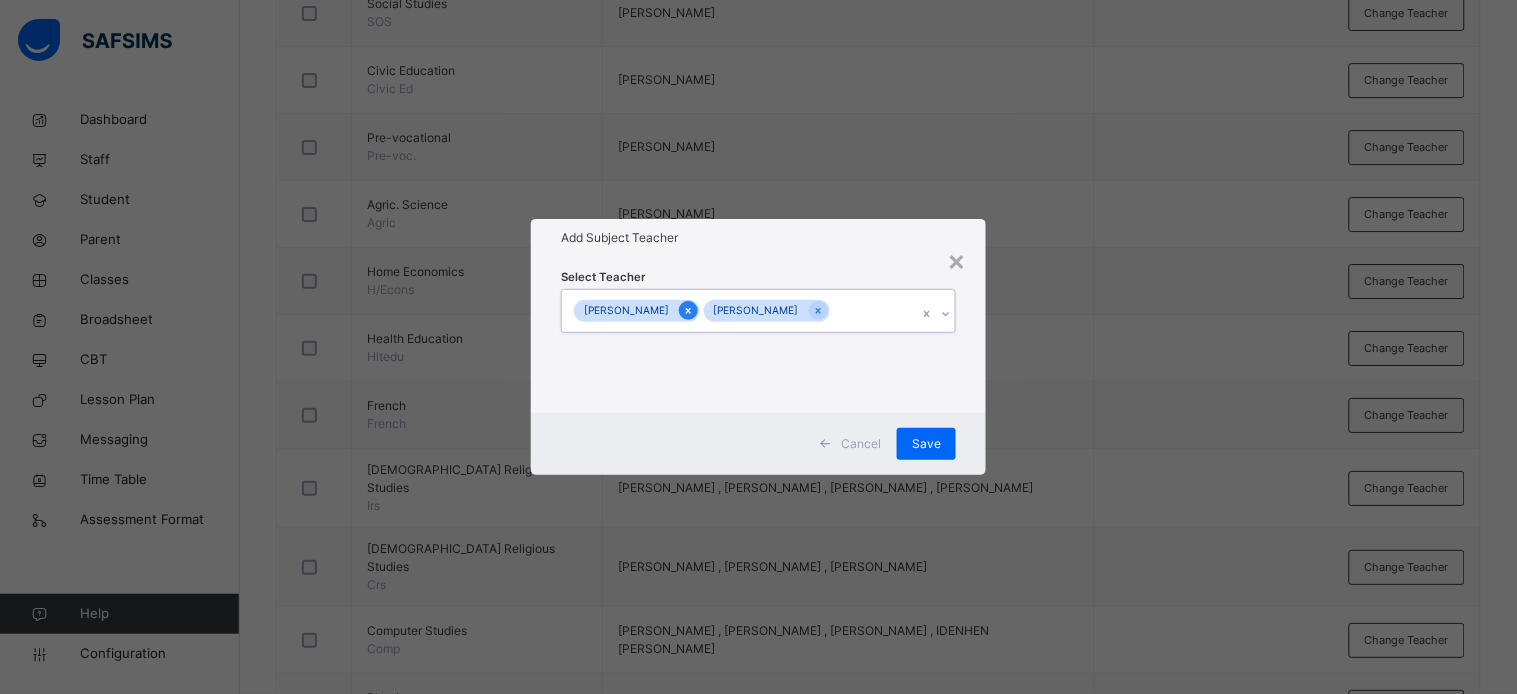 click 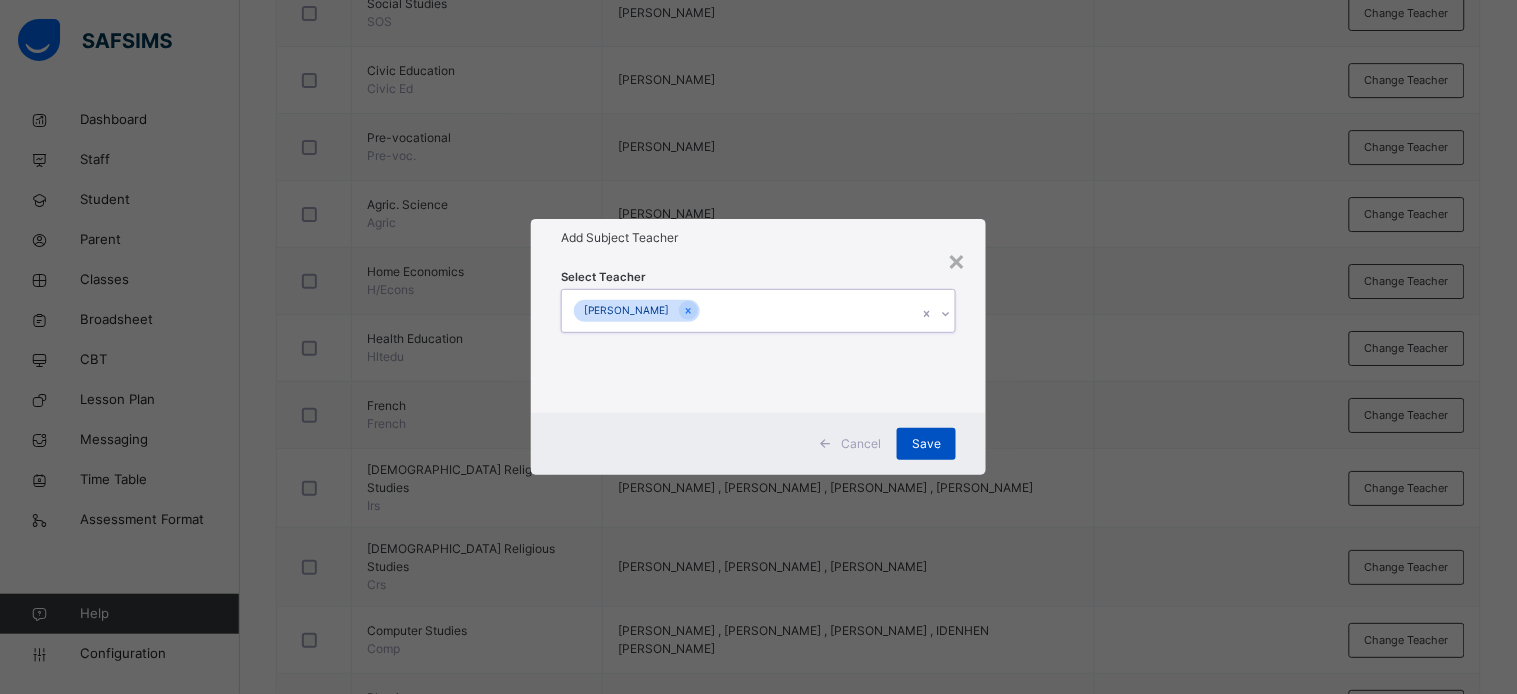 click on "Save" at bounding box center [926, 444] 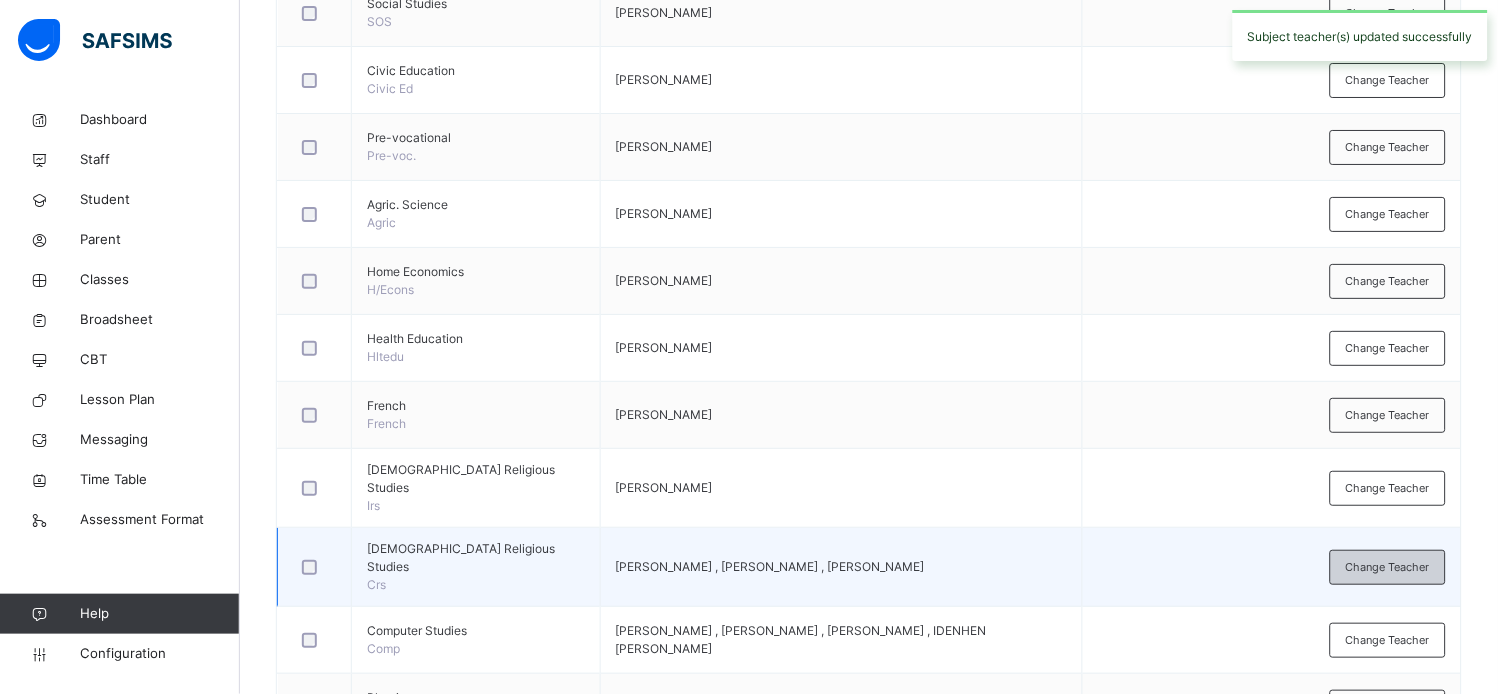 click on "Change Teacher" at bounding box center [1388, 567] 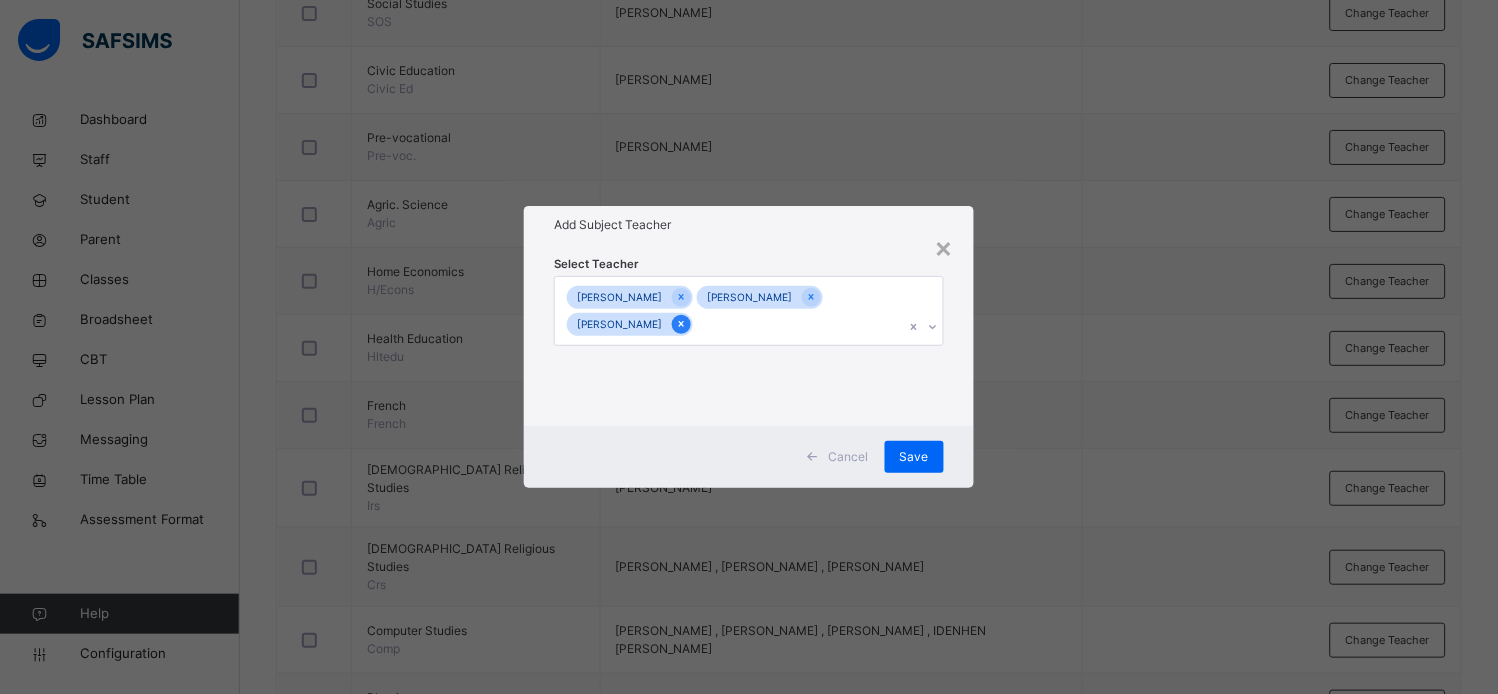 click 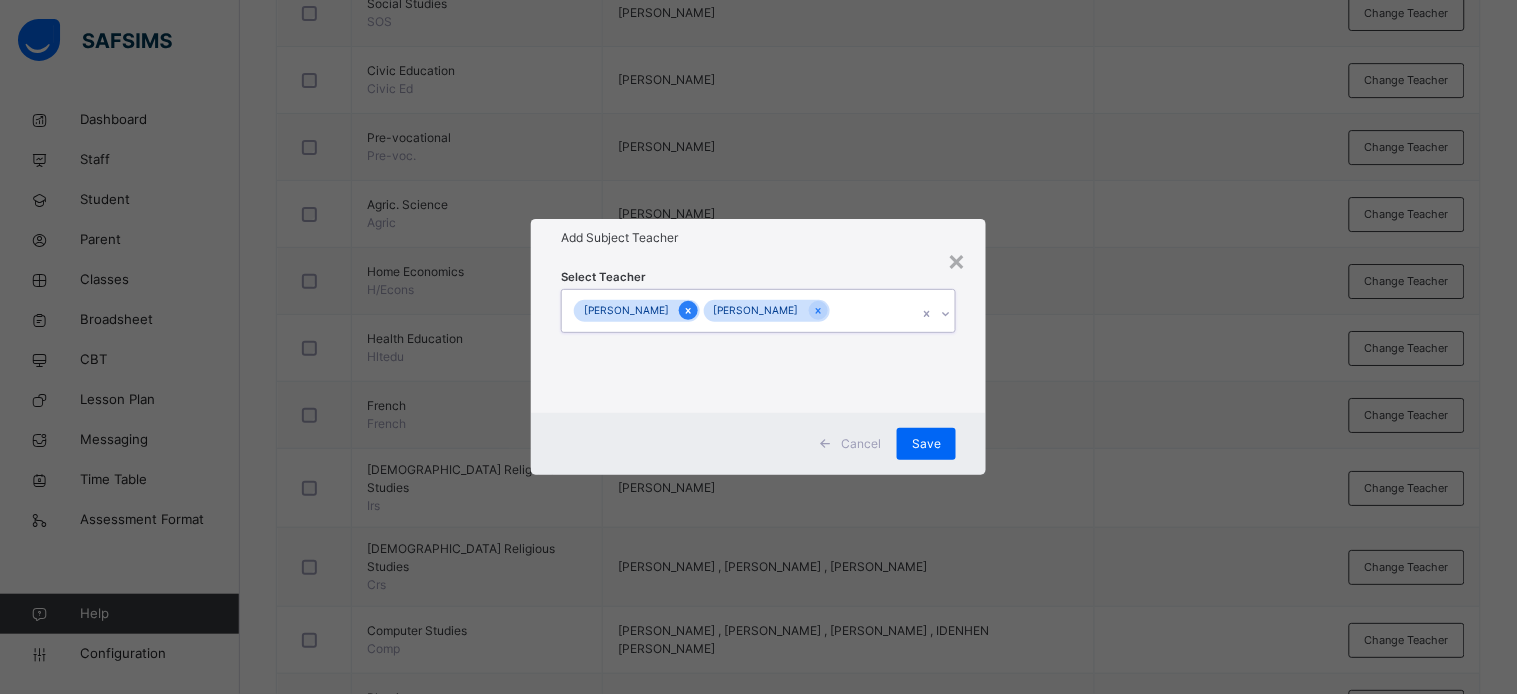 click 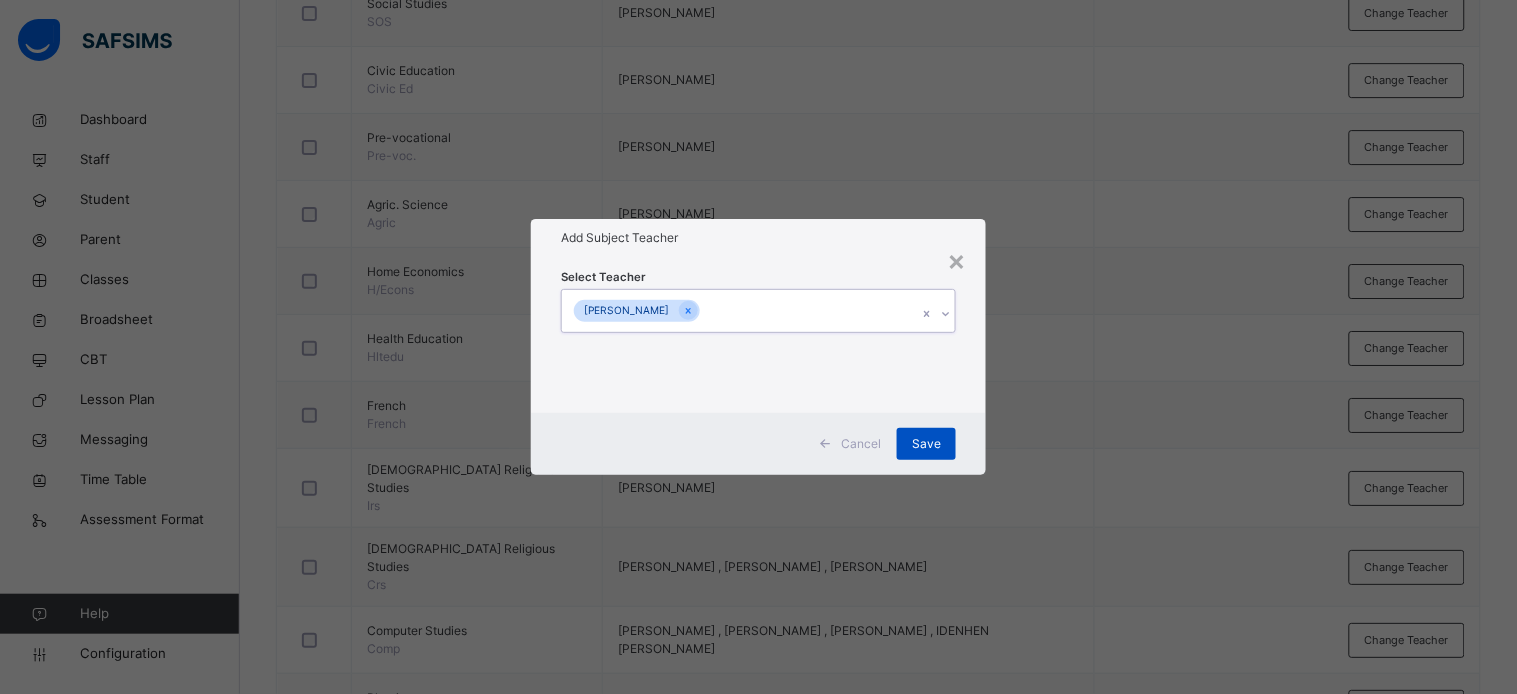 click on "Save" at bounding box center (926, 444) 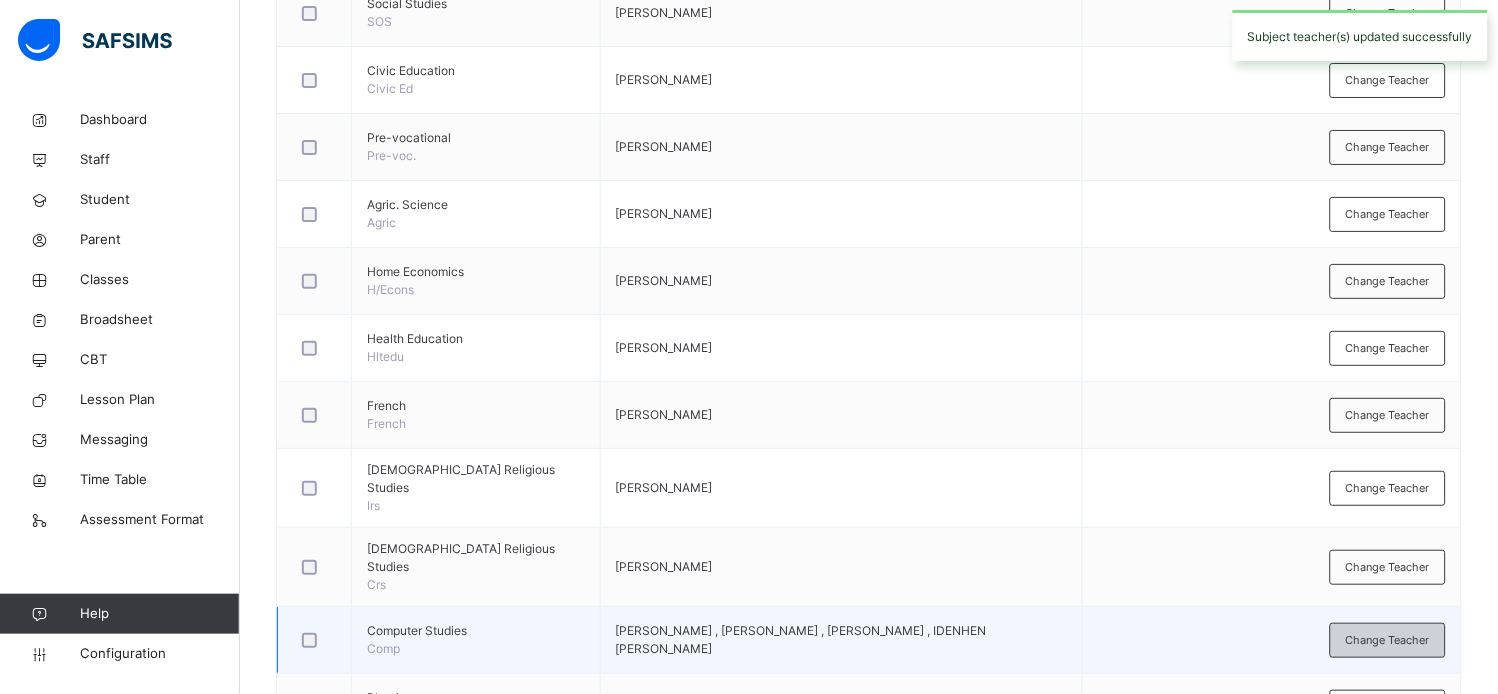 click on "Change Teacher" at bounding box center (1388, 640) 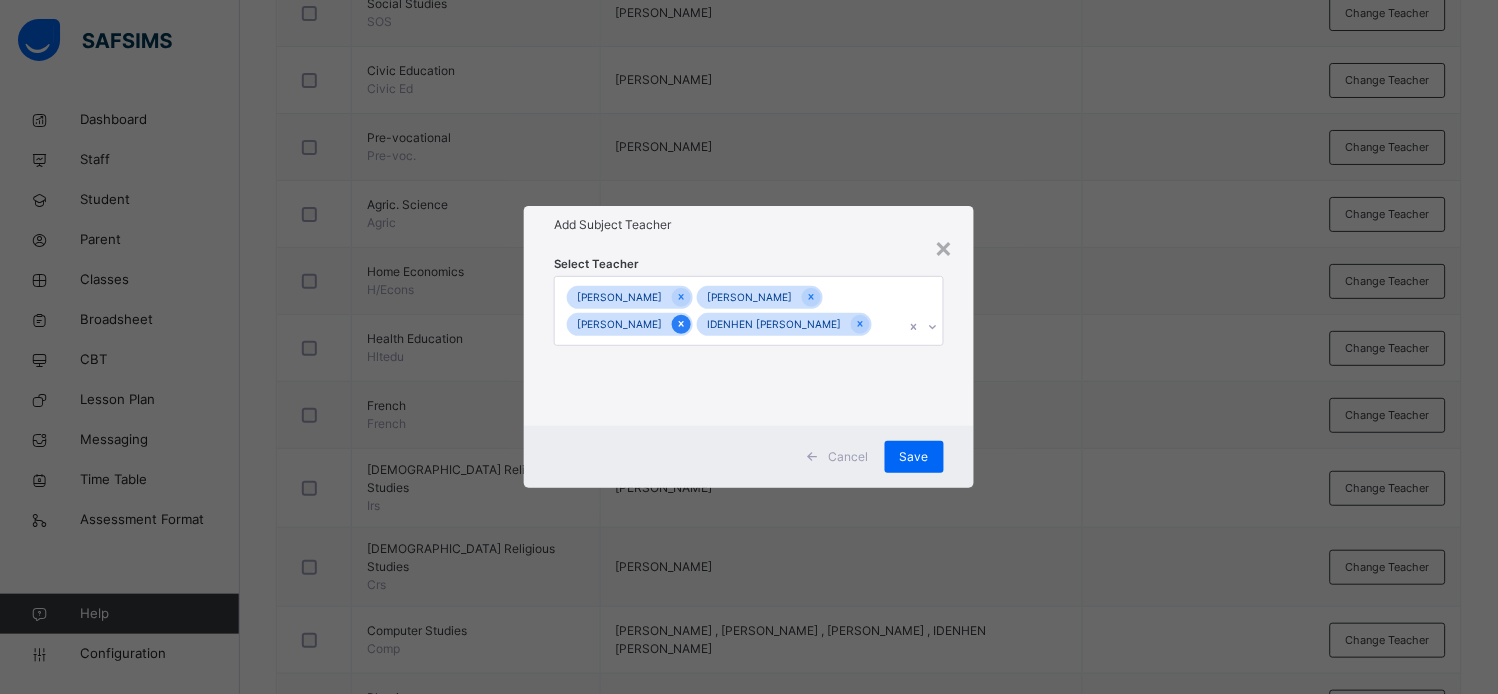click 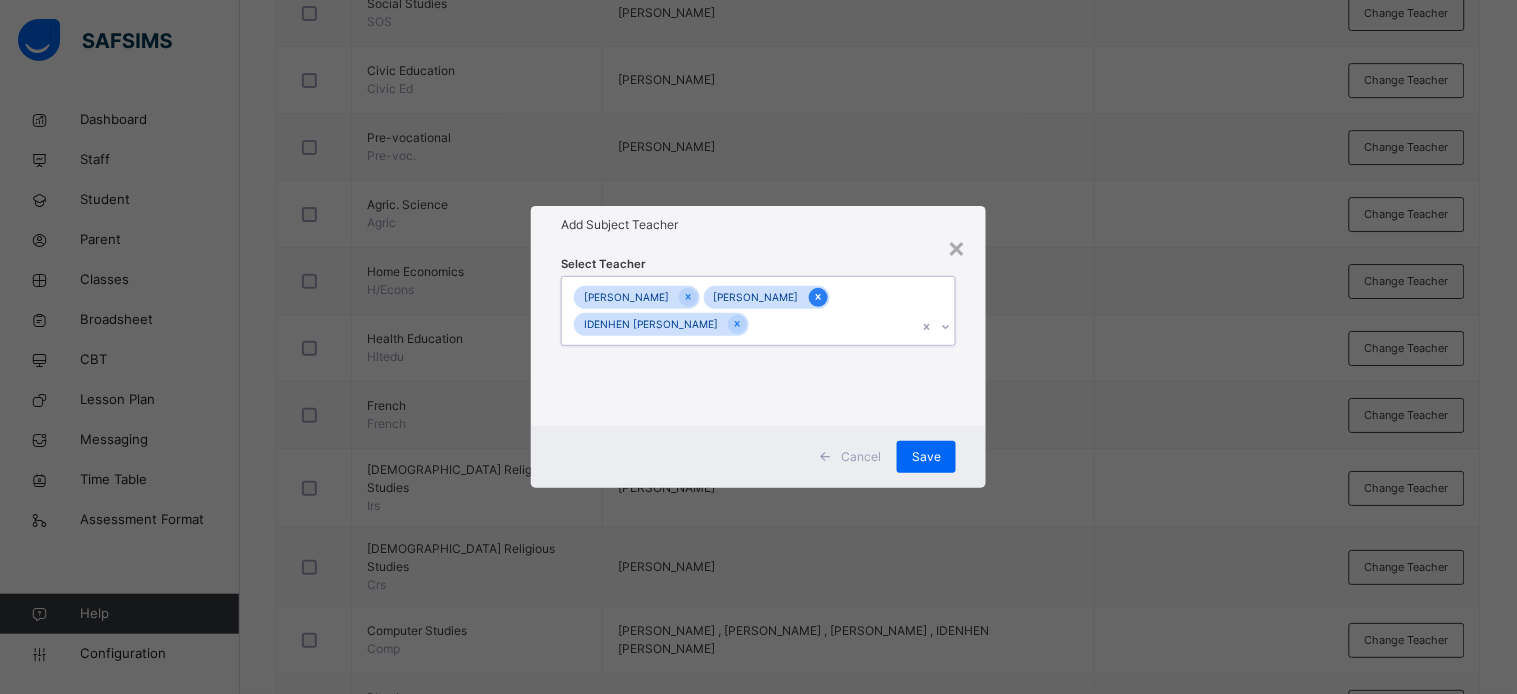 click 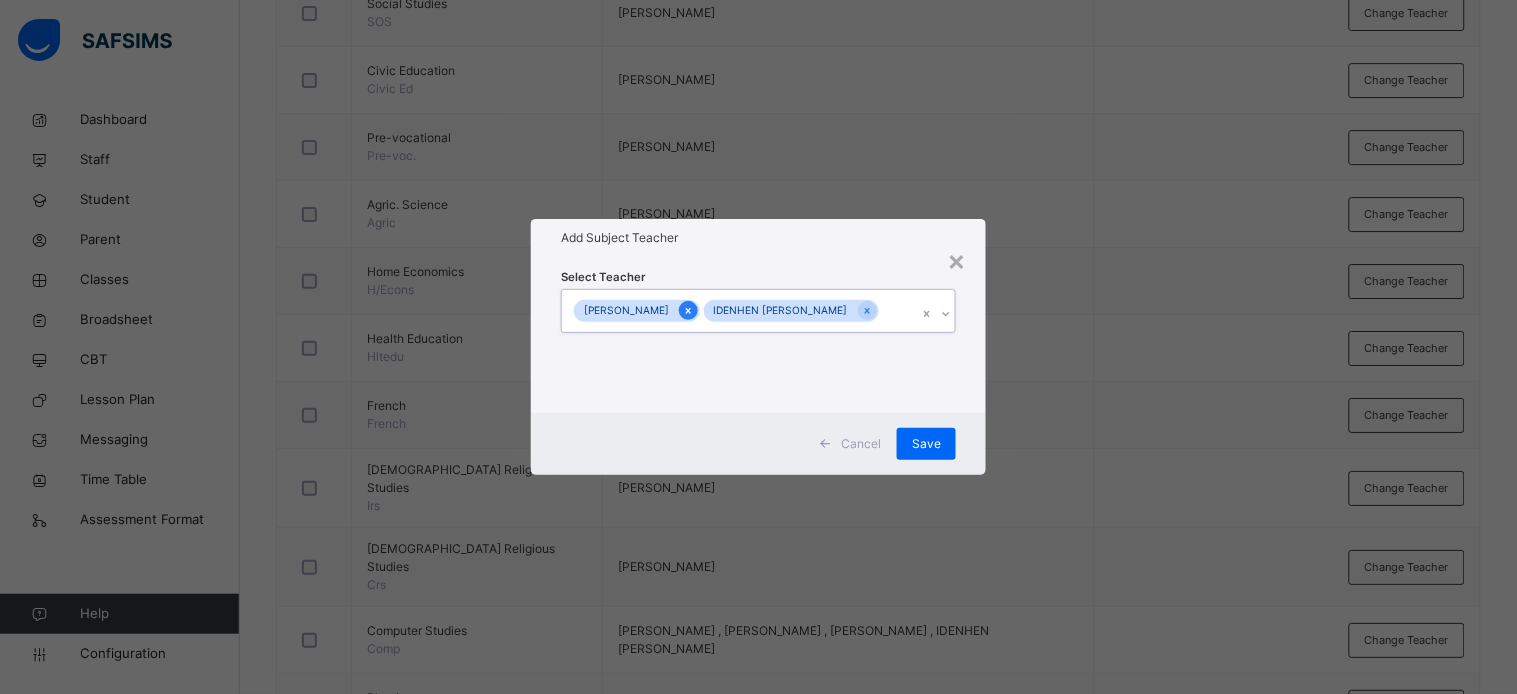 click 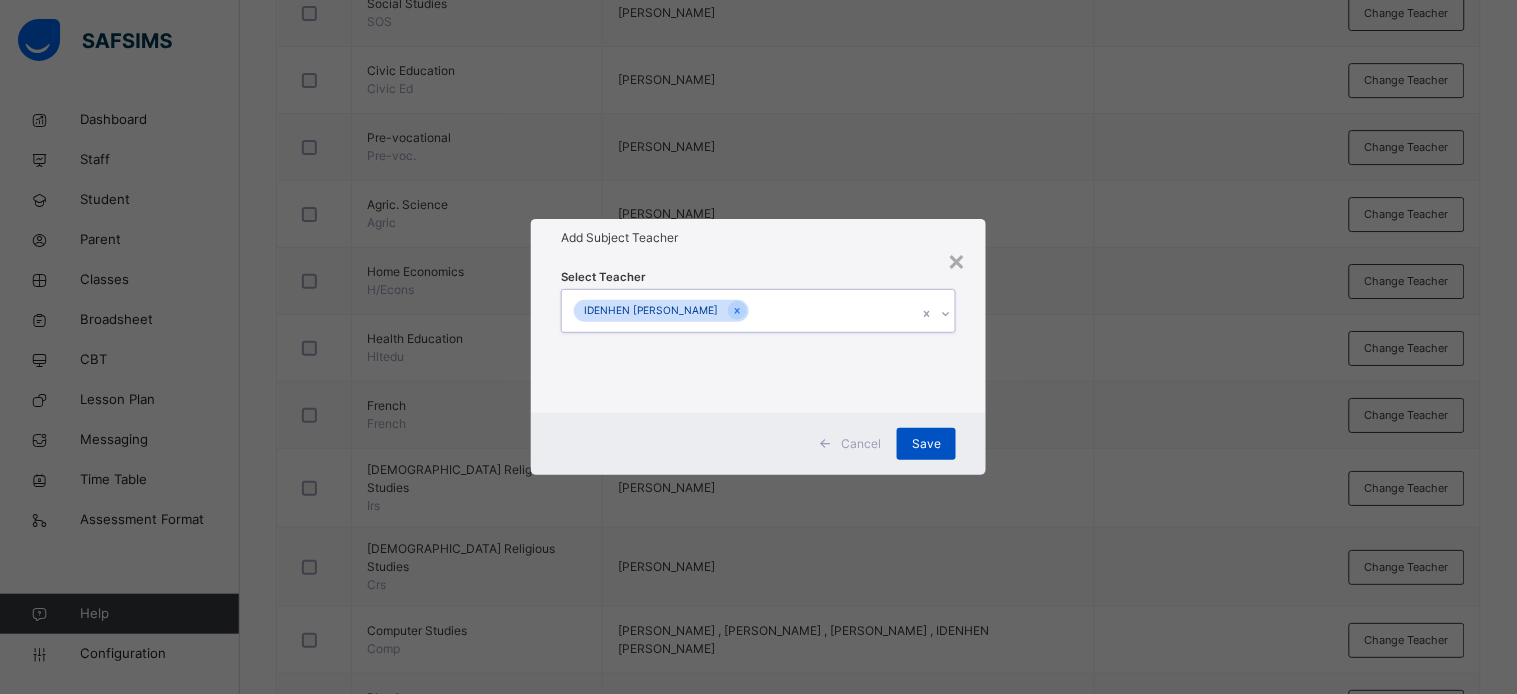 click on "Save" at bounding box center (926, 444) 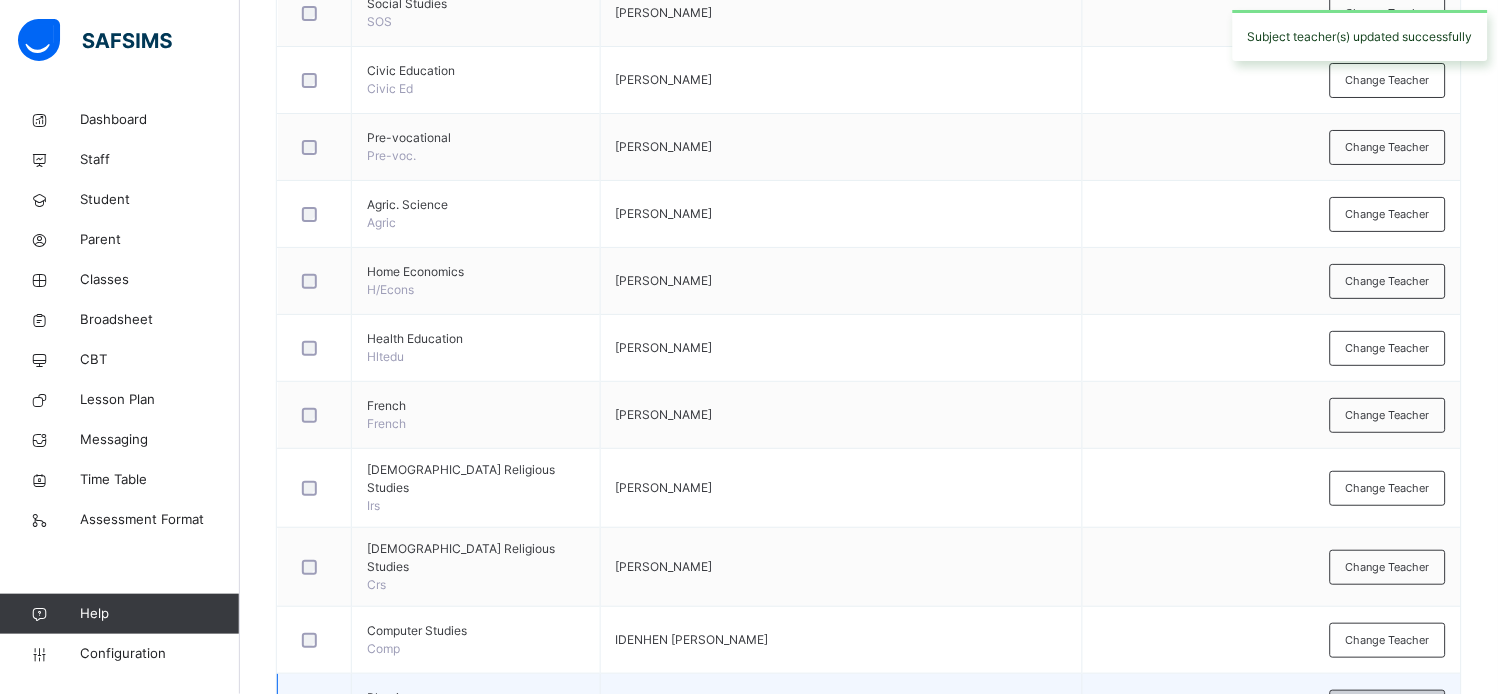 click on "Change Teacher" at bounding box center [1388, 707] 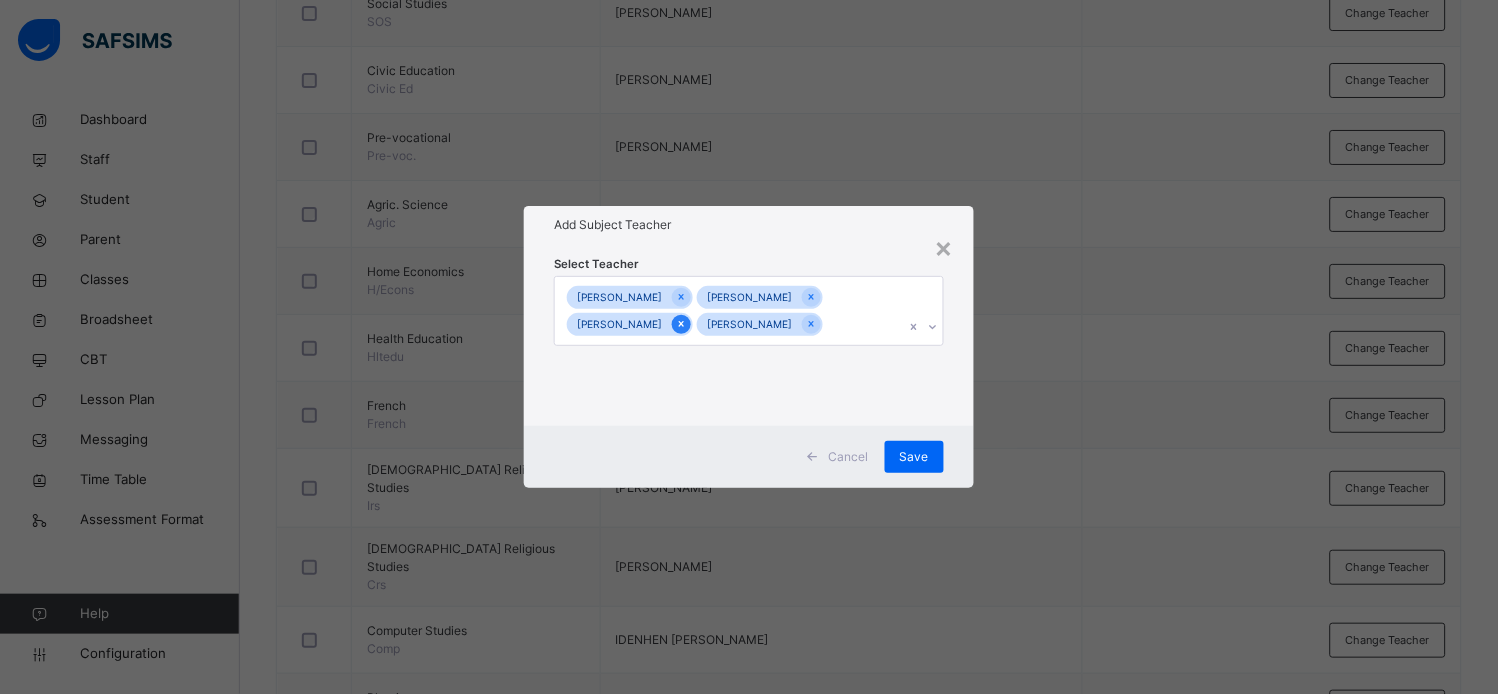 click 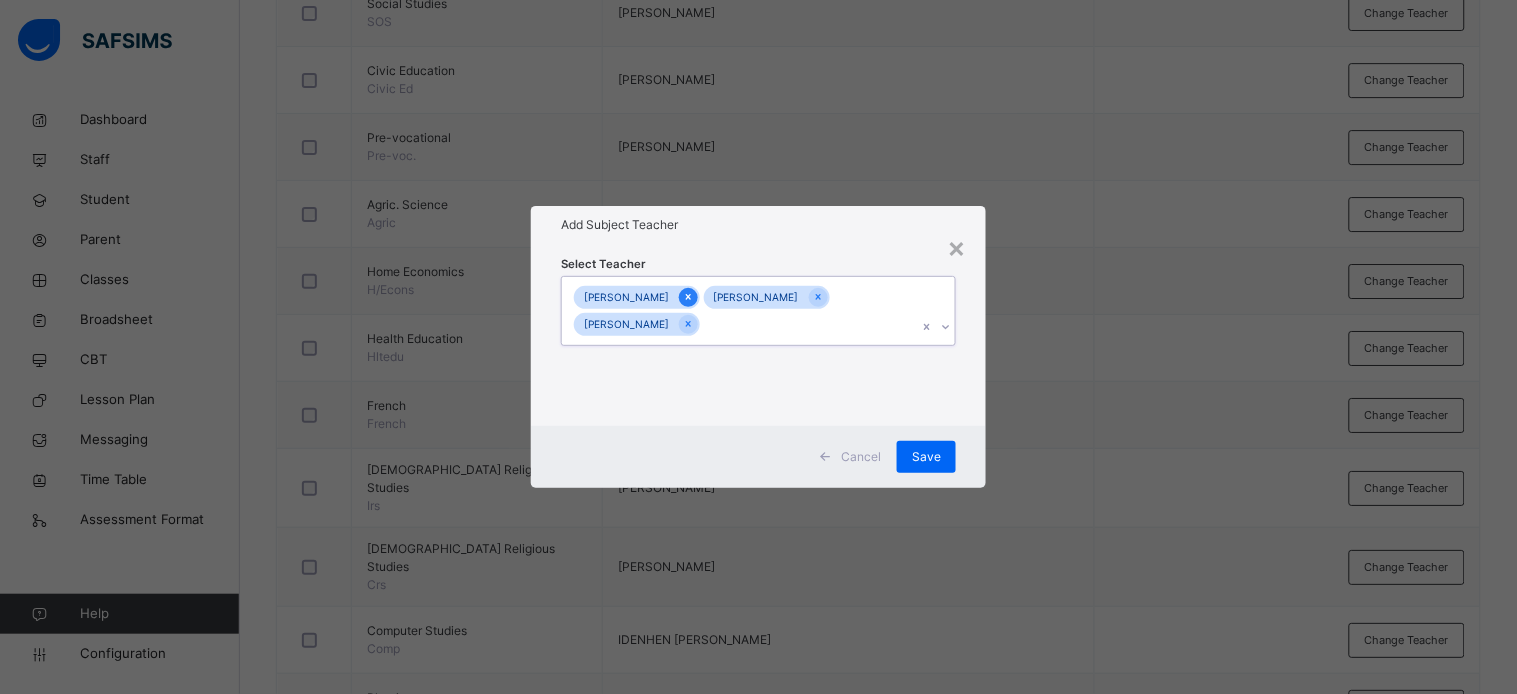 click 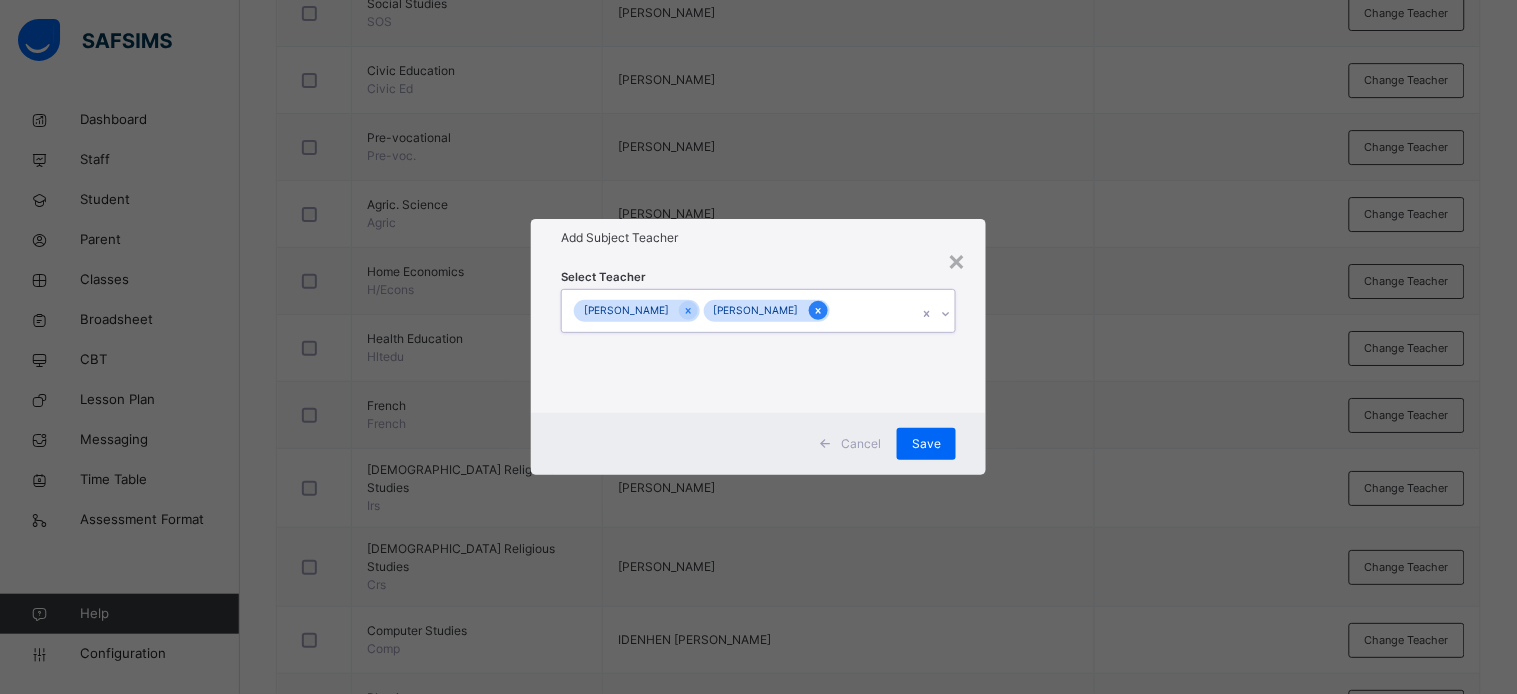 click 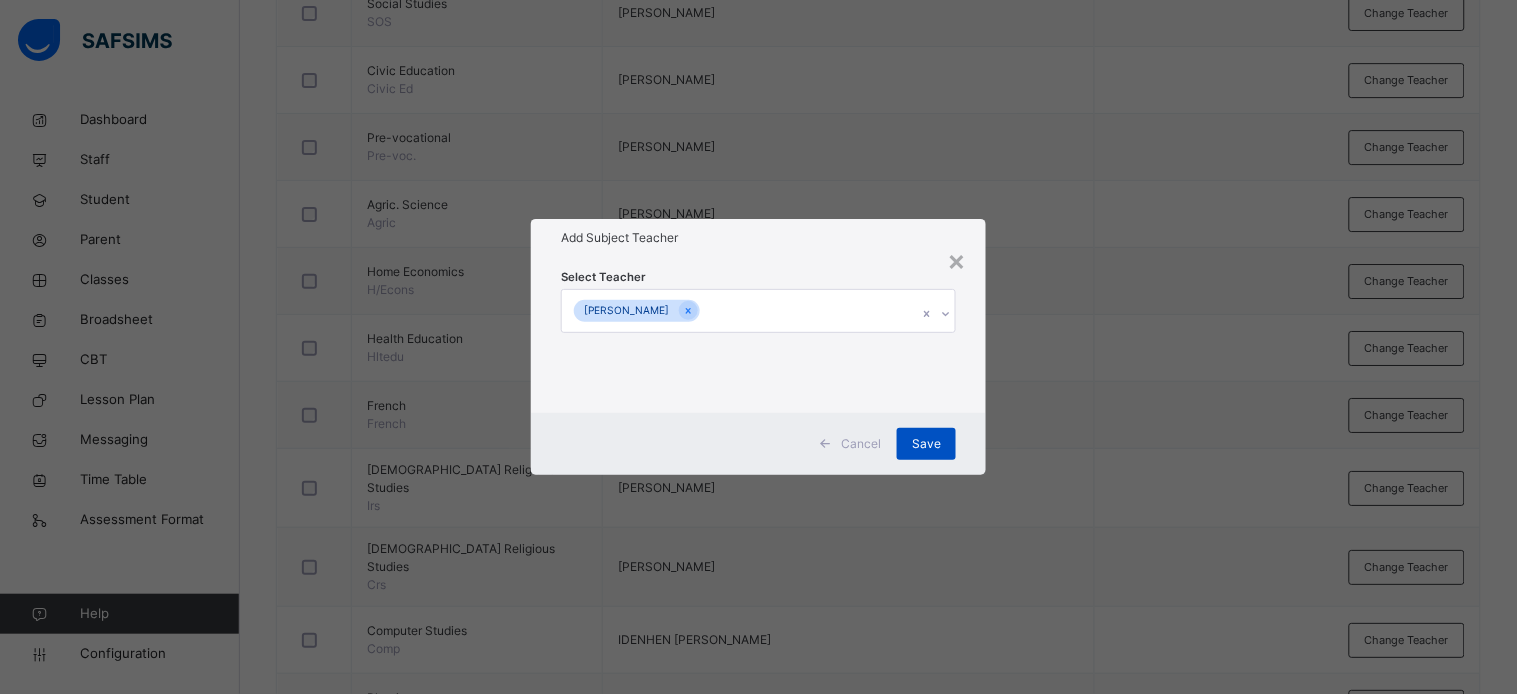 click on "Save" at bounding box center [926, 444] 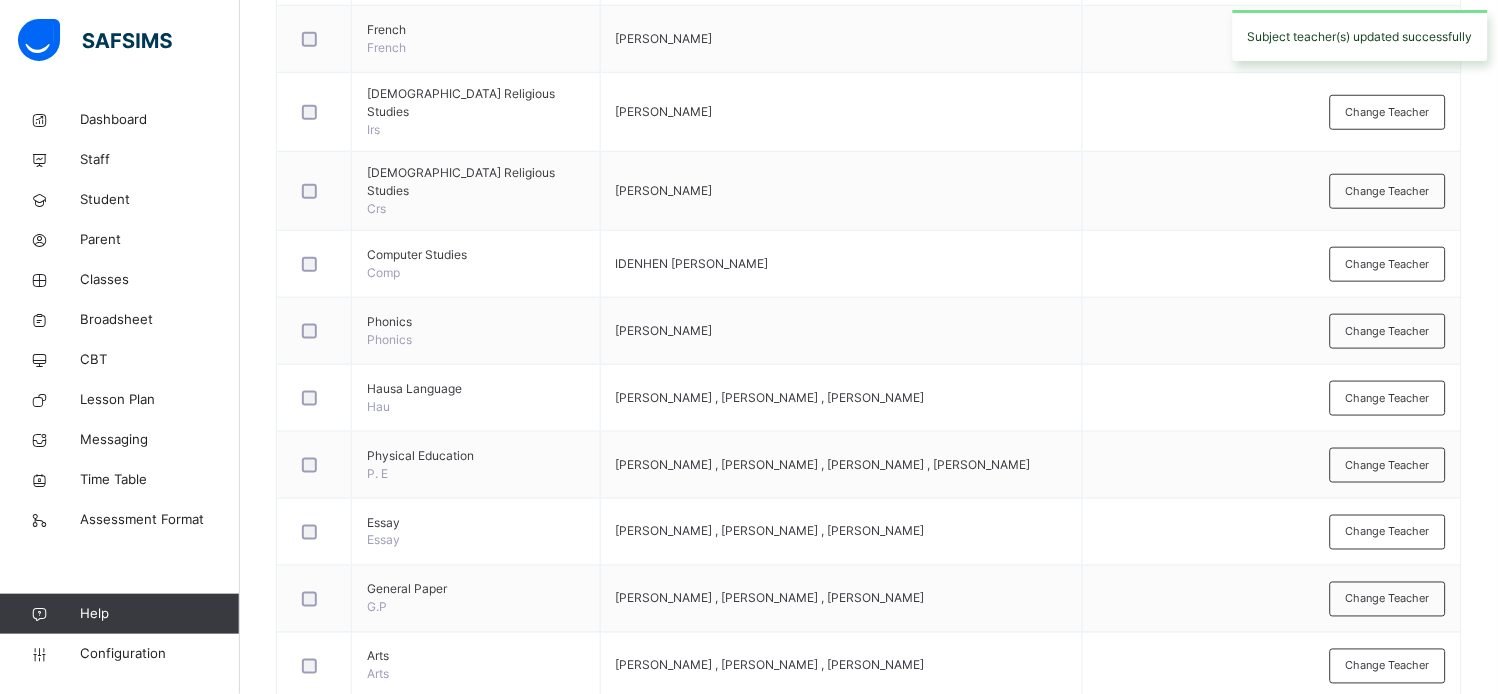 scroll, scrollTop: 2075, scrollLeft: 0, axis: vertical 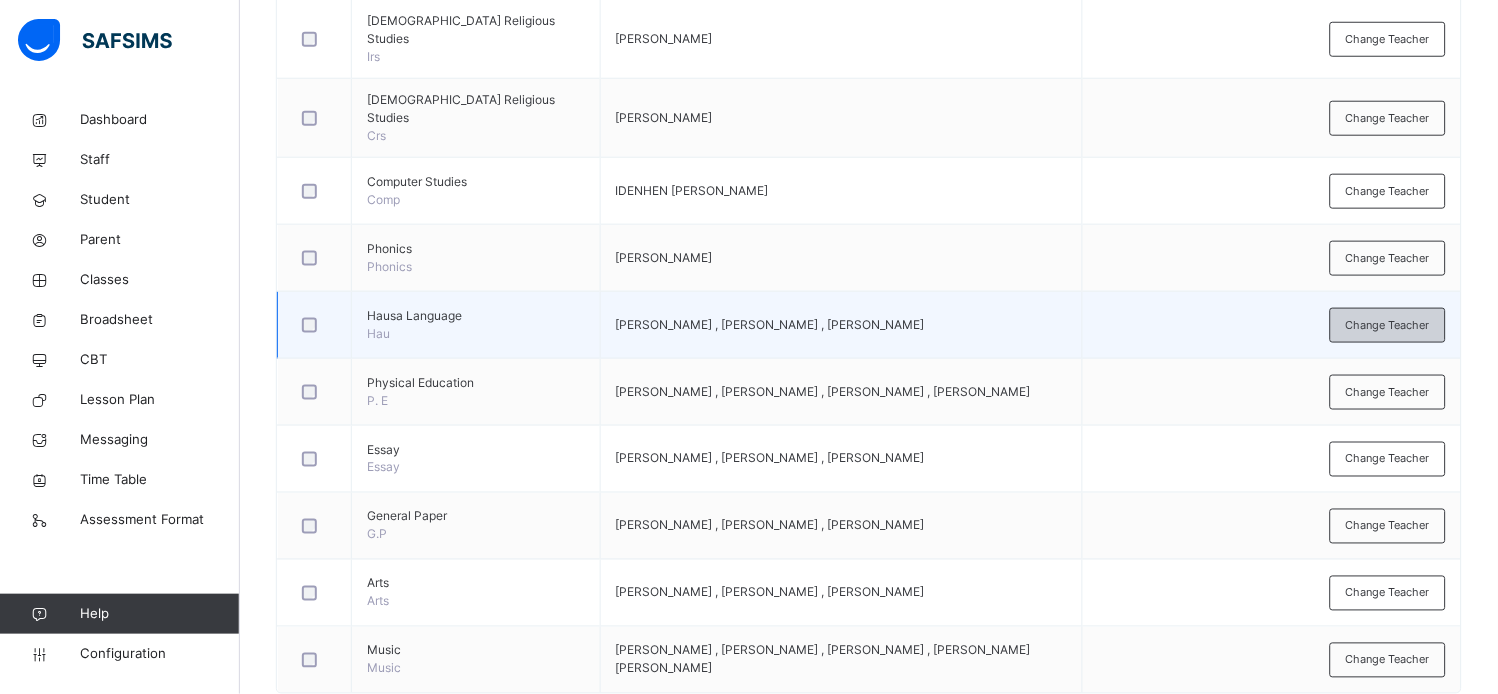 click on "Change Teacher" at bounding box center [1388, 325] 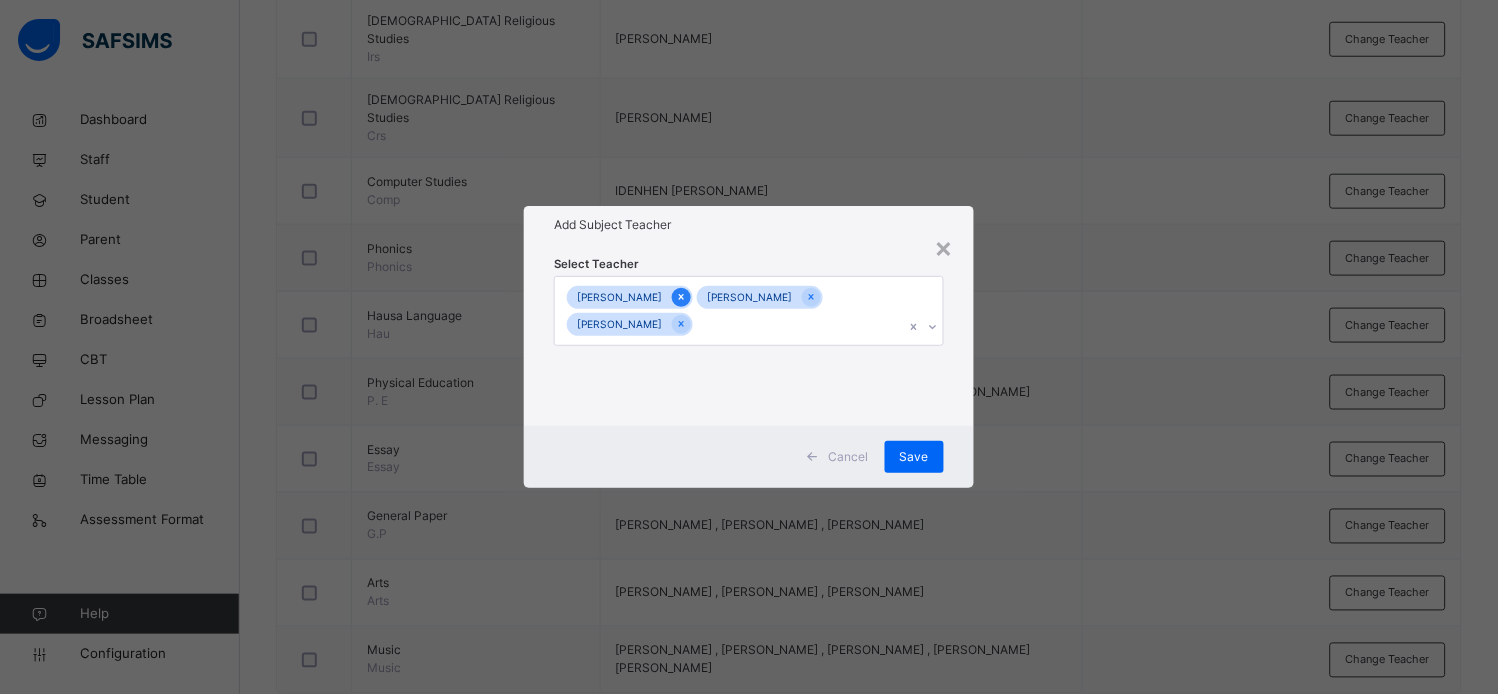 click 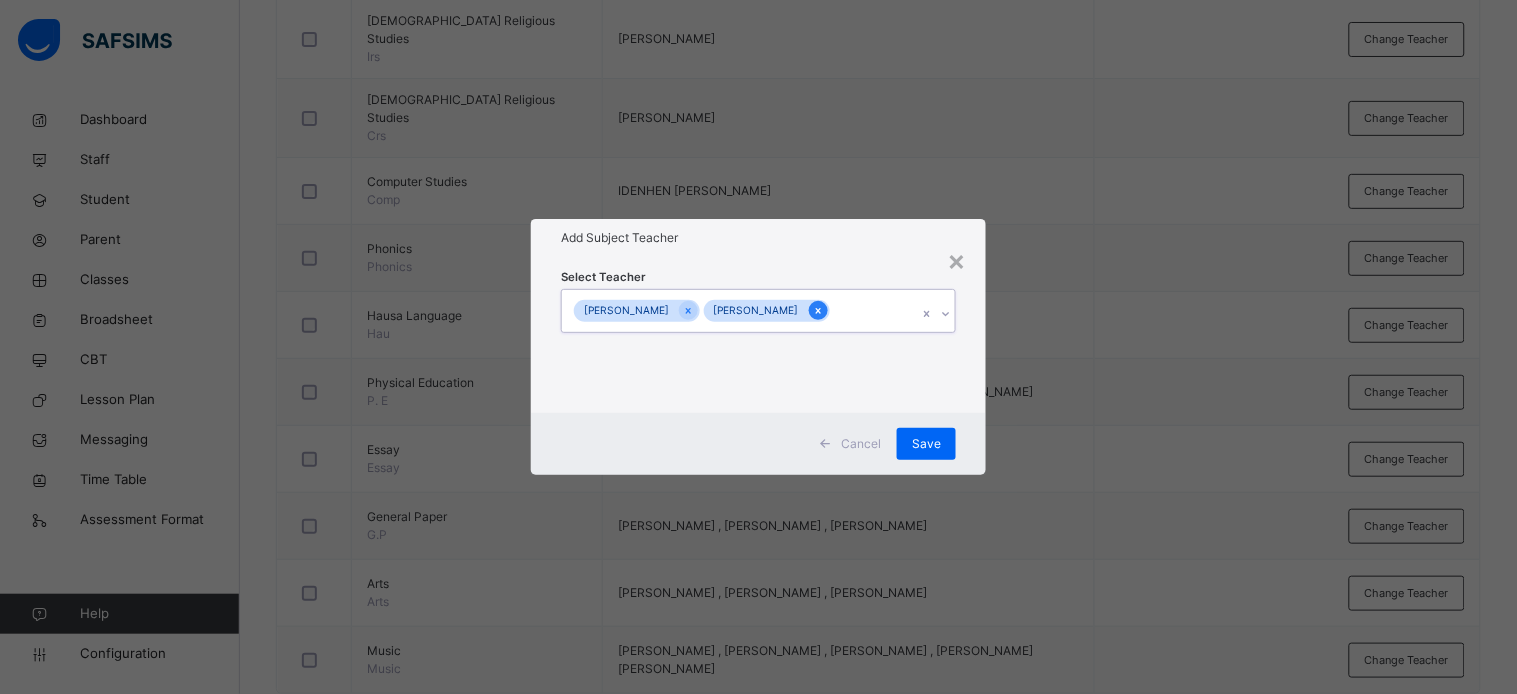 click 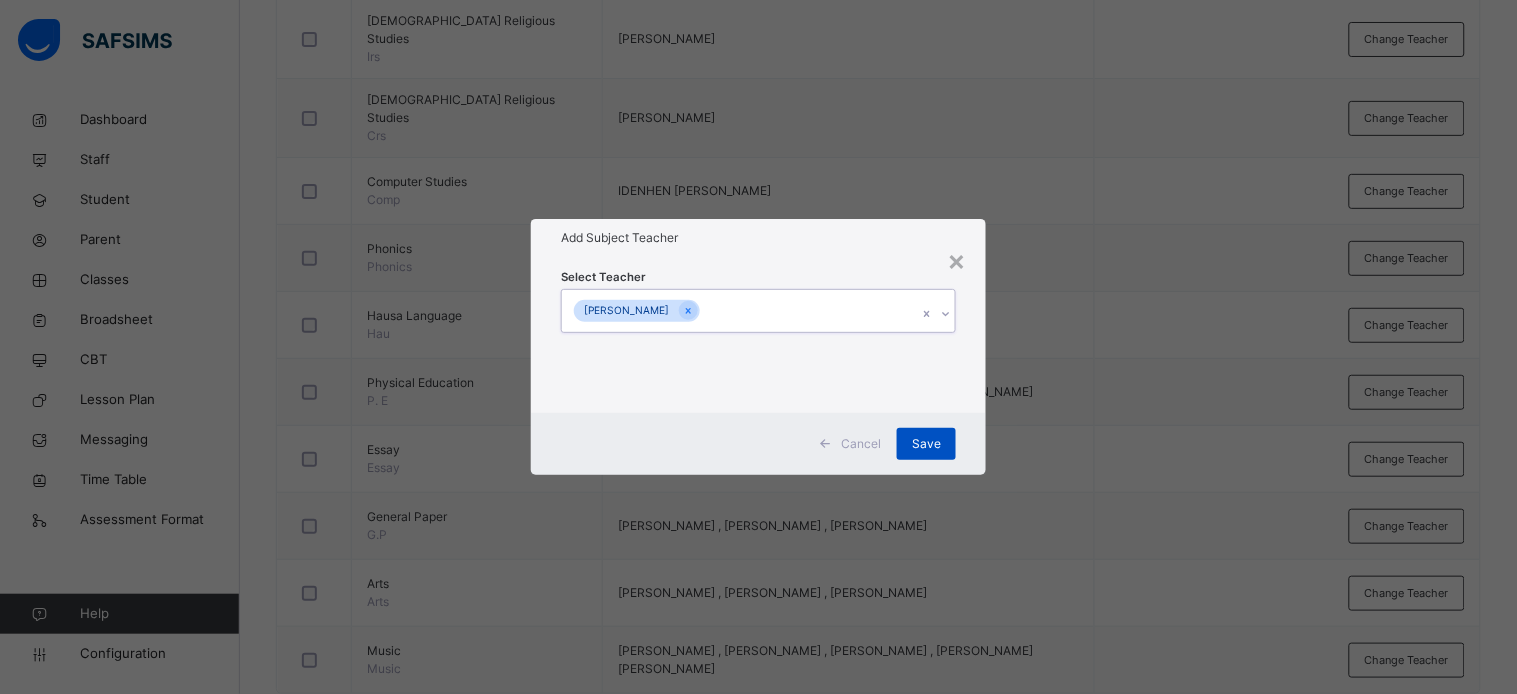 click on "Save" at bounding box center [926, 444] 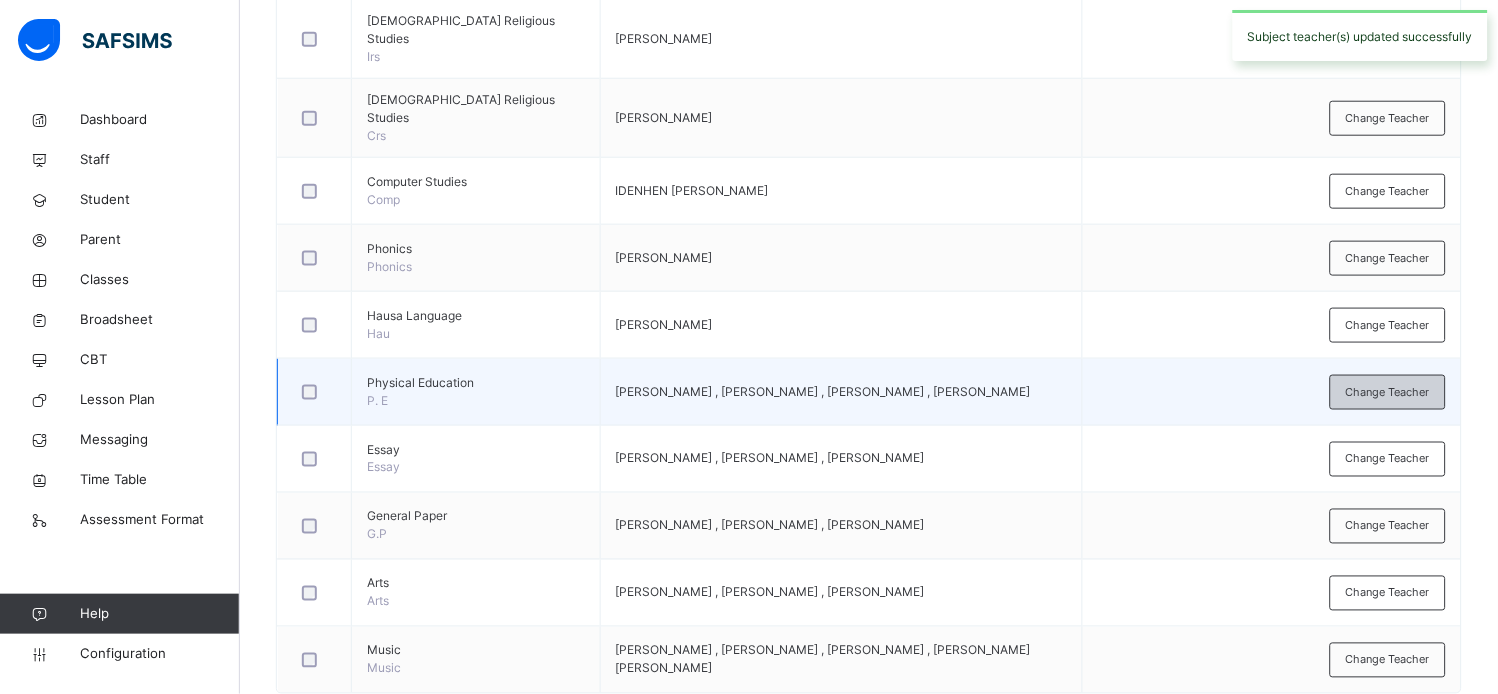 click on "Change Teacher" at bounding box center (1388, 392) 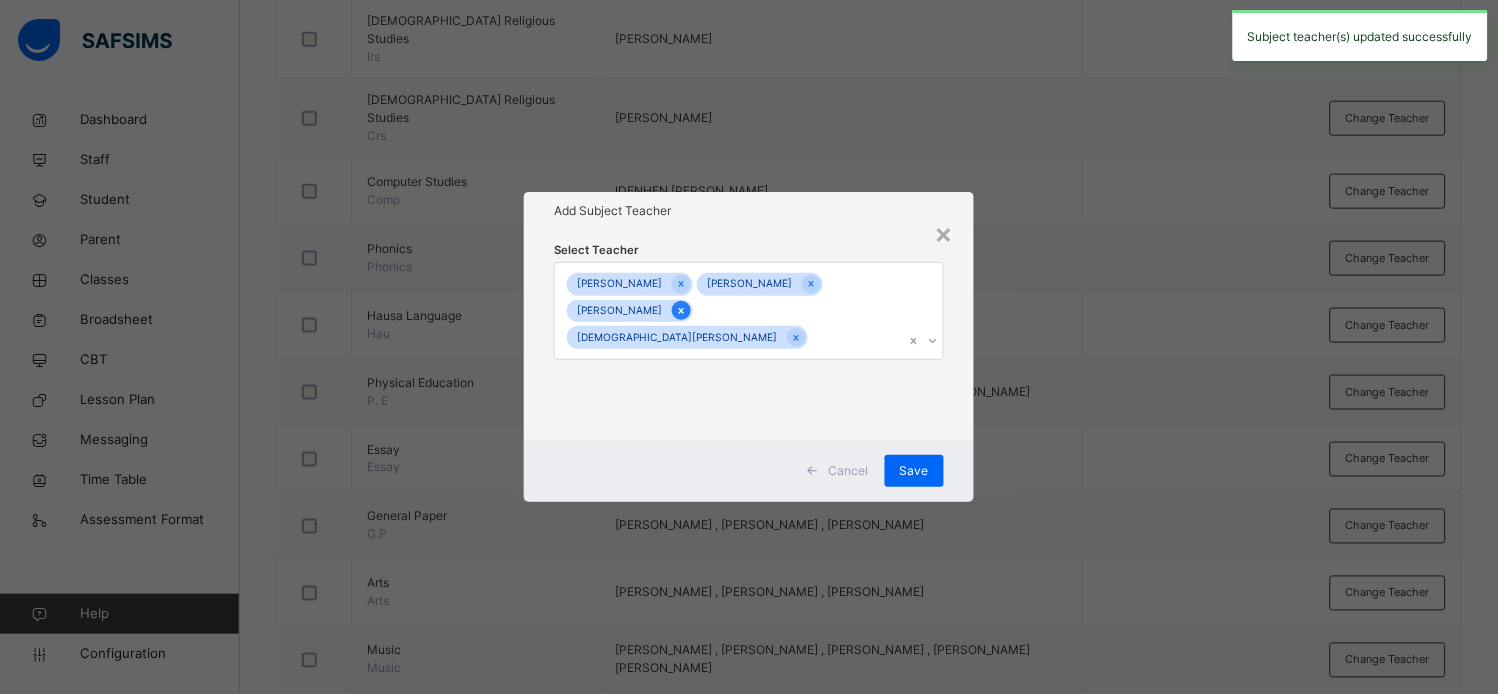 click 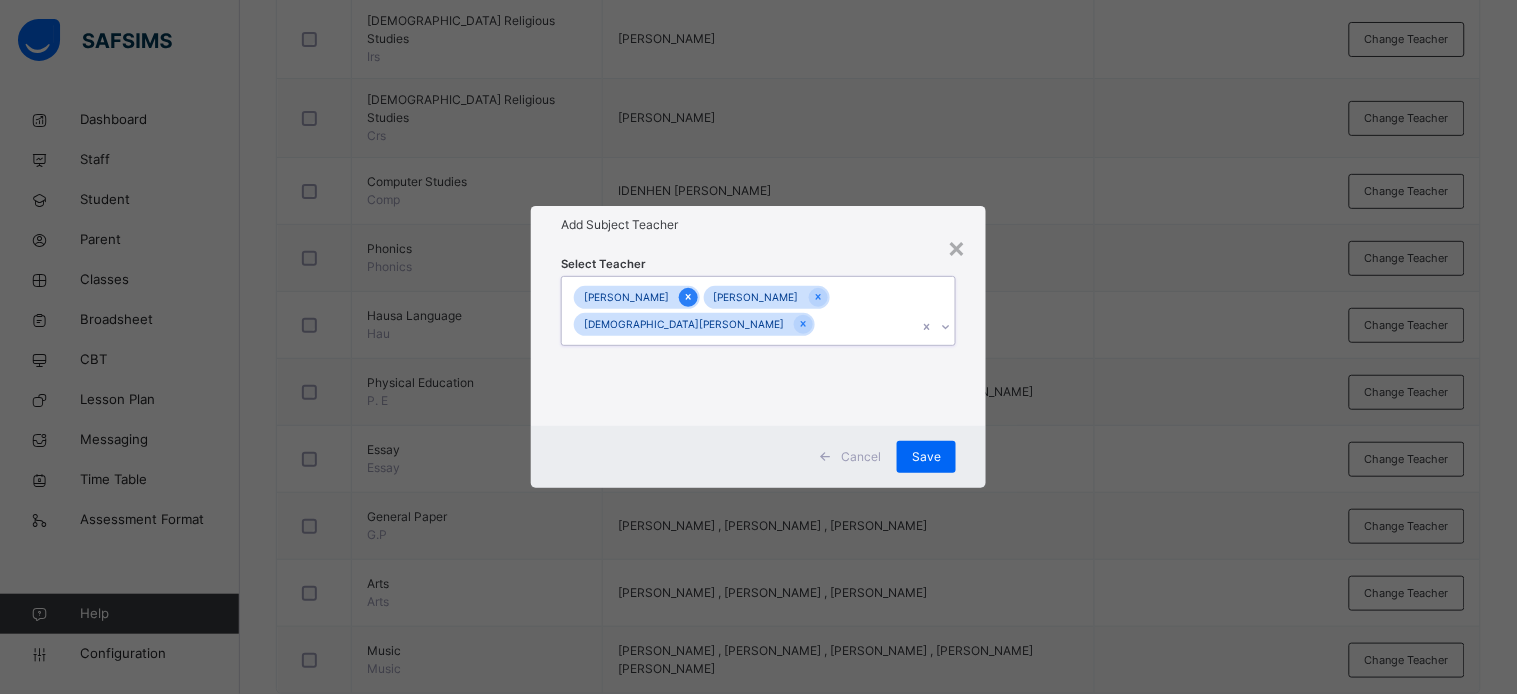 click 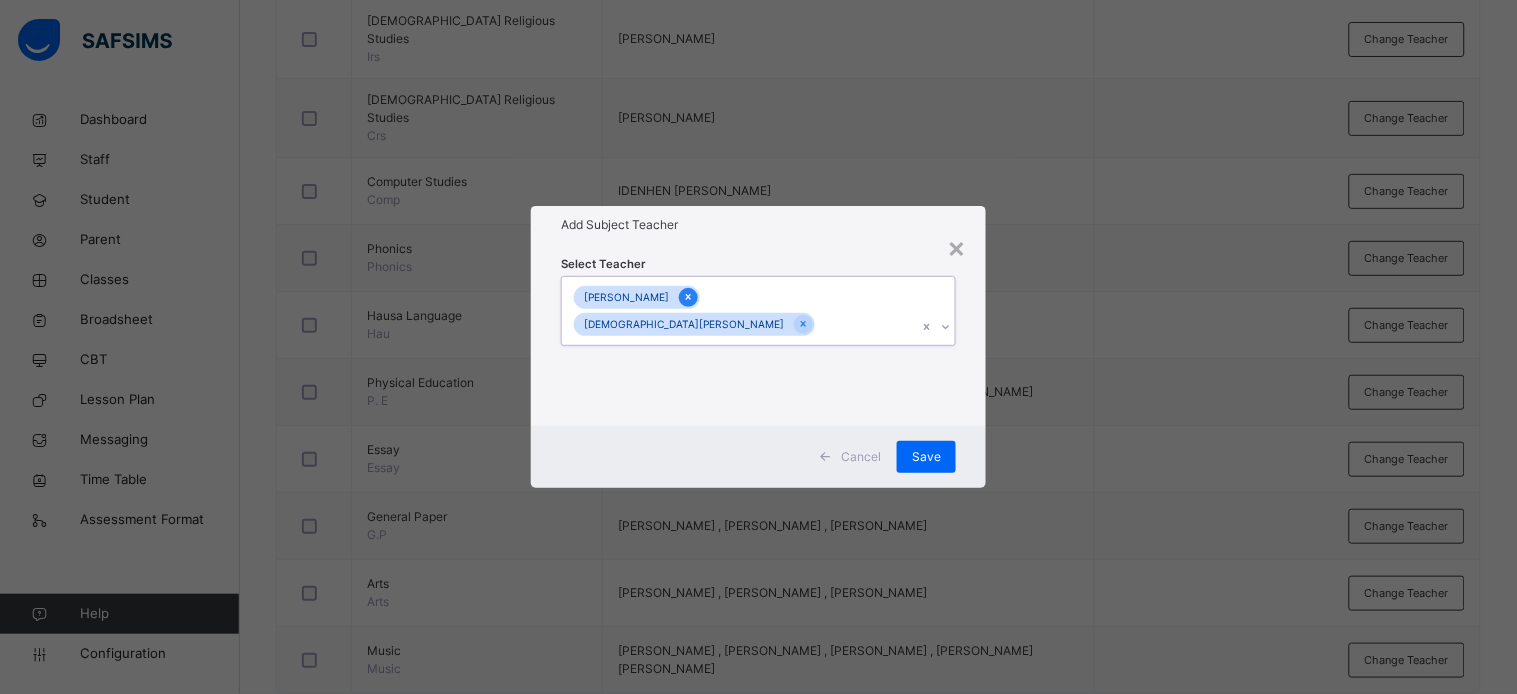 click at bounding box center [688, 297] 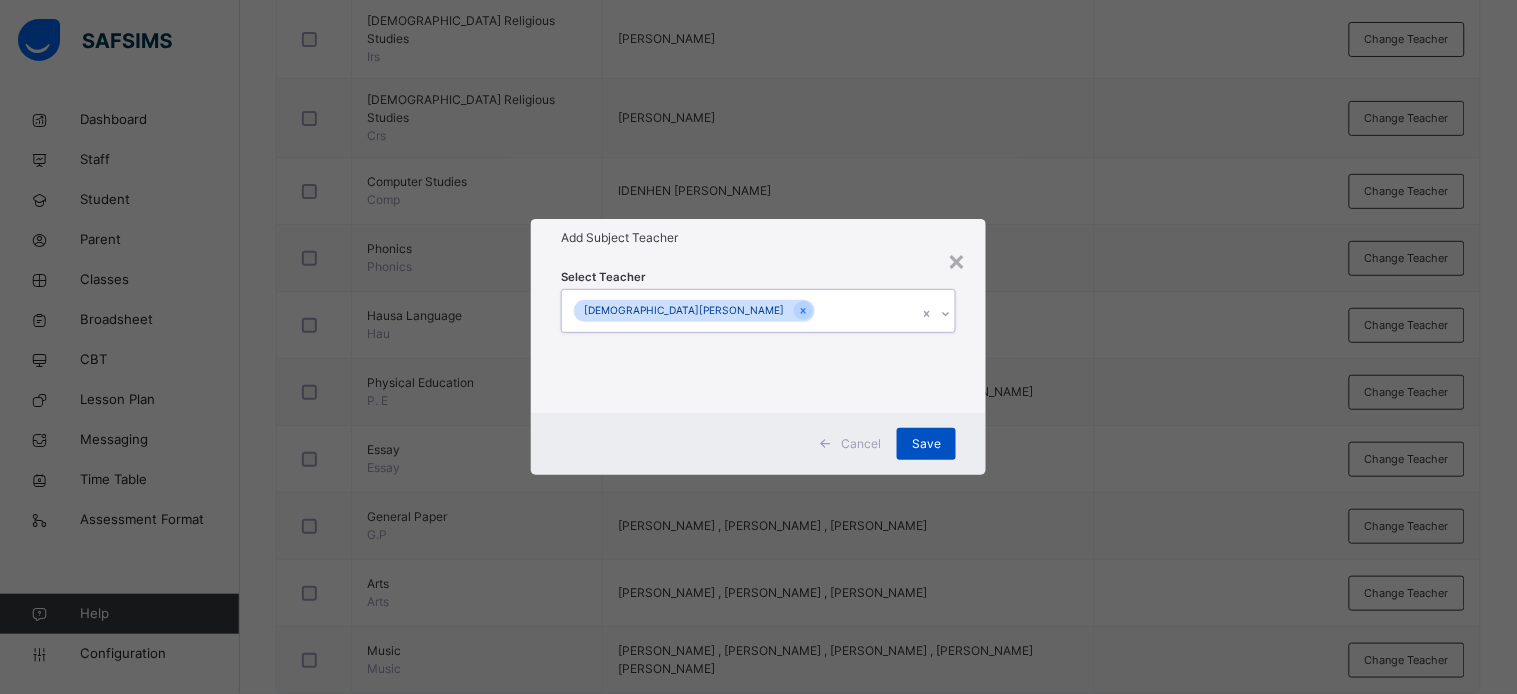 click on "Save" at bounding box center (926, 444) 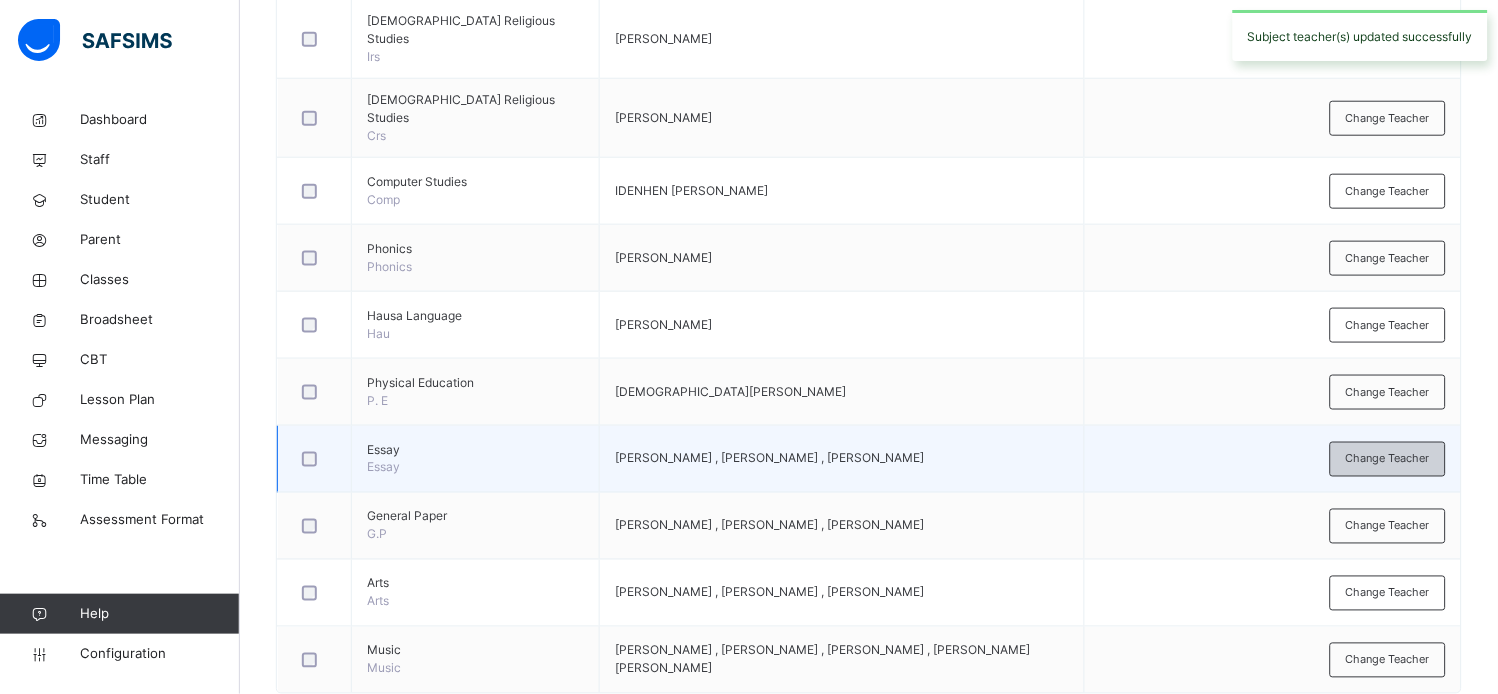 click on "Change Teacher" at bounding box center [1388, 459] 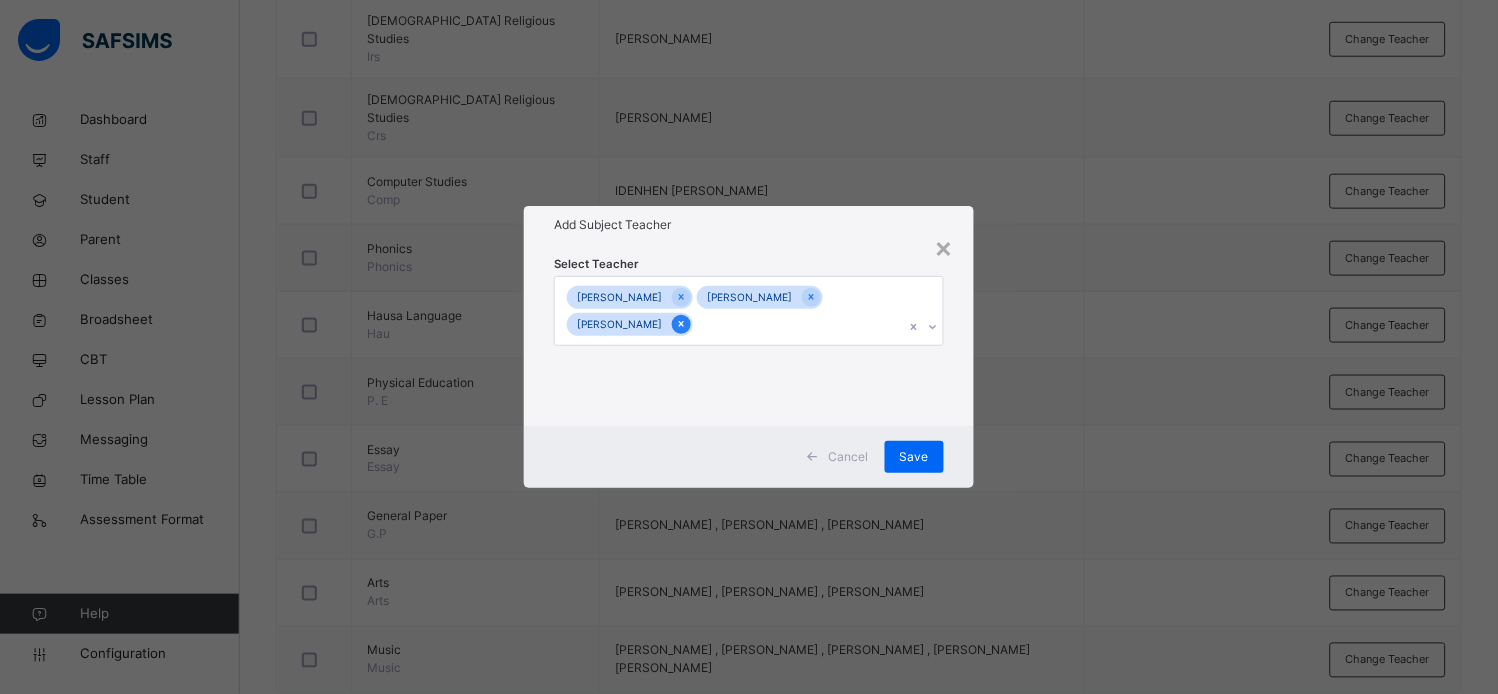 click 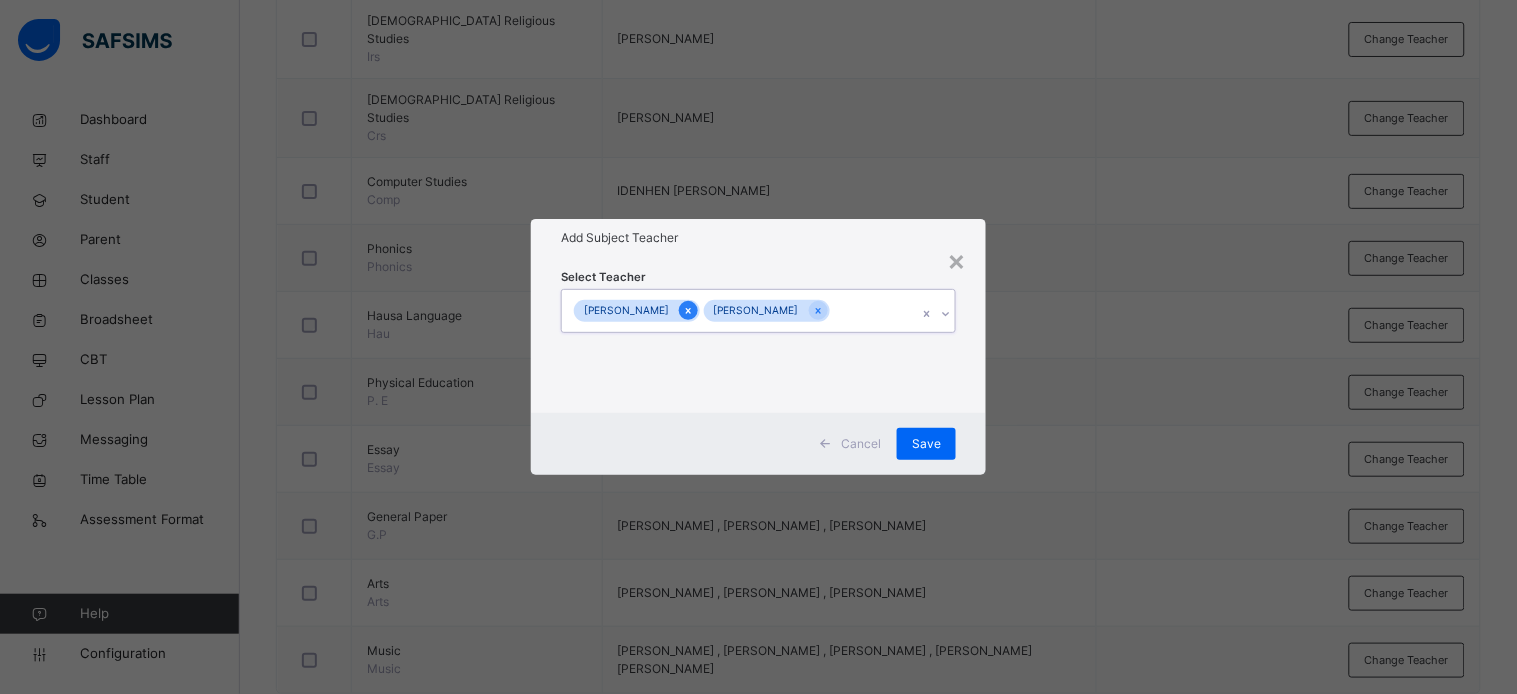 click 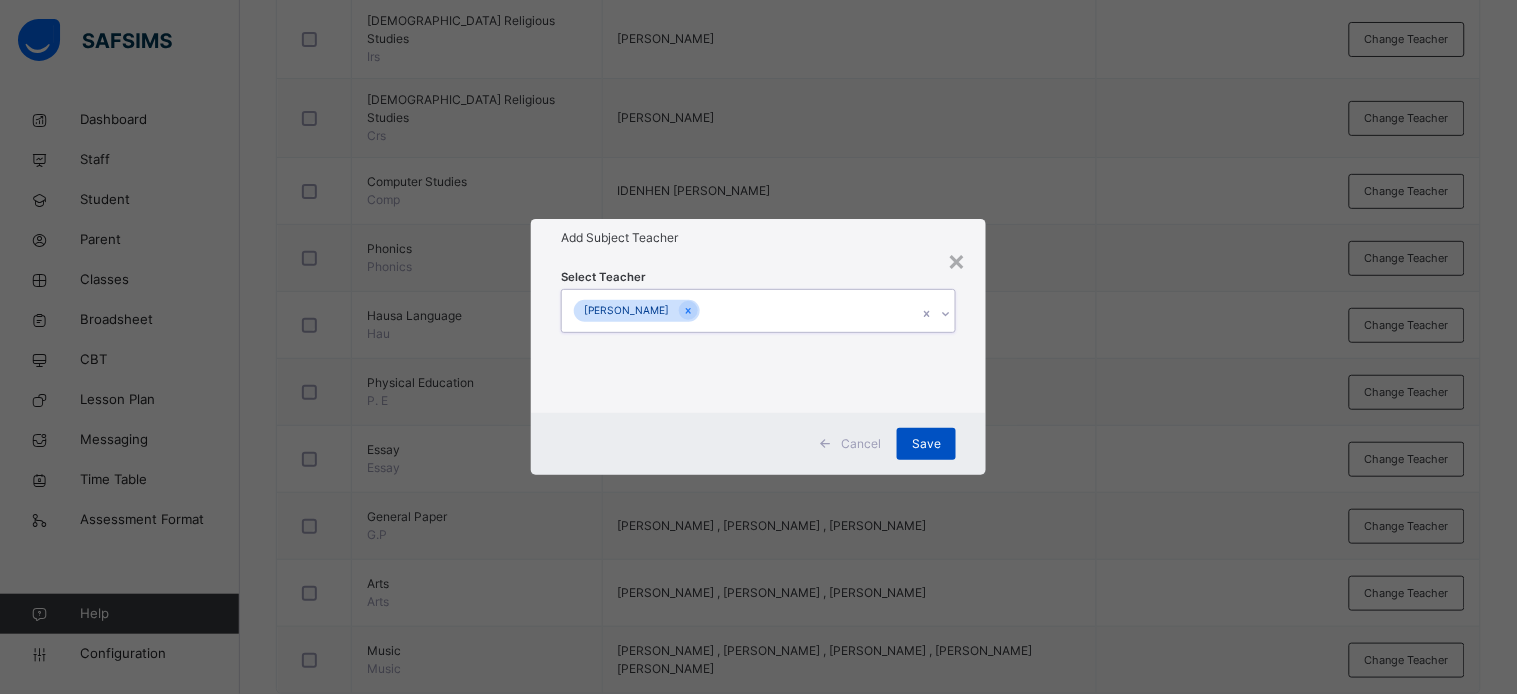click on "Save" at bounding box center [926, 444] 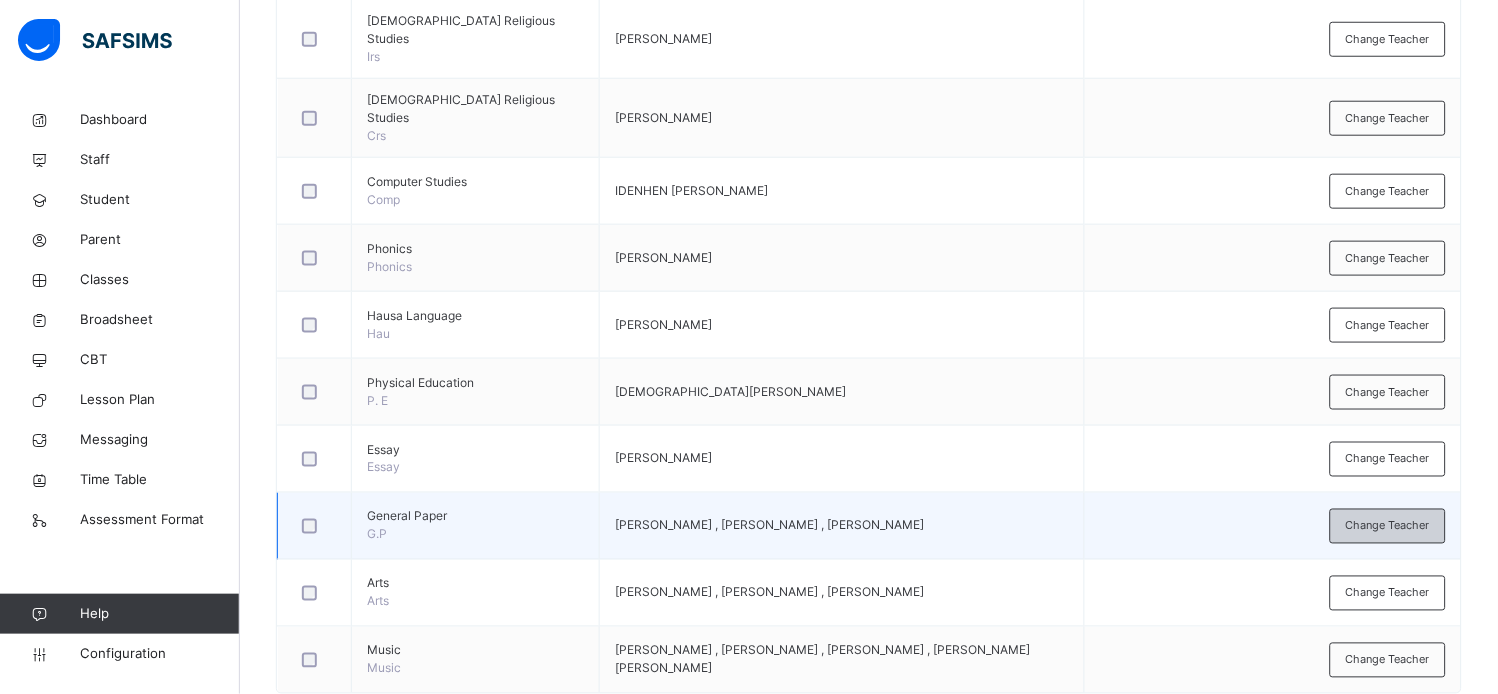 click on "Change Teacher" at bounding box center (1388, 526) 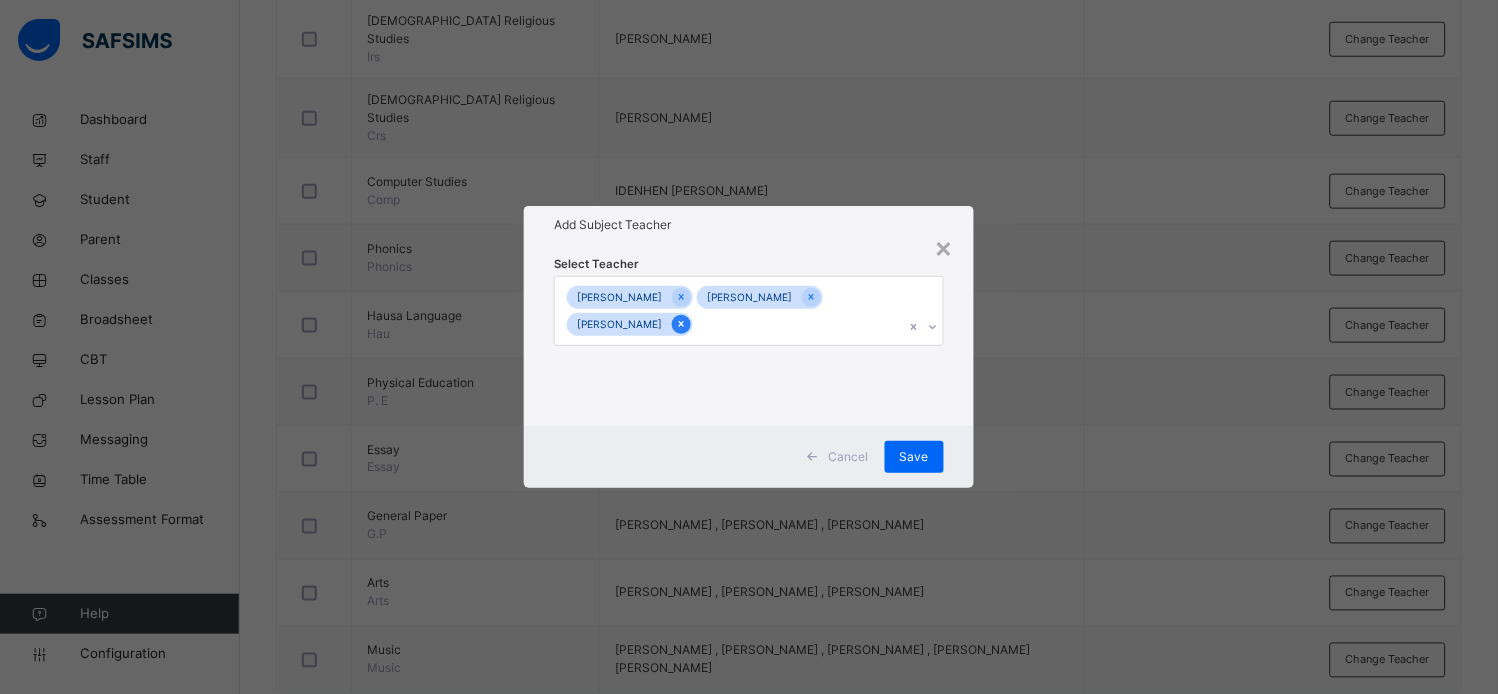 click 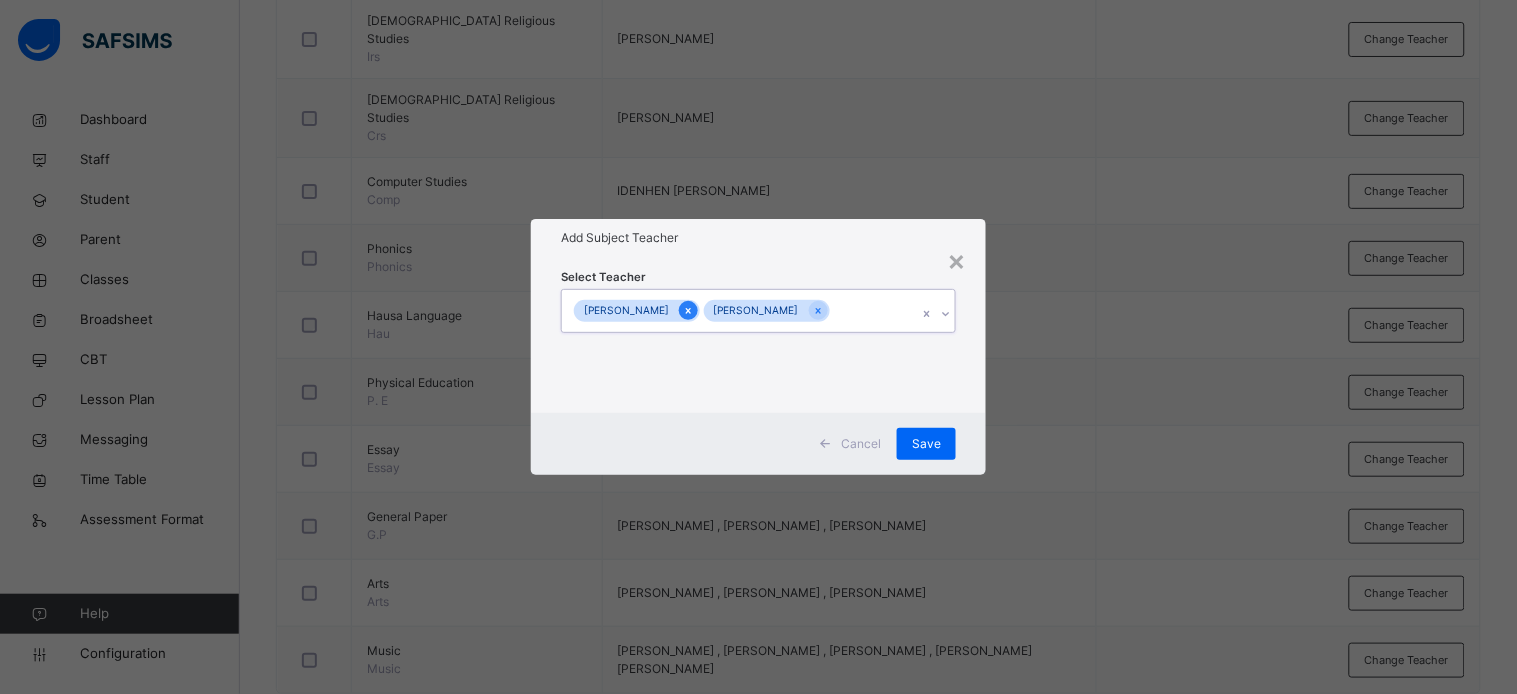 click 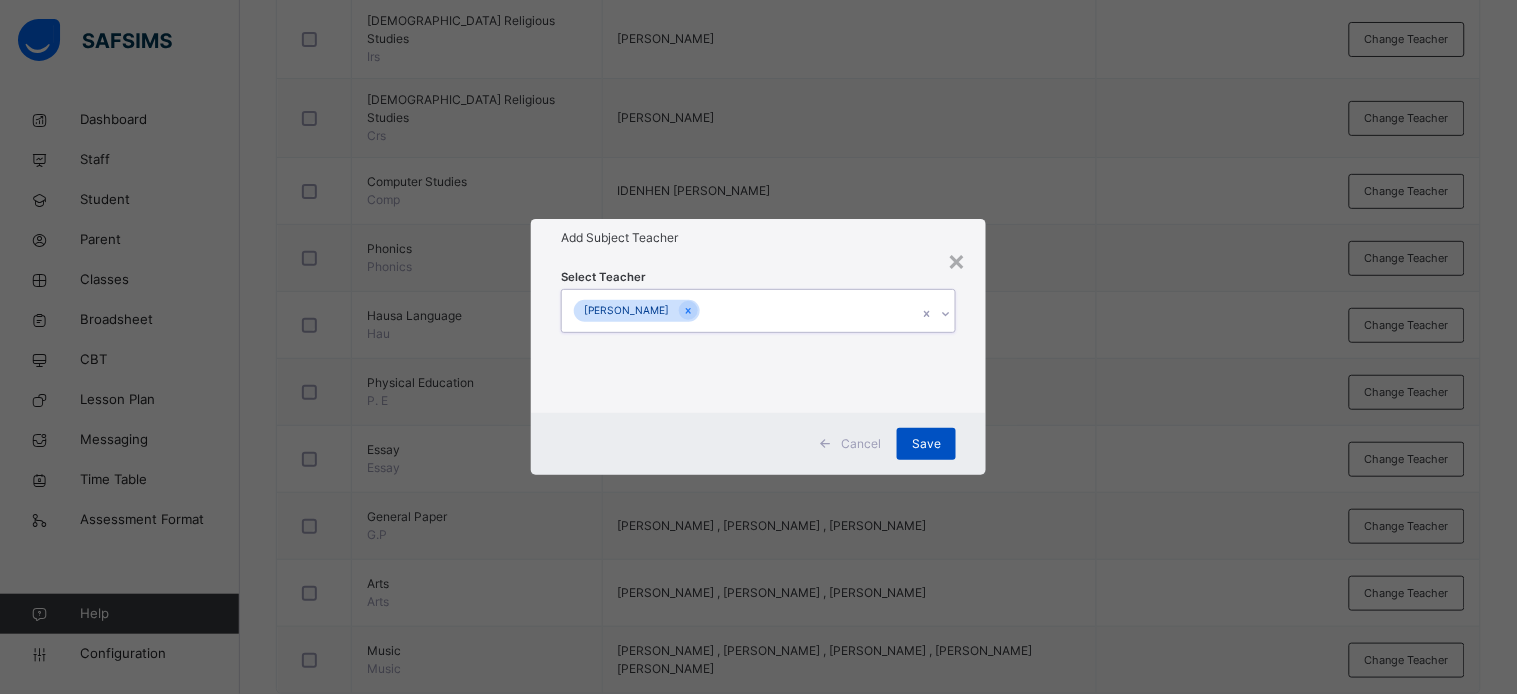 click on "Save" at bounding box center (926, 444) 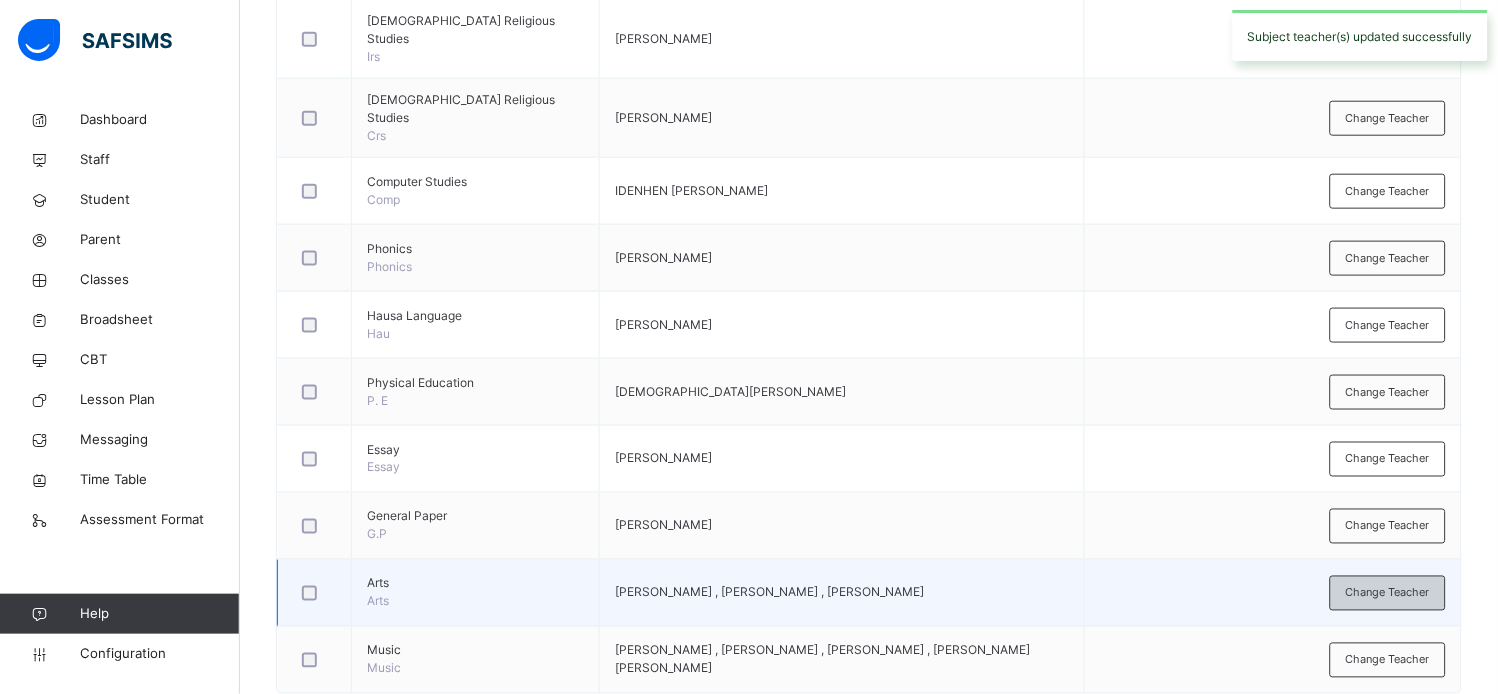 click on "Change Teacher" at bounding box center (1388, 593) 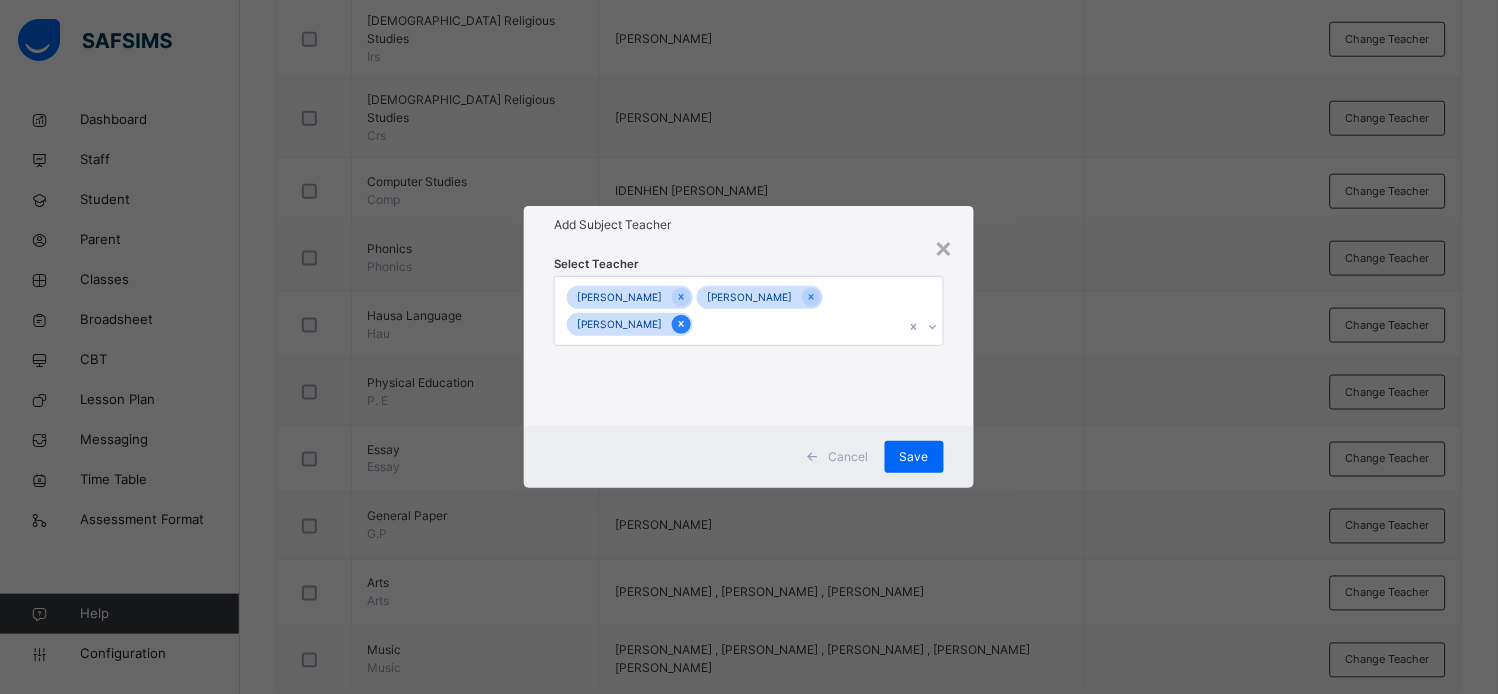 click 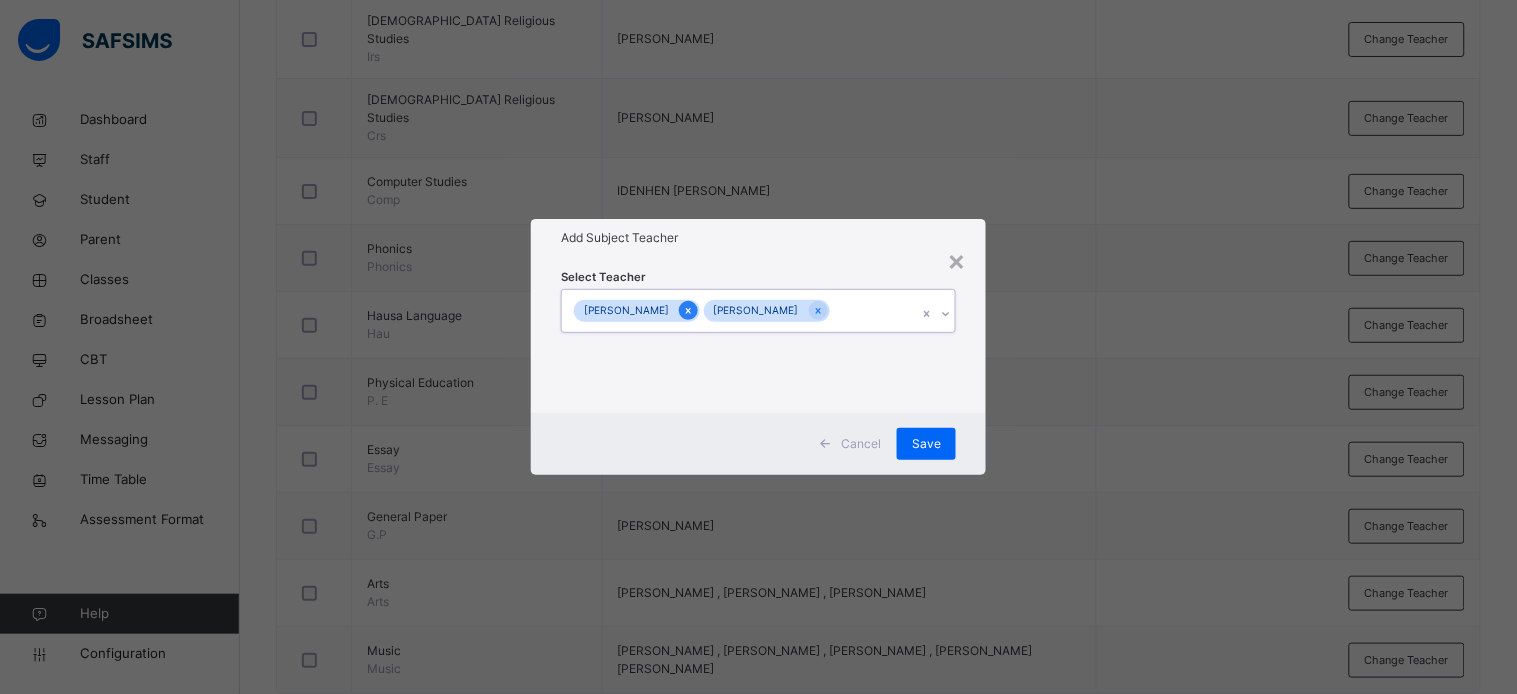 click 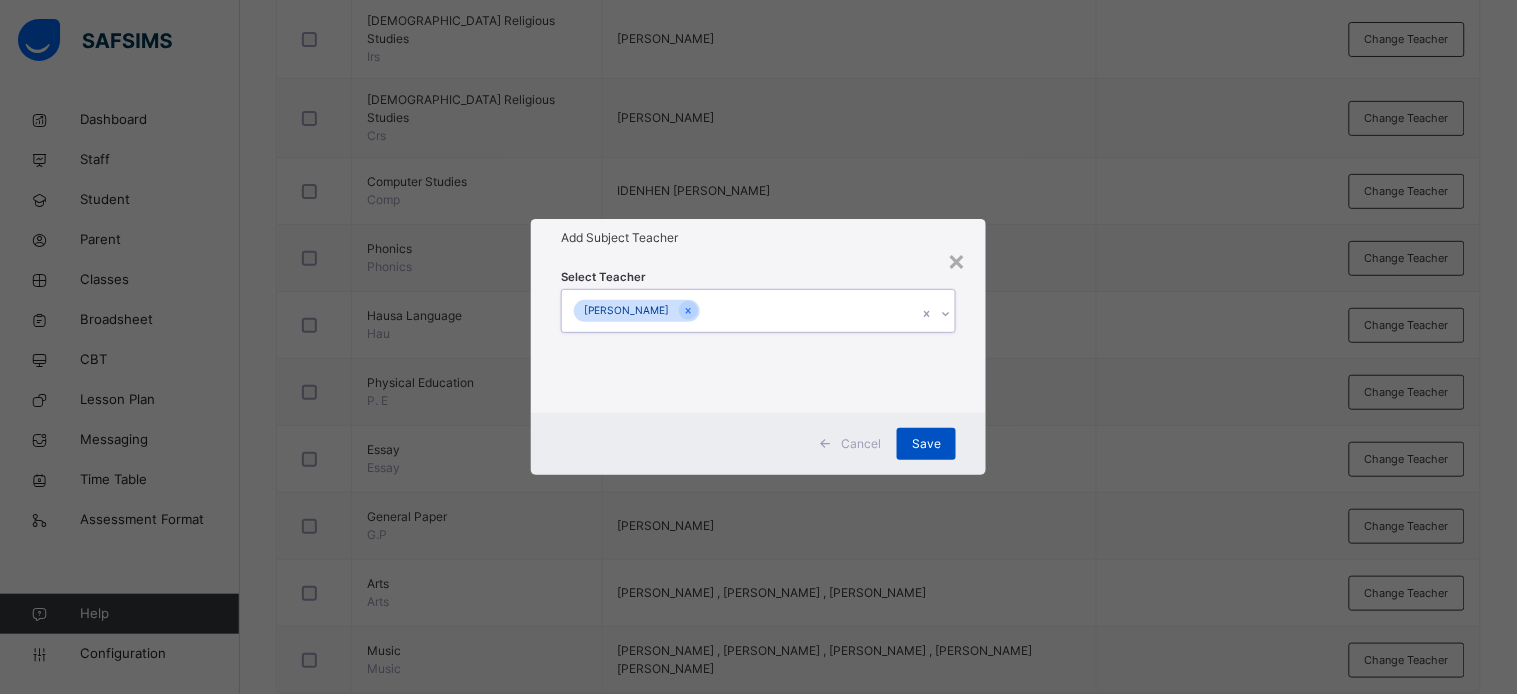 click on "Save" at bounding box center (926, 444) 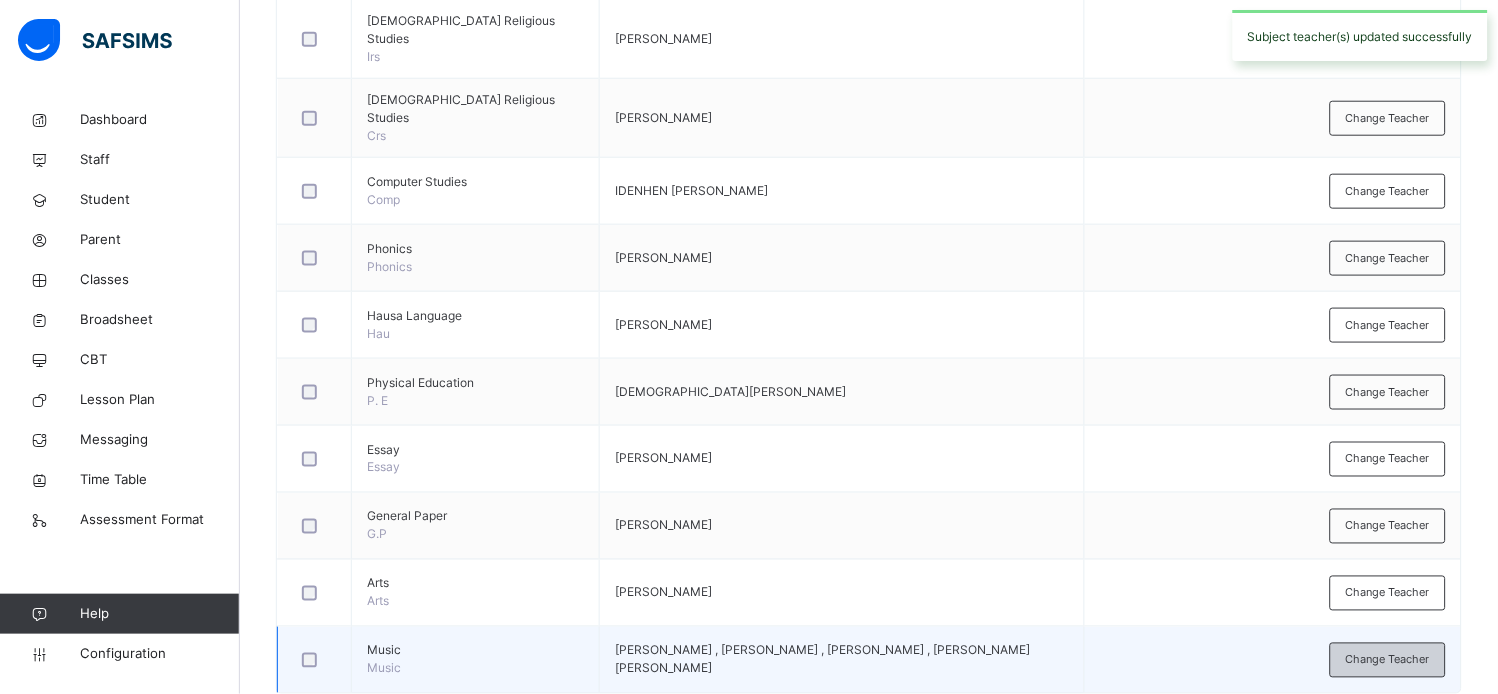 click on "Change Teacher" at bounding box center (1388, 660) 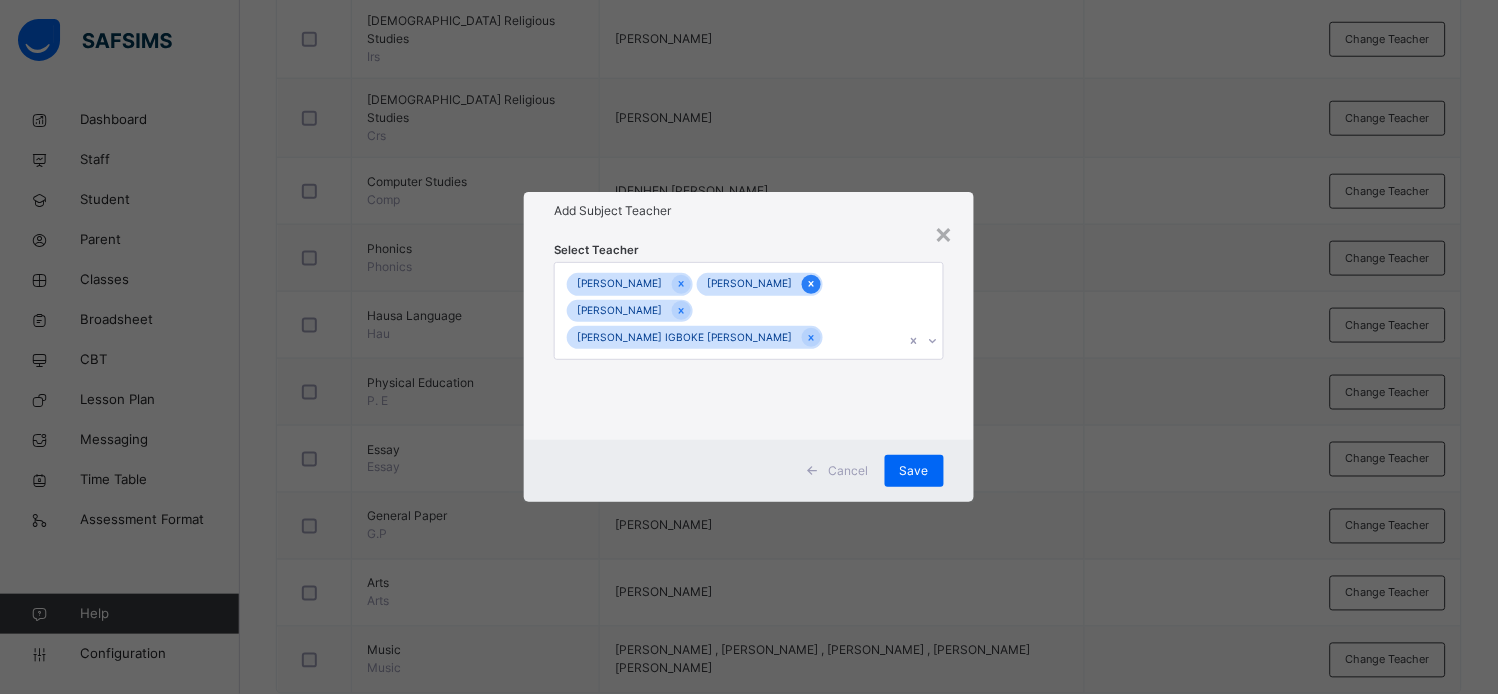 click 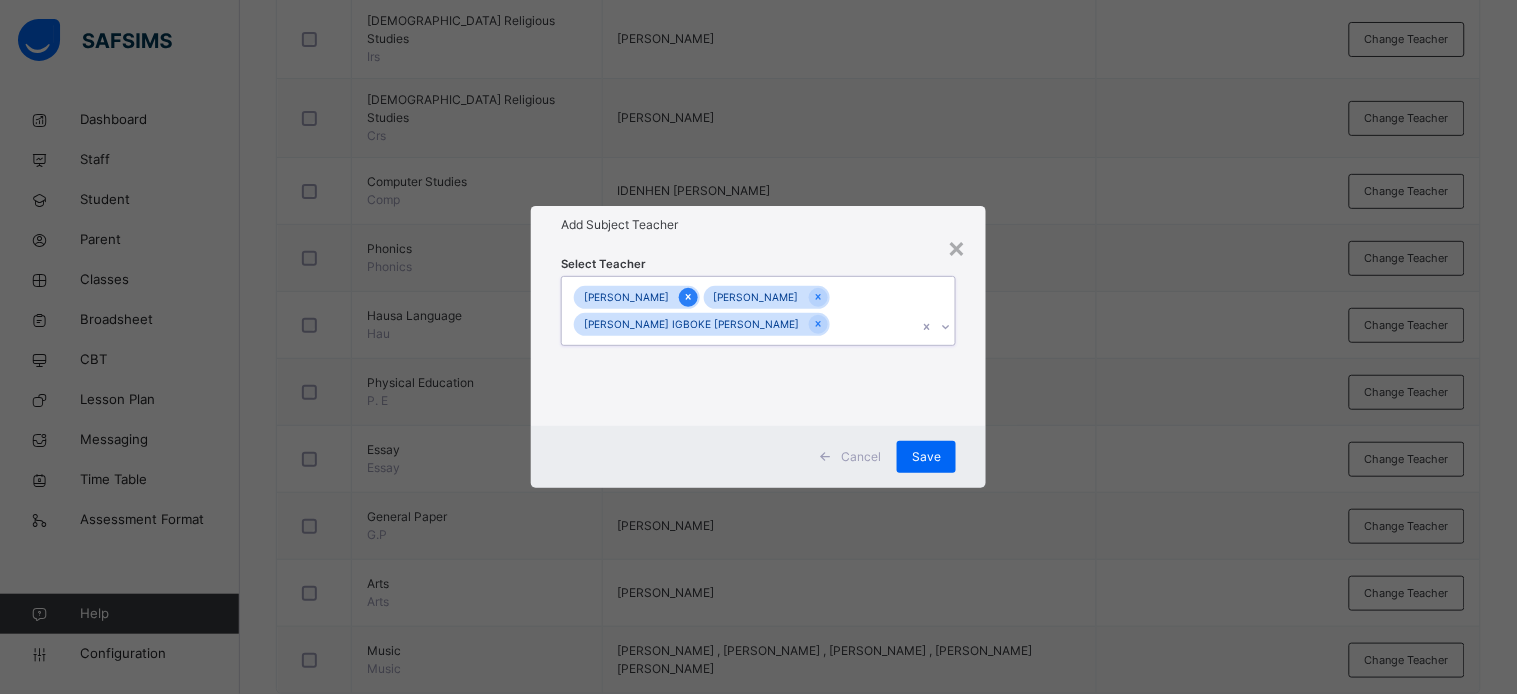 click 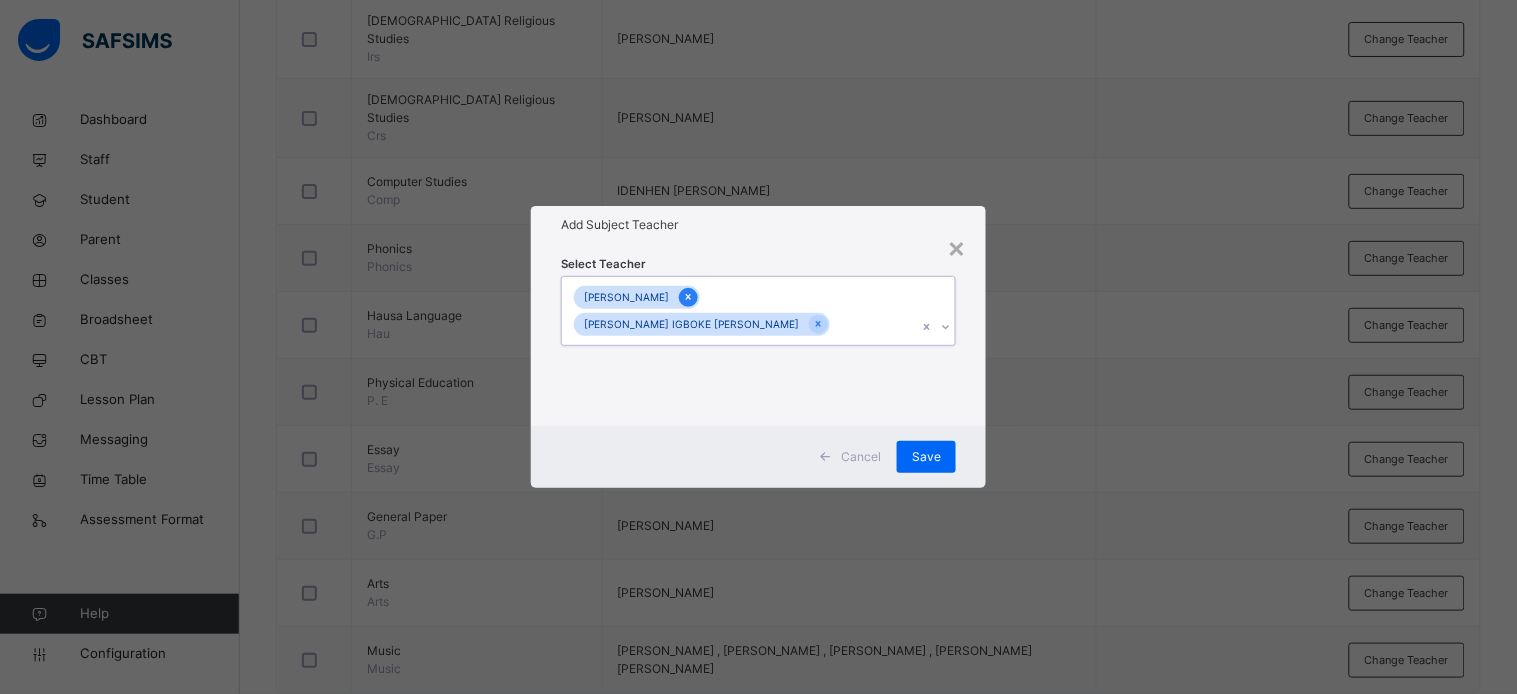 click 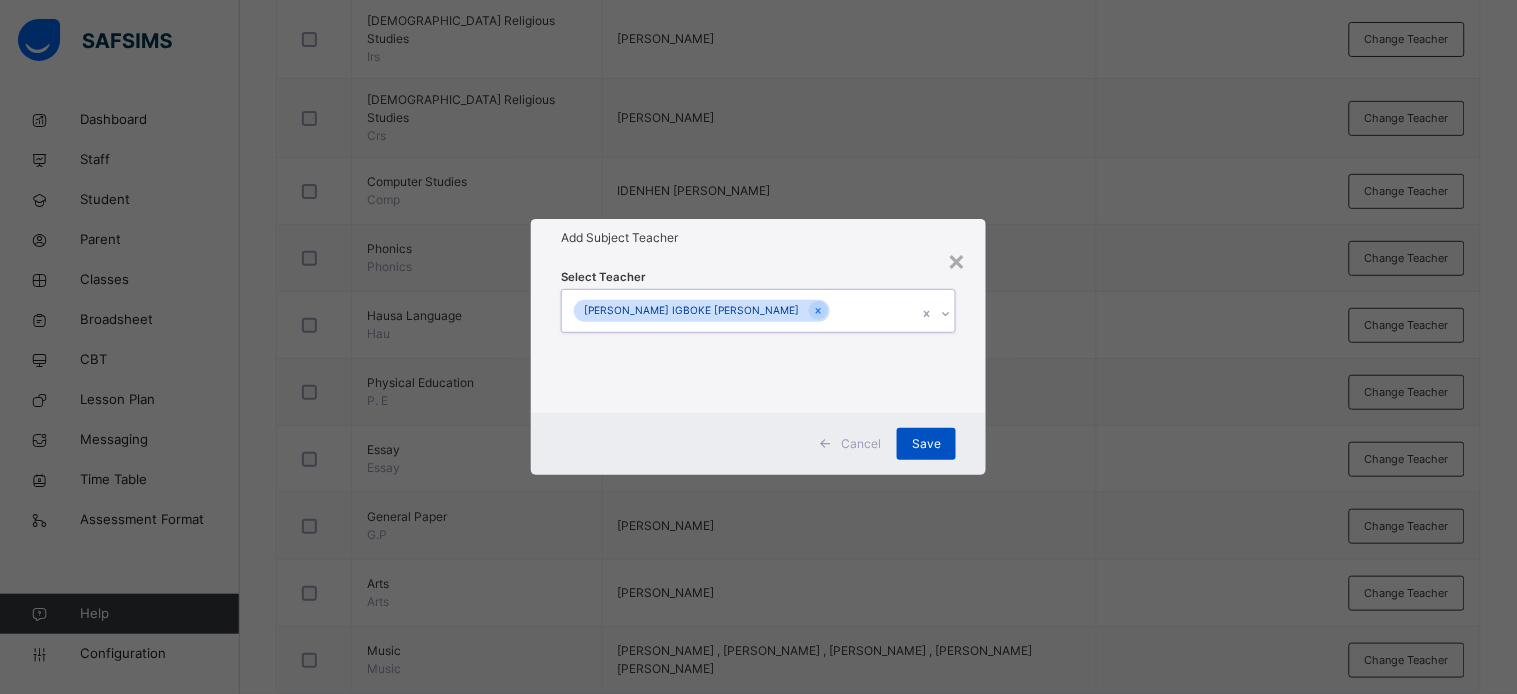 click on "Save" at bounding box center (926, 444) 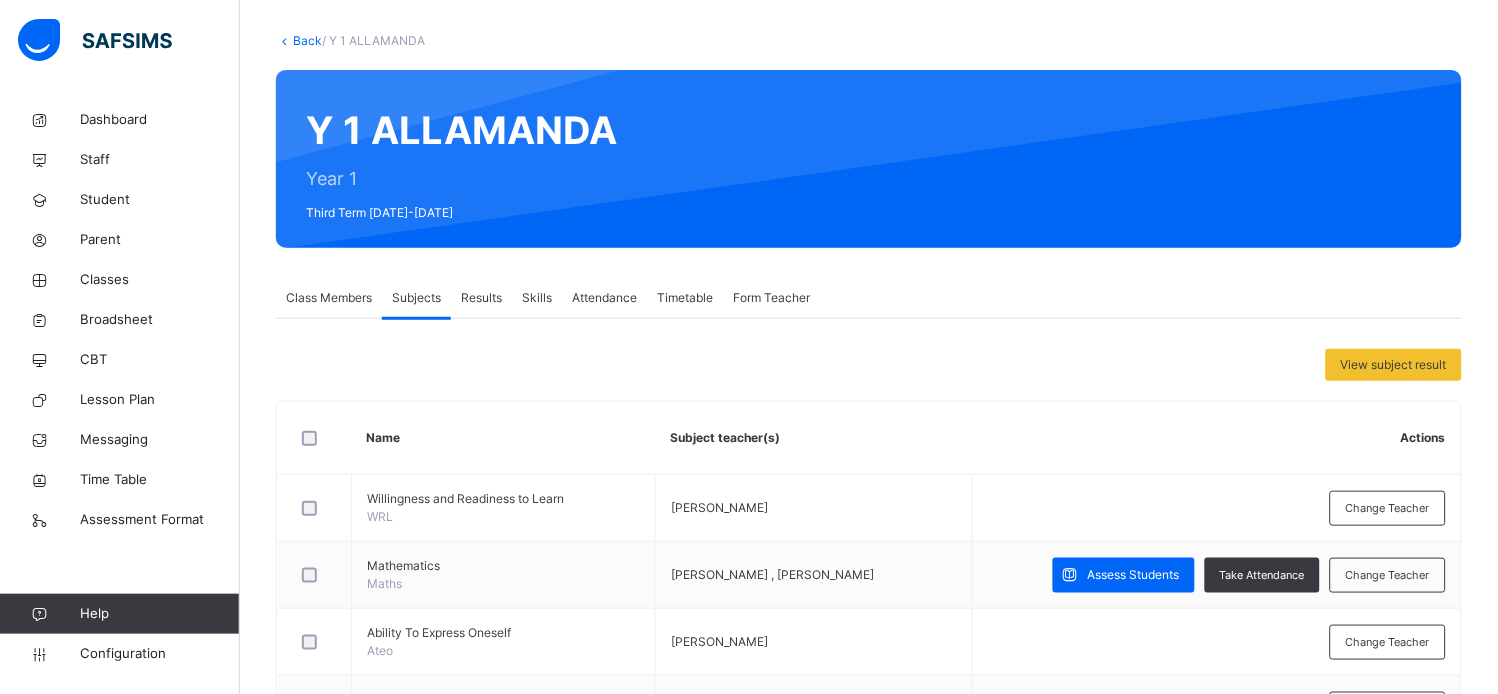 scroll, scrollTop: 0, scrollLeft: 0, axis: both 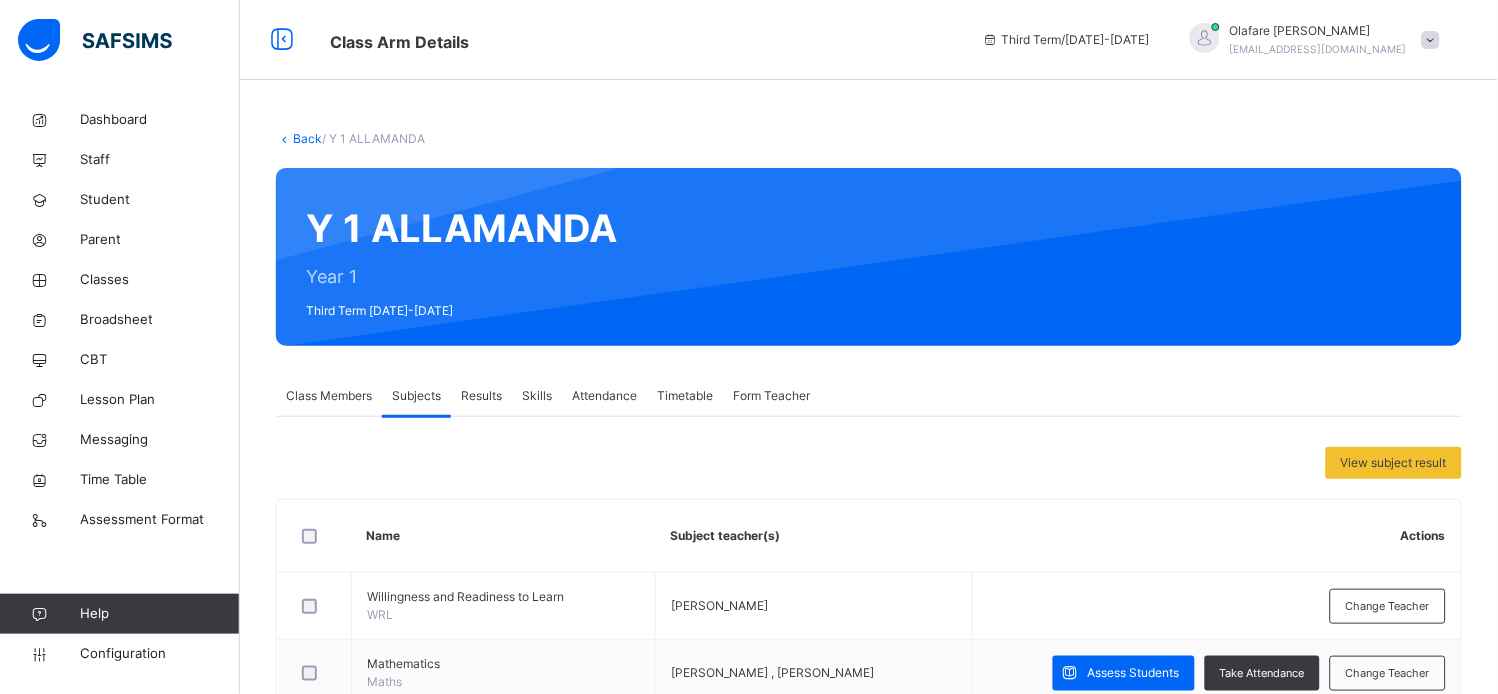 click on "Class Members" at bounding box center [329, 396] 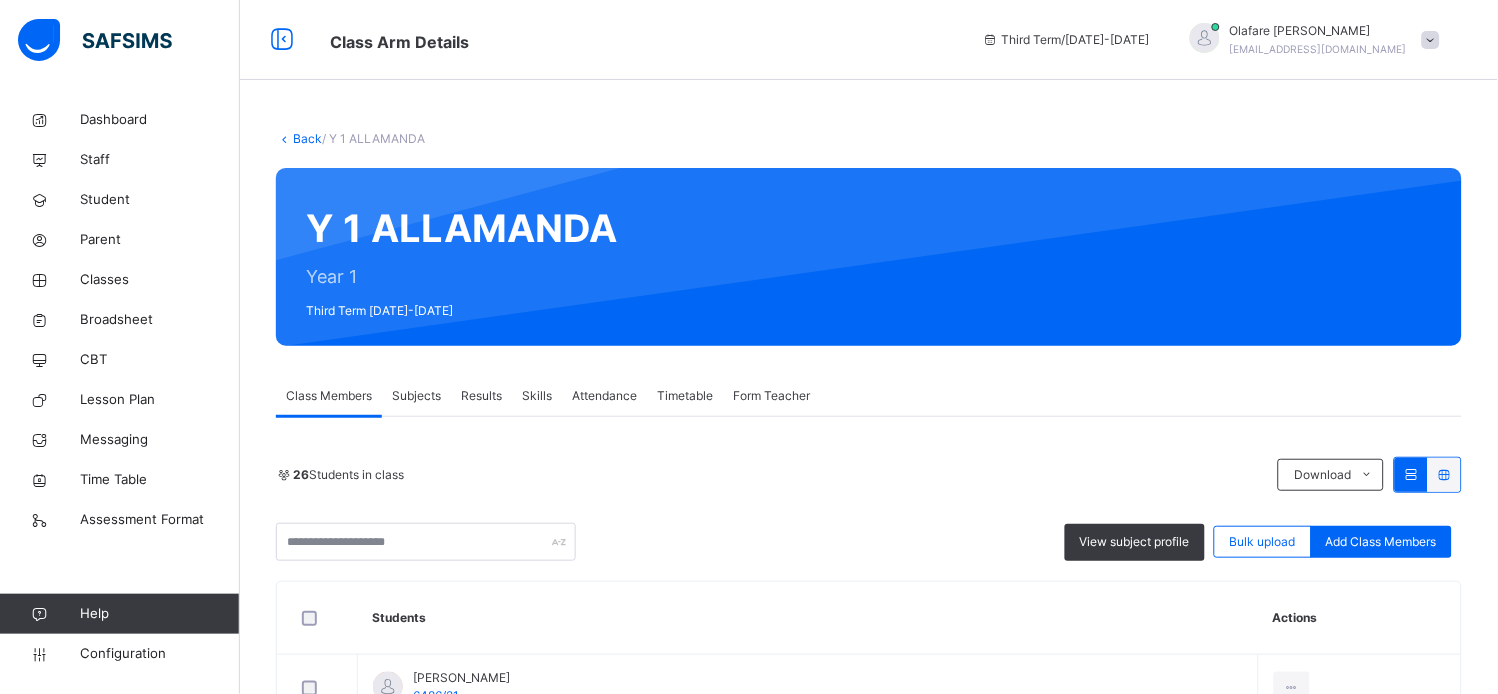 click on "Subjects" at bounding box center [416, 396] 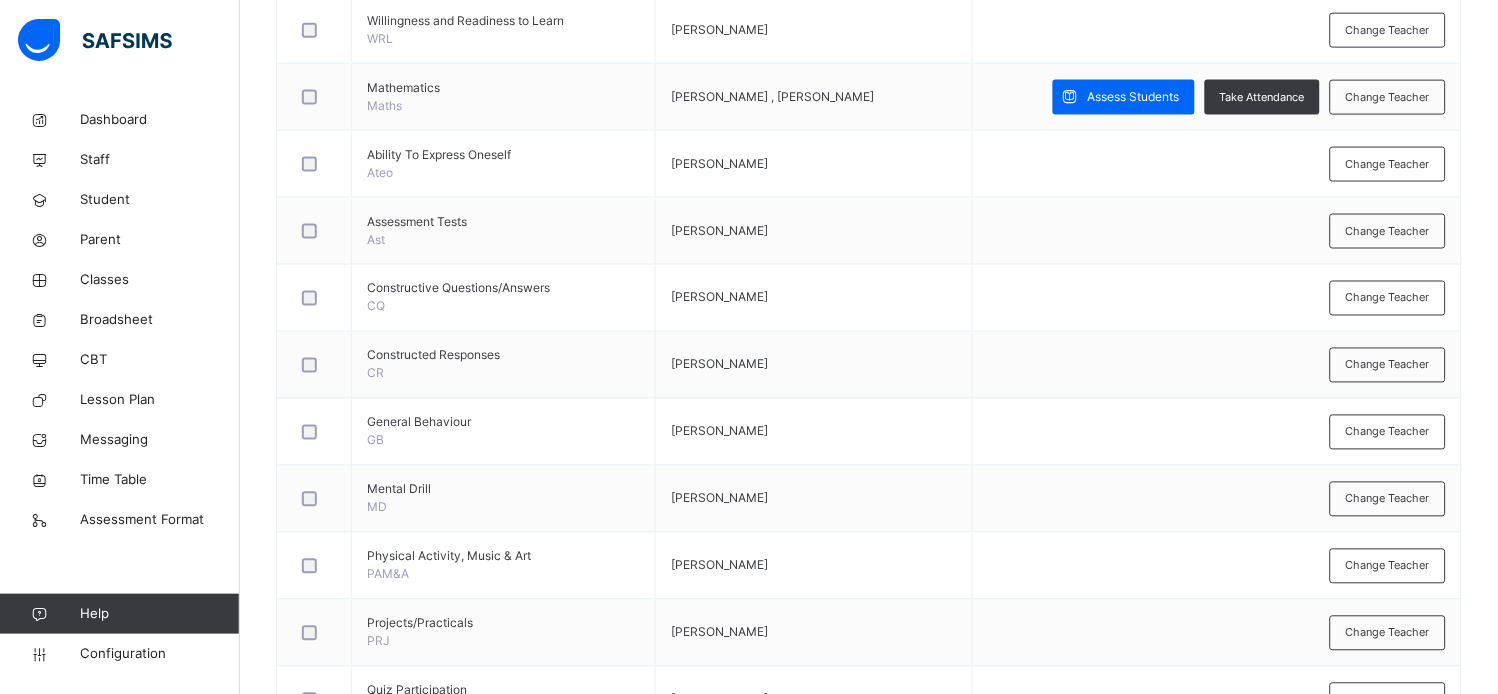 scroll, scrollTop: 0, scrollLeft: 0, axis: both 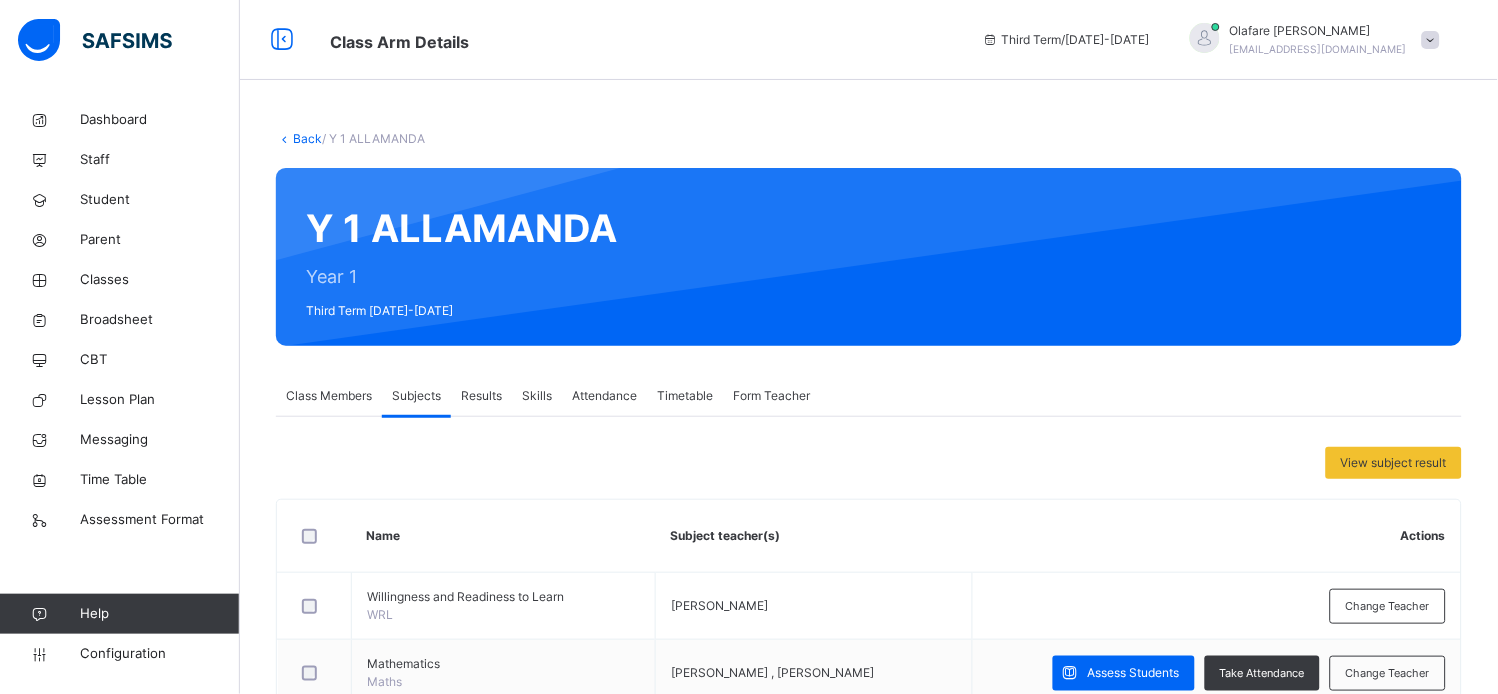 click on "Back" at bounding box center (307, 138) 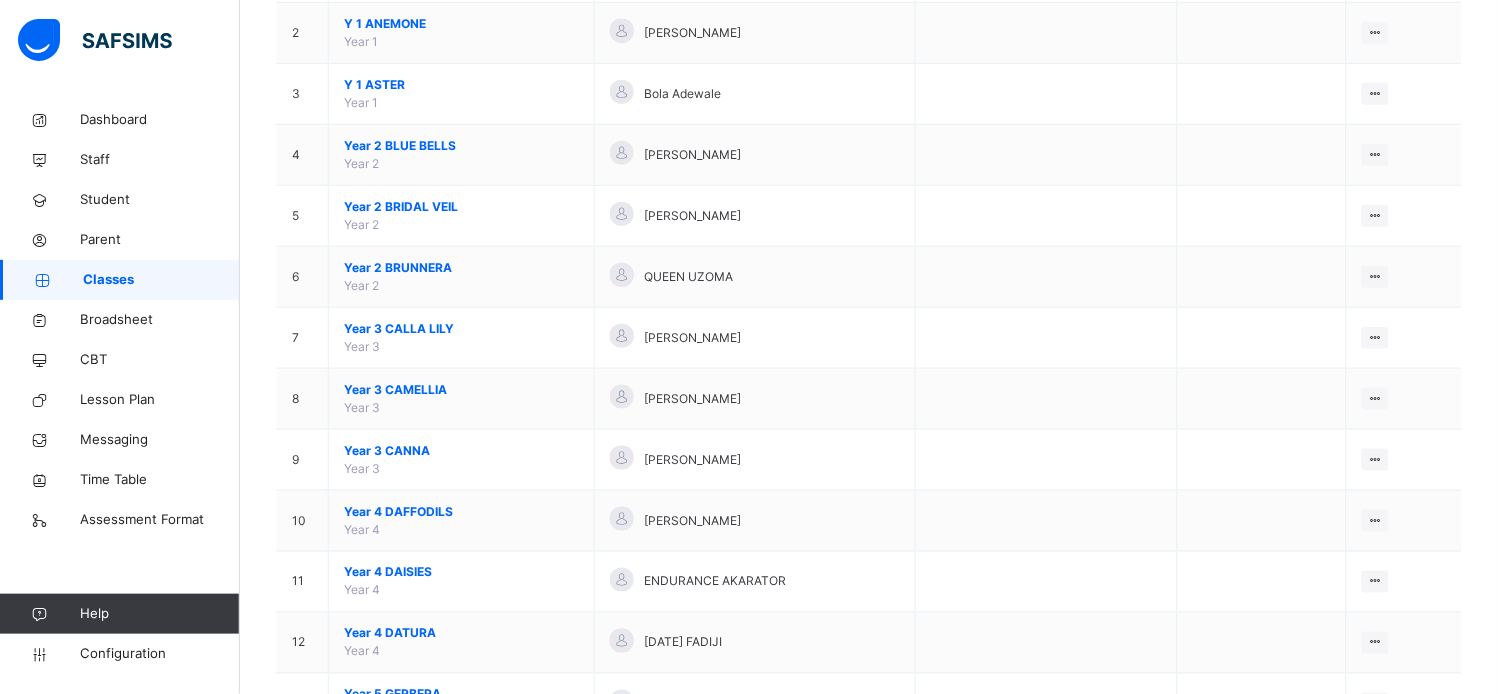 scroll, scrollTop: 0, scrollLeft: 0, axis: both 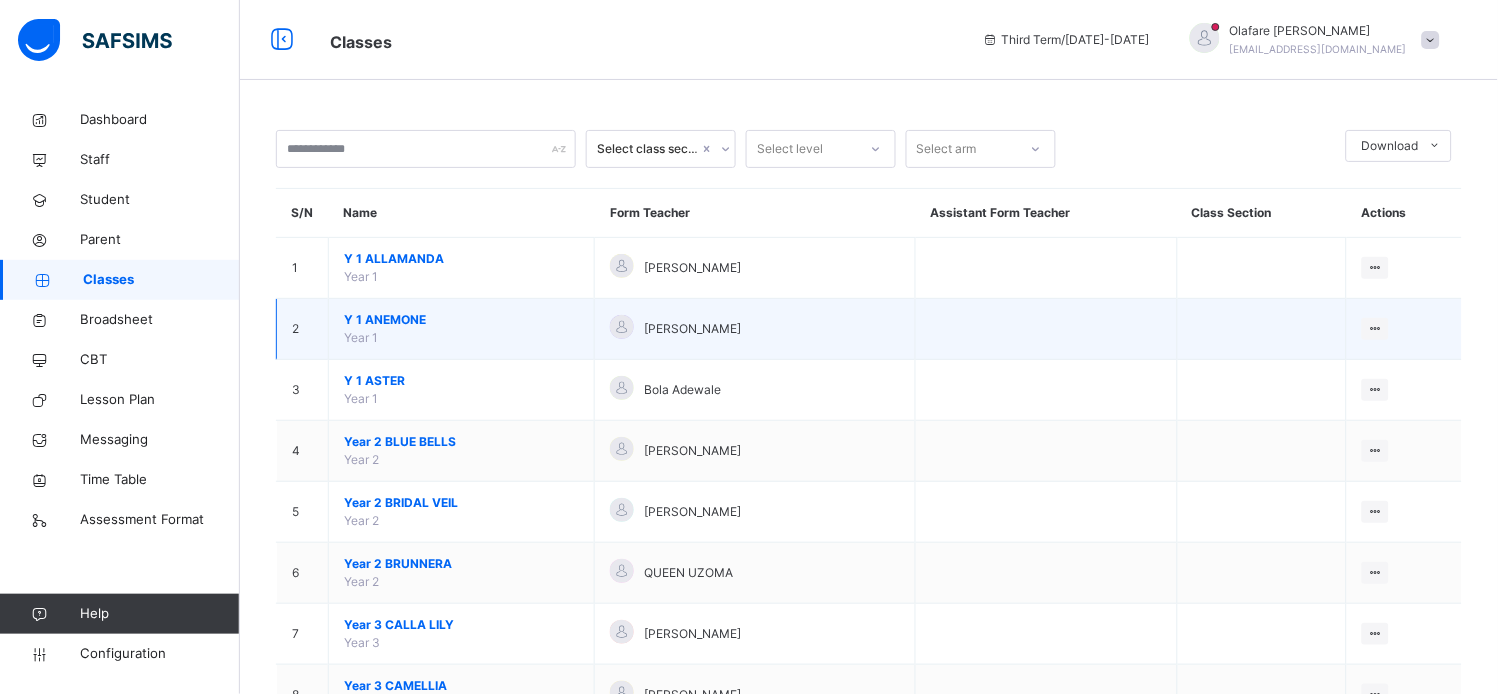 click on "Y 1   ANEMONE" at bounding box center [461, 320] 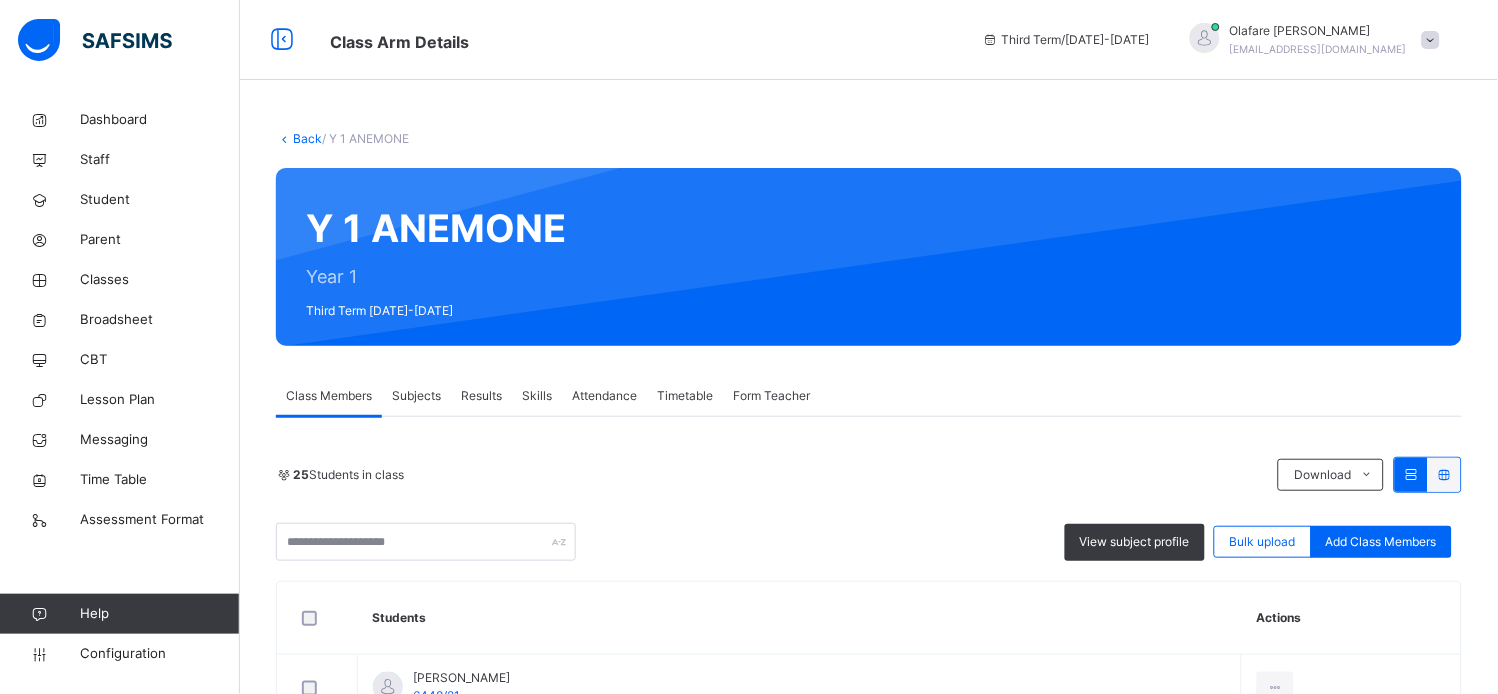scroll, scrollTop: 297, scrollLeft: 0, axis: vertical 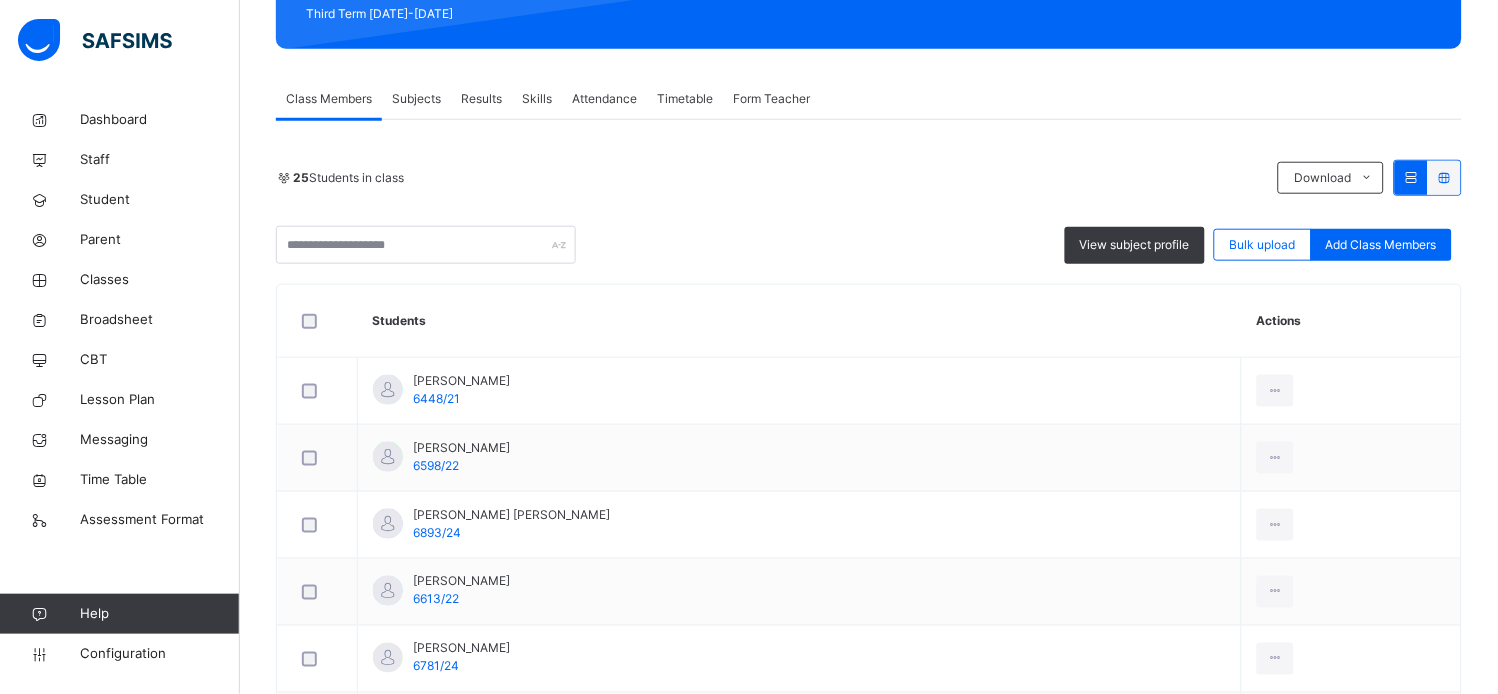 click on "Subjects" at bounding box center [416, 99] 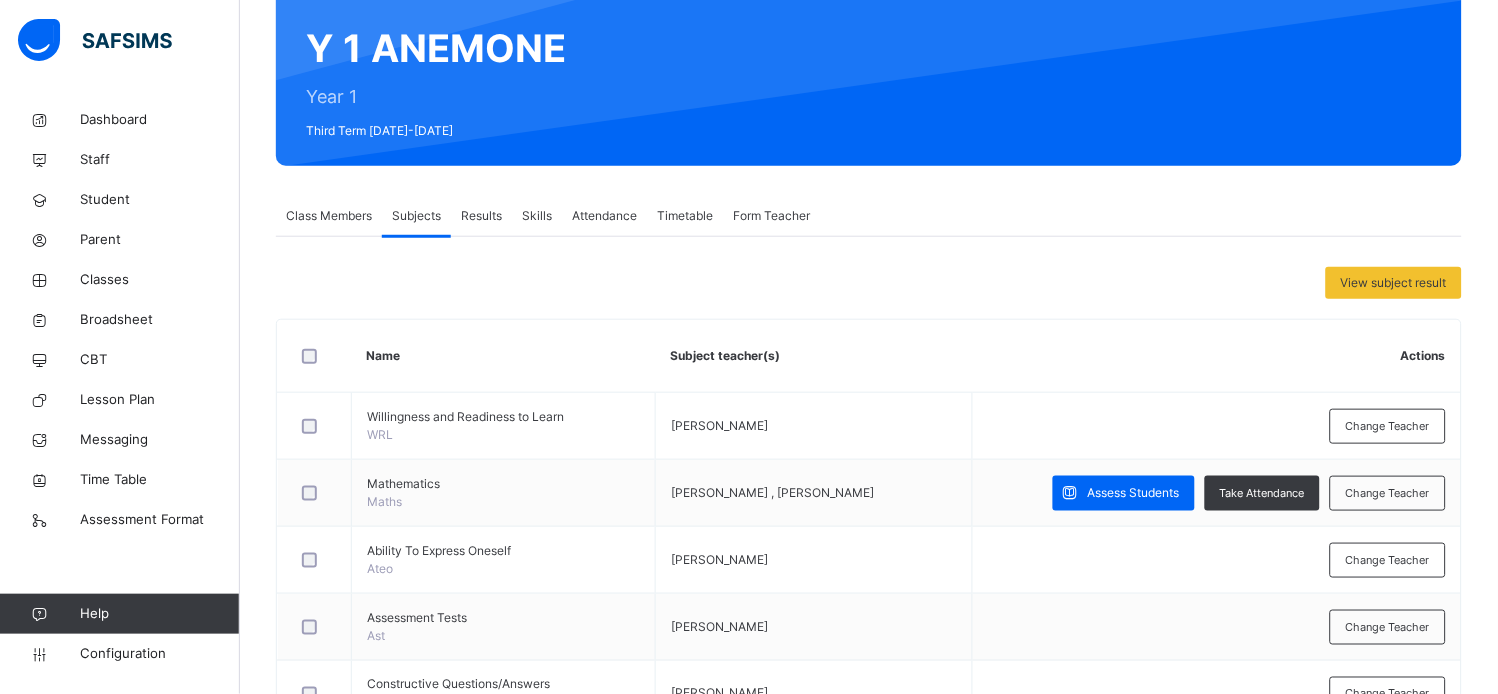 scroll, scrollTop: 40, scrollLeft: 0, axis: vertical 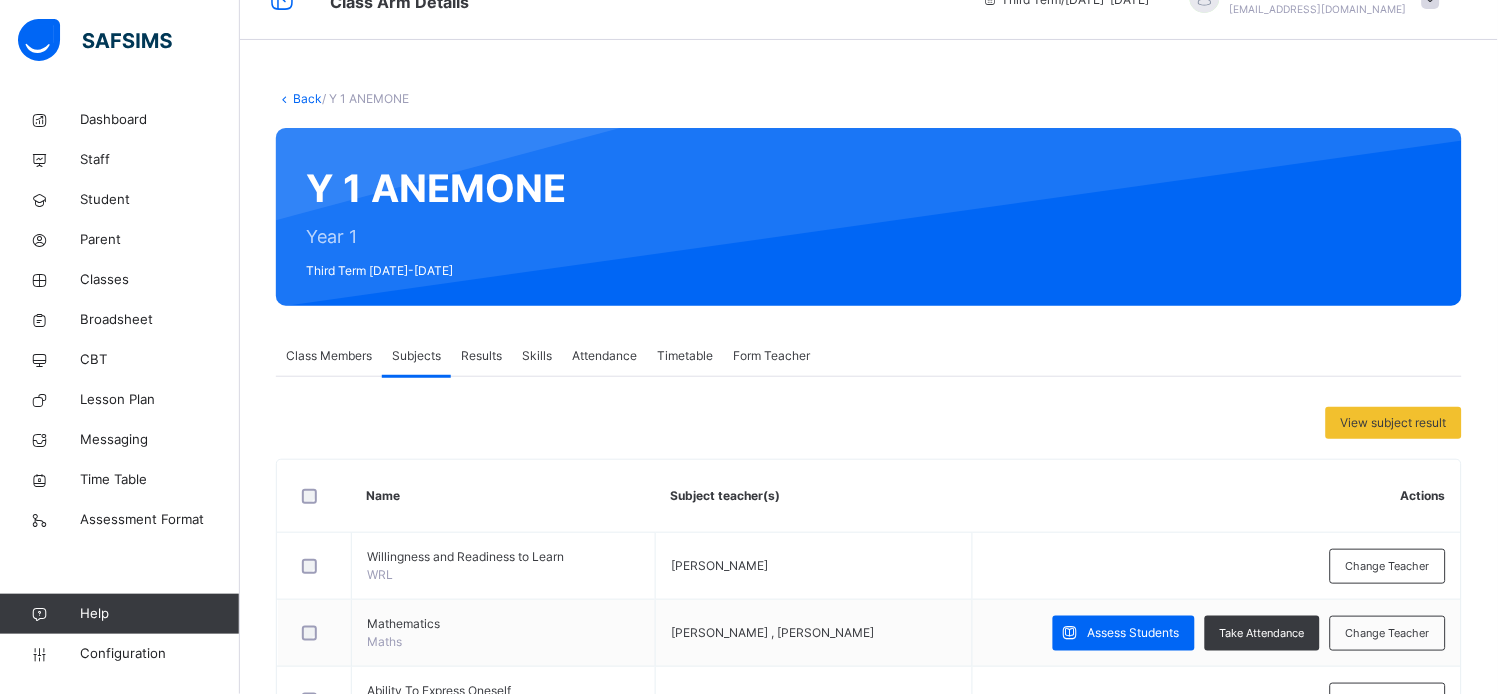 click on "Class Members" at bounding box center (329, 356) 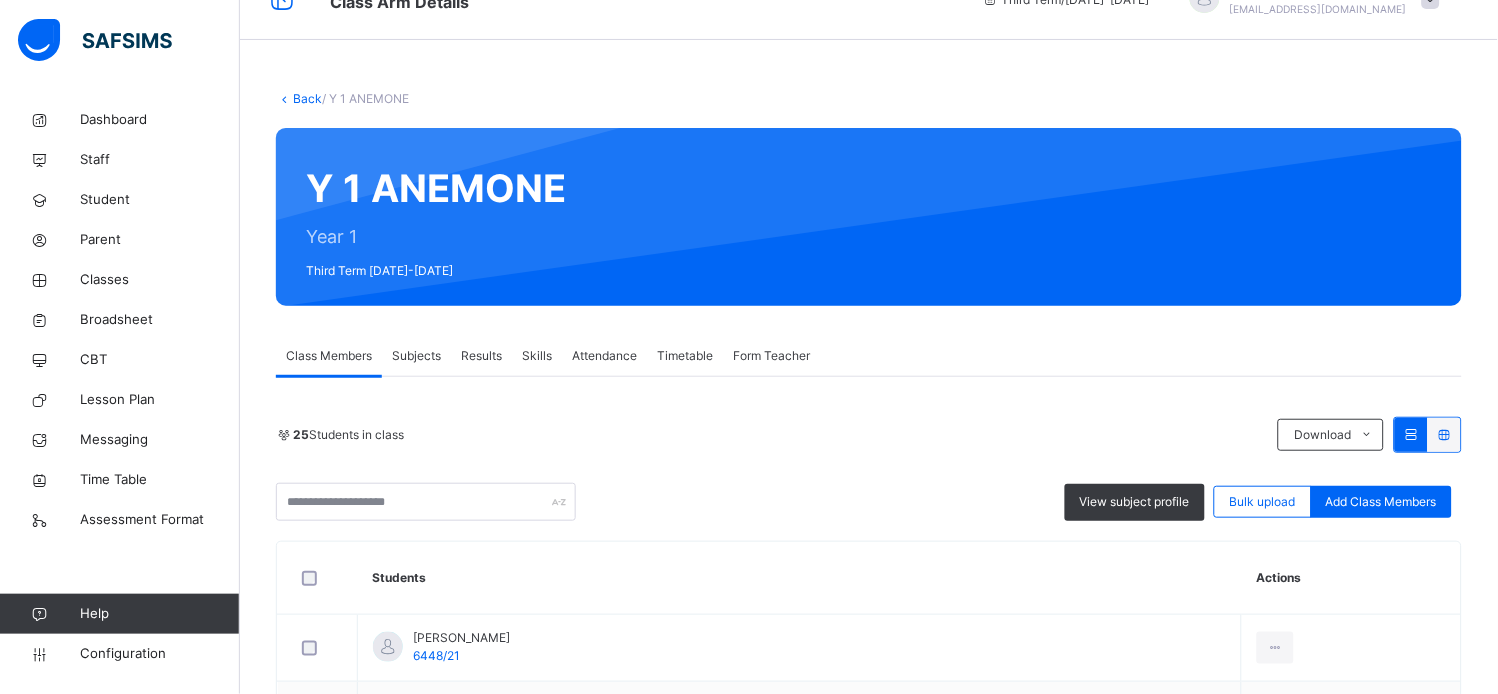 click on "Back" at bounding box center [307, 98] 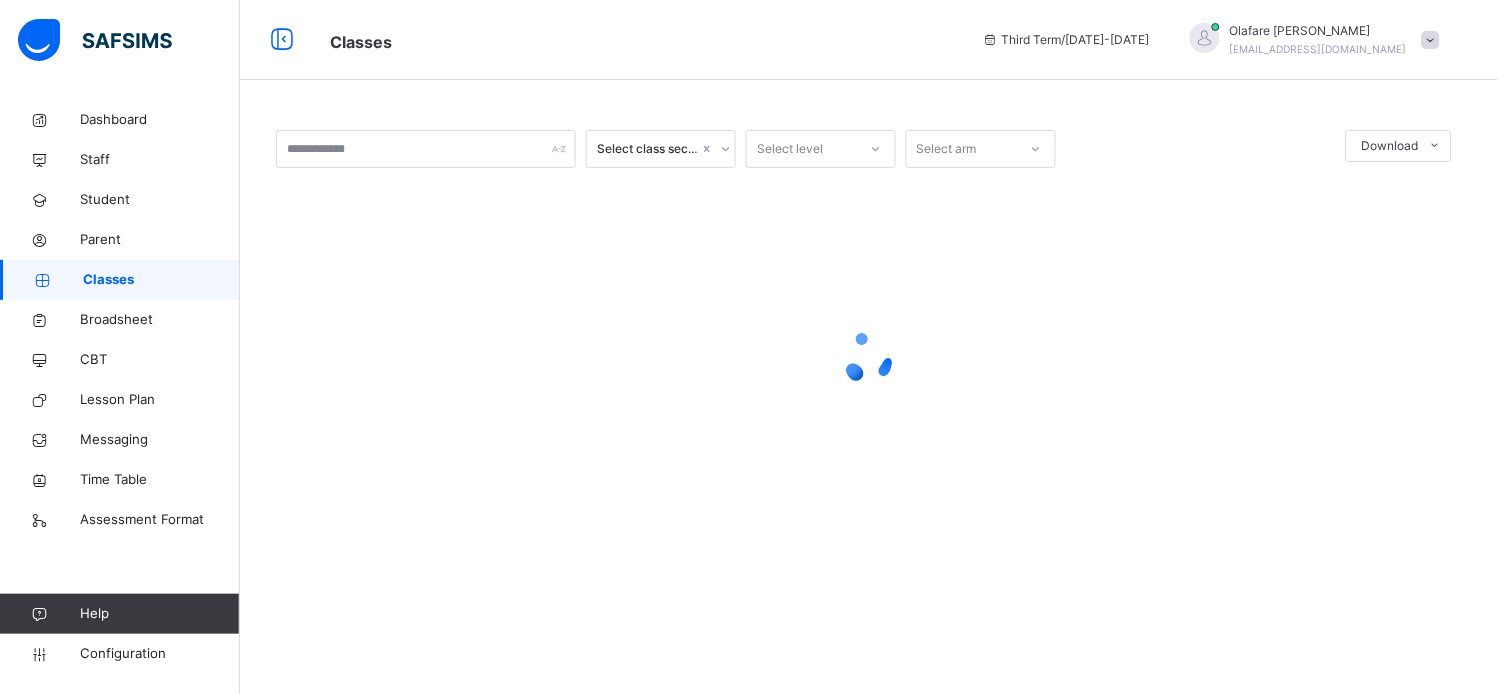 scroll, scrollTop: 0, scrollLeft: 0, axis: both 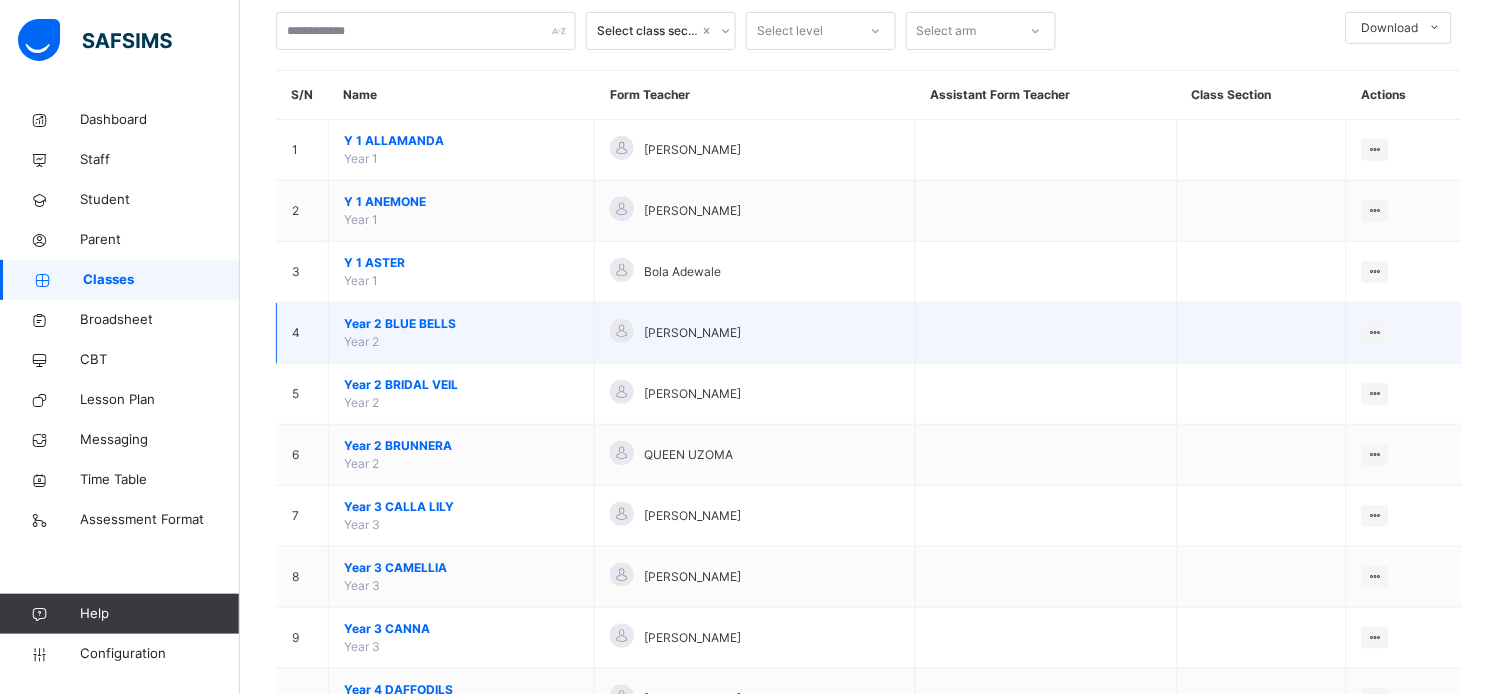 click on "Year 2   BLUE BELLS" at bounding box center [461, 324] 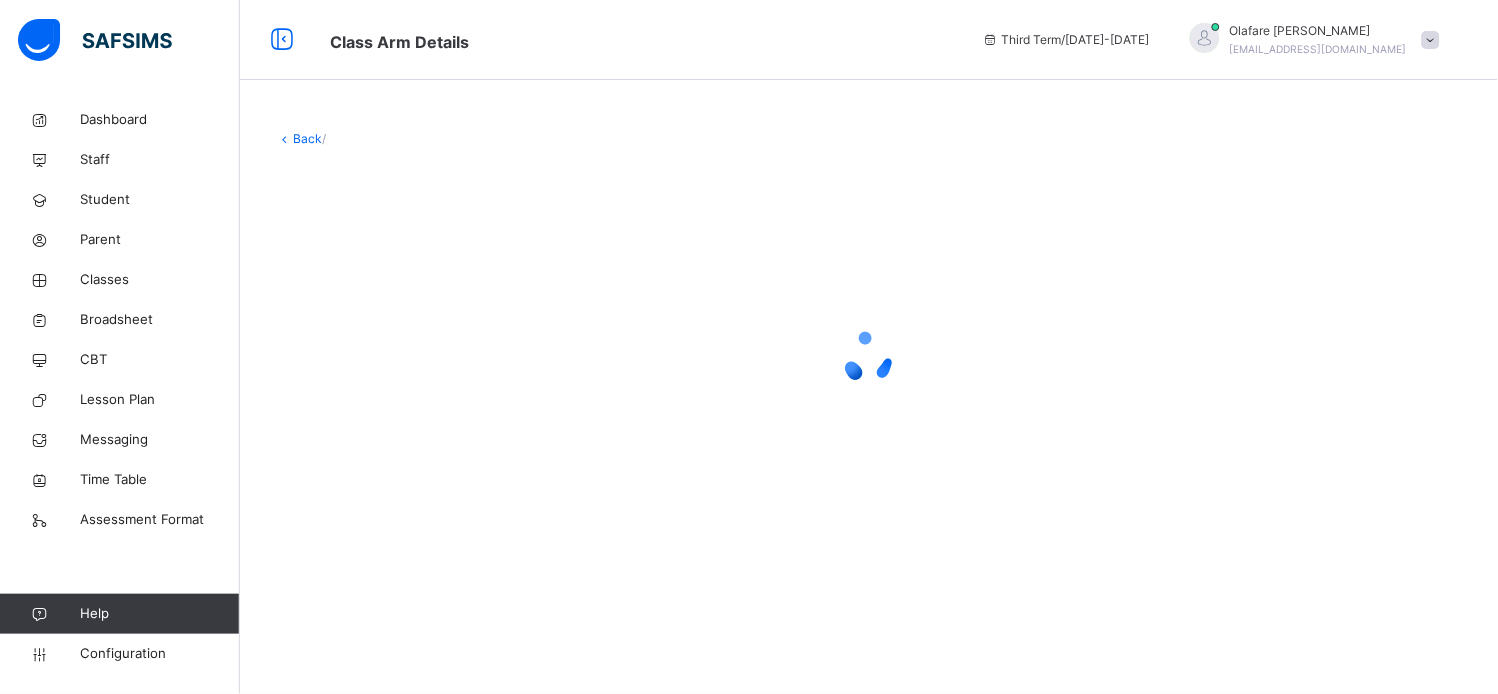 scroll, scrollTop: 0, scrollLeft: 0, axis: both 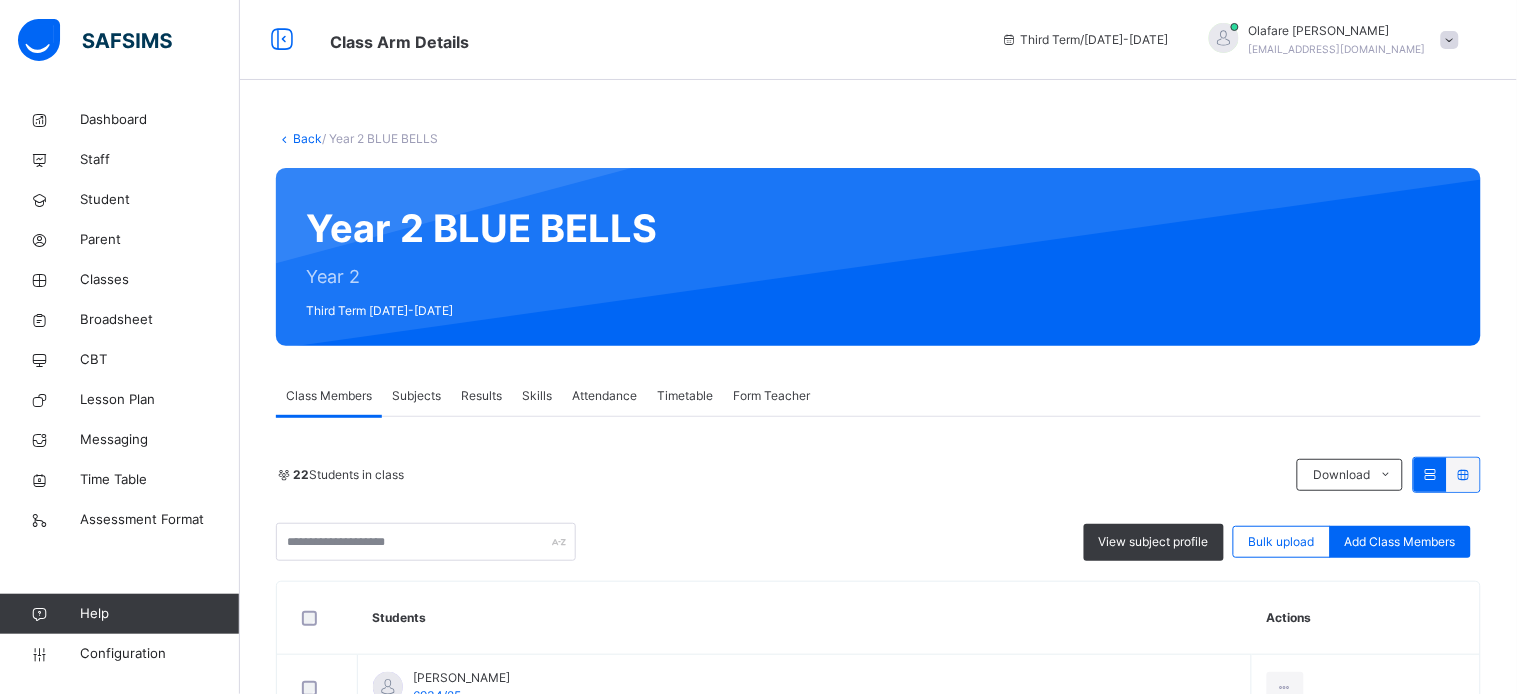 click on "Subjects" at bounding box center [416, 396] 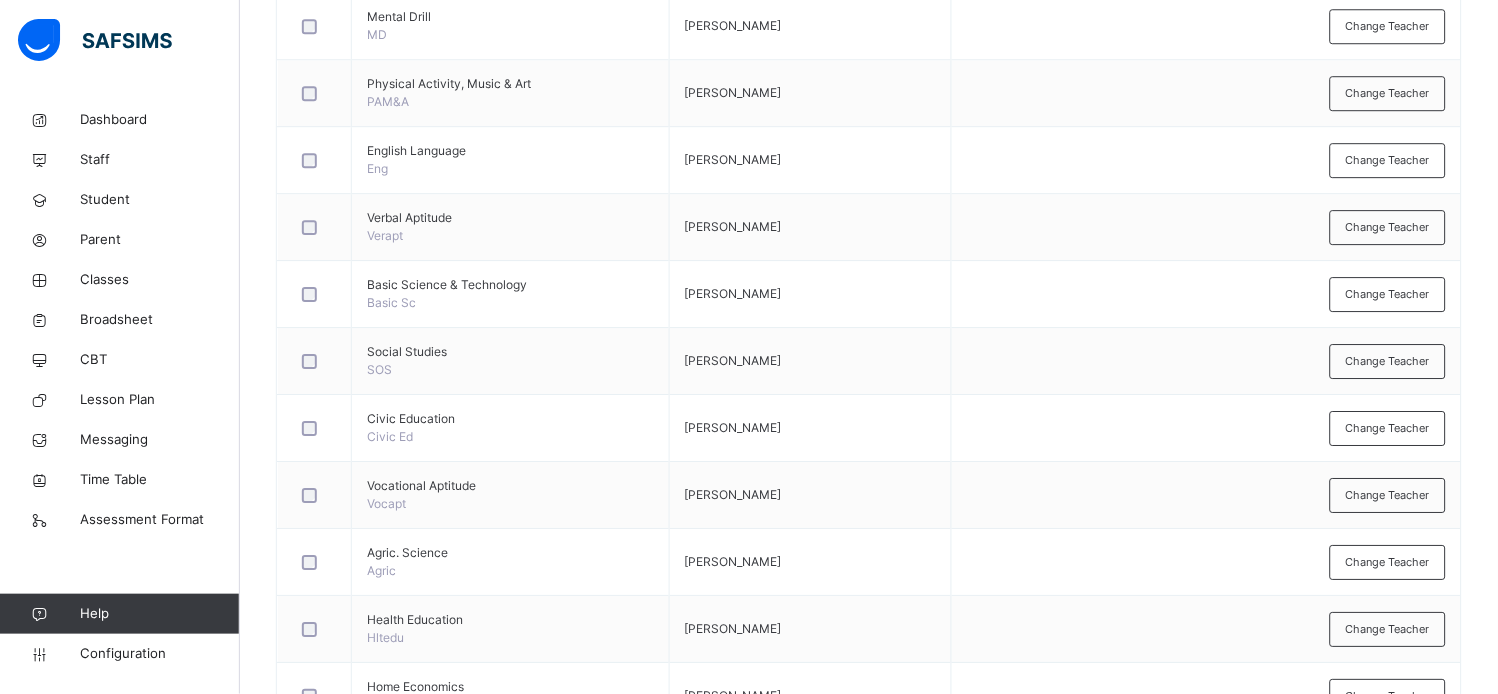 scroll, scrollTop: 0, scrollLeft: 0, axis: both 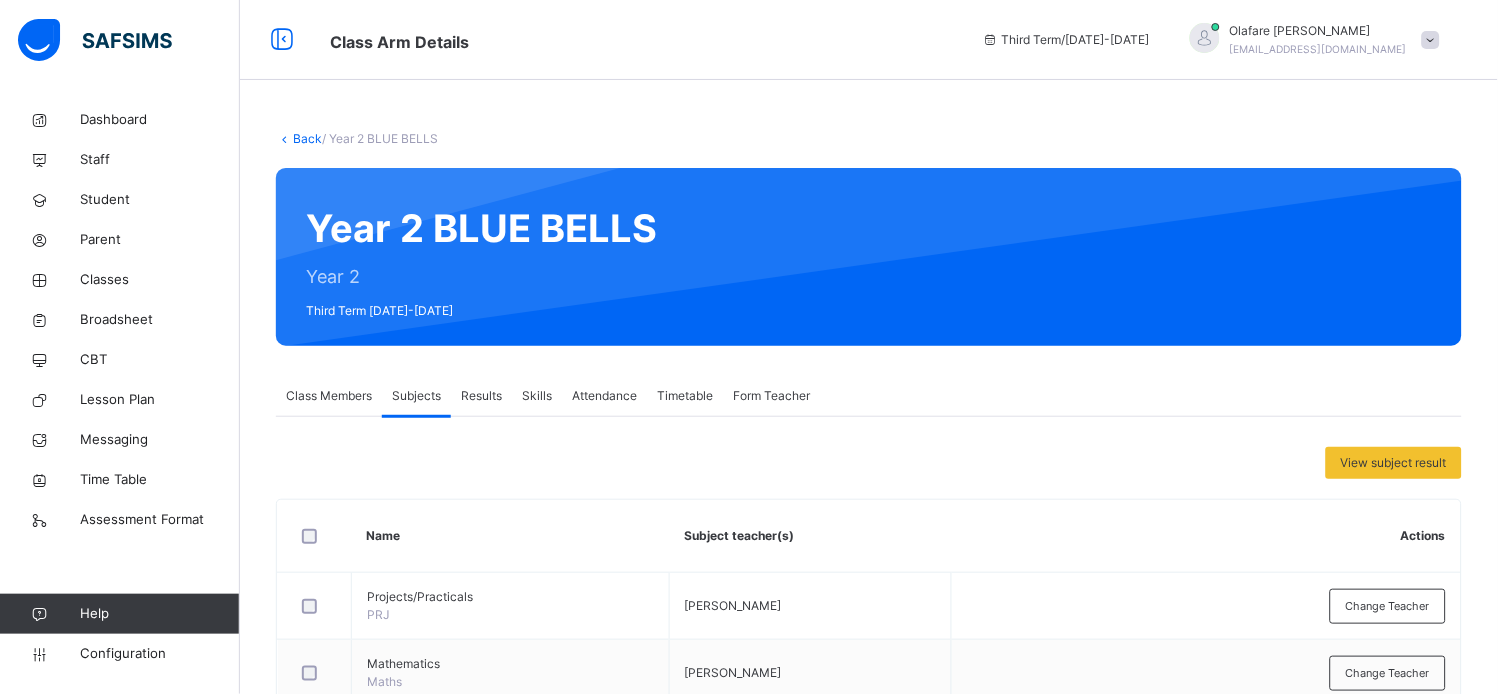 click on "Skills" at bounding box center [537, 396] 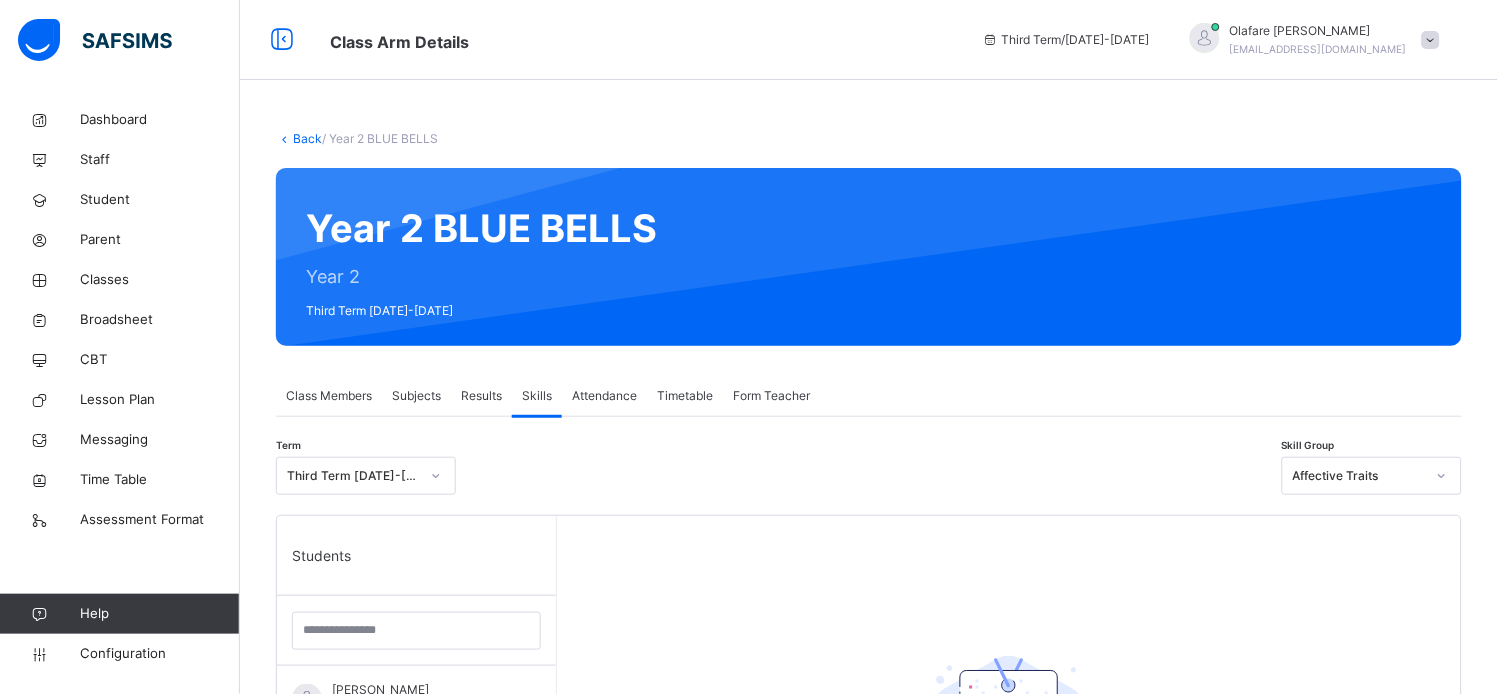 click on "Results" at bounding box center [481, 396] 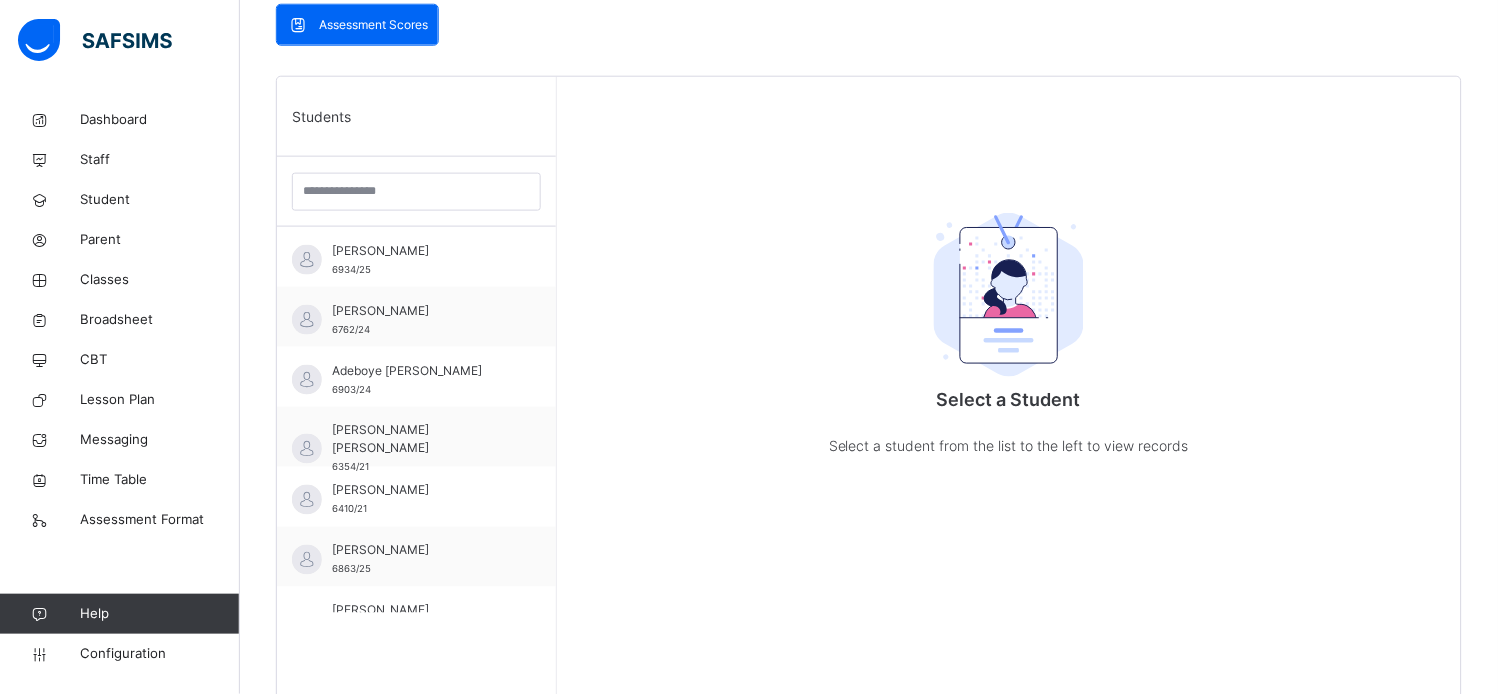 scroll, scrollTop: 581, scrollLeft: 0, axis: vertical 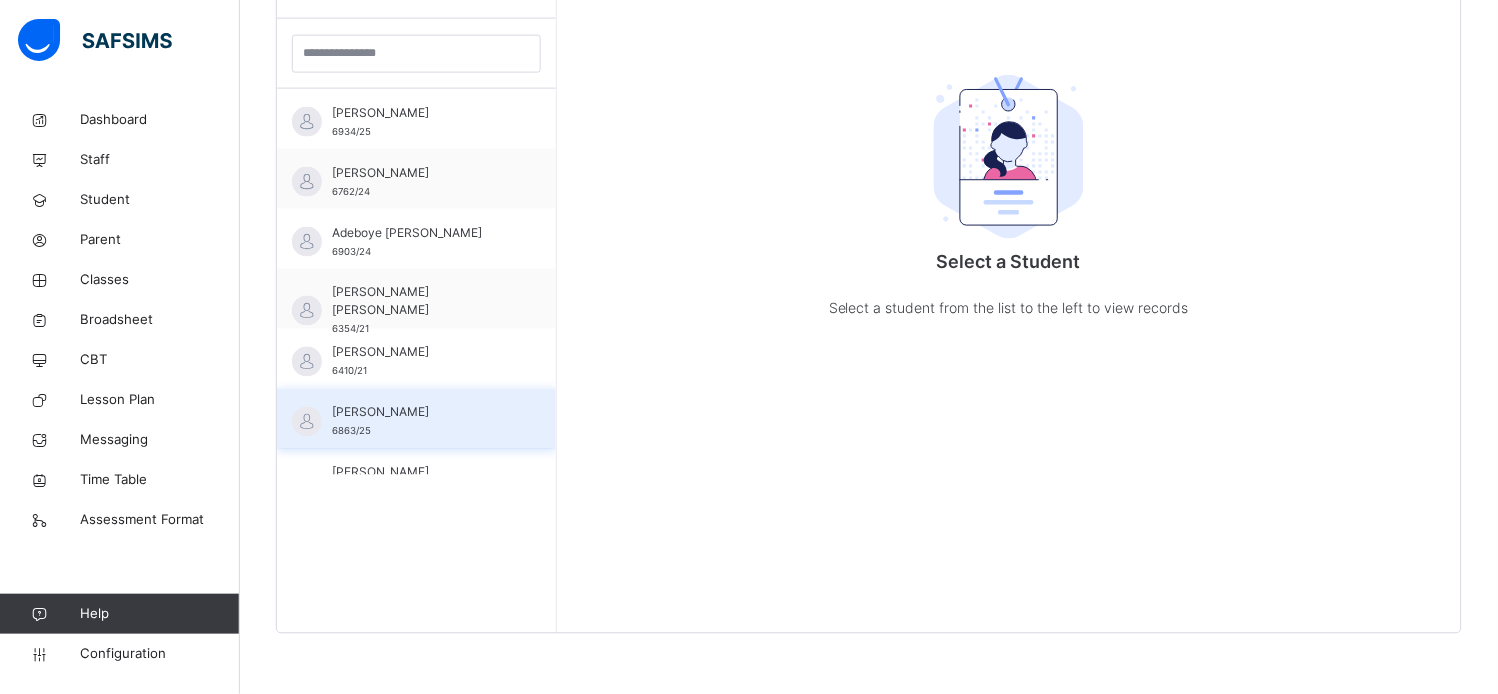 click on "[PERSON_NAME] 6863/25" at bounding box center [416, 419] 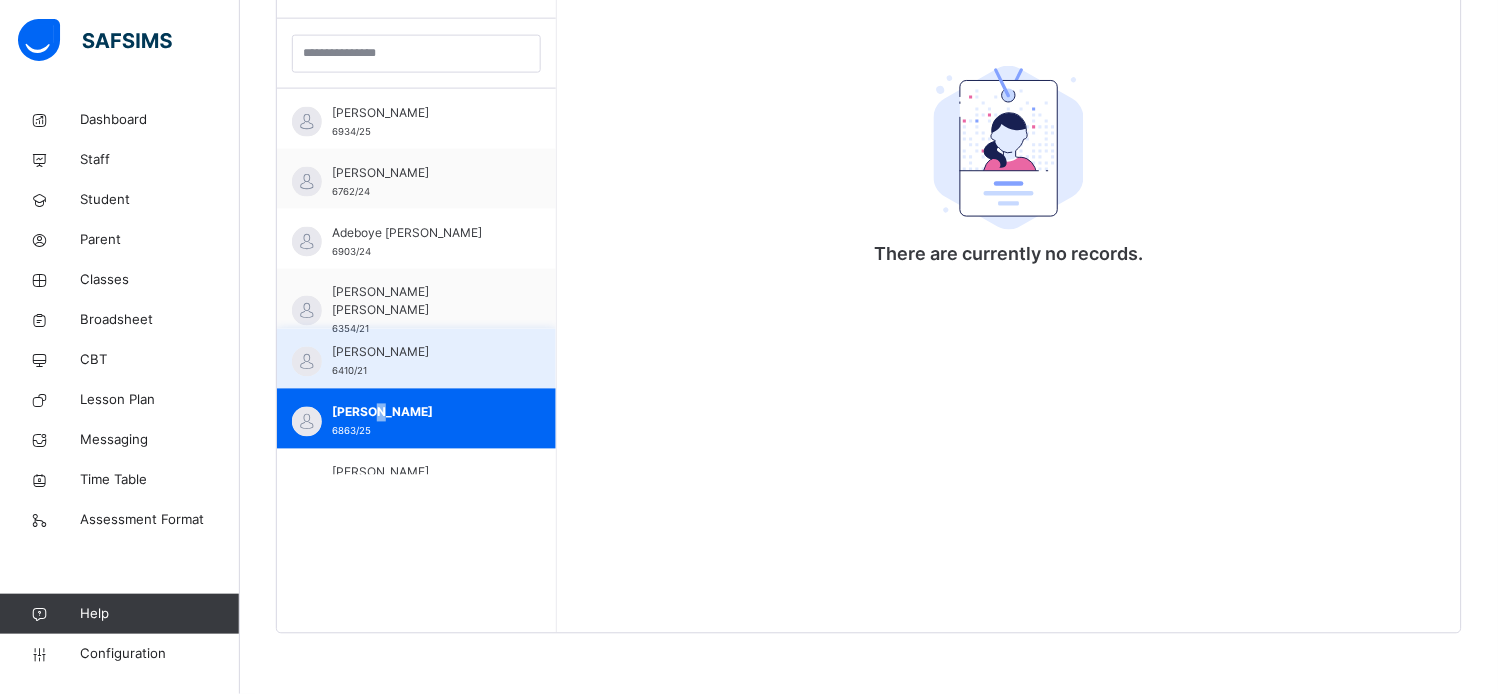click on "[PERSON_NAME]" at bounding box center (421, 353) 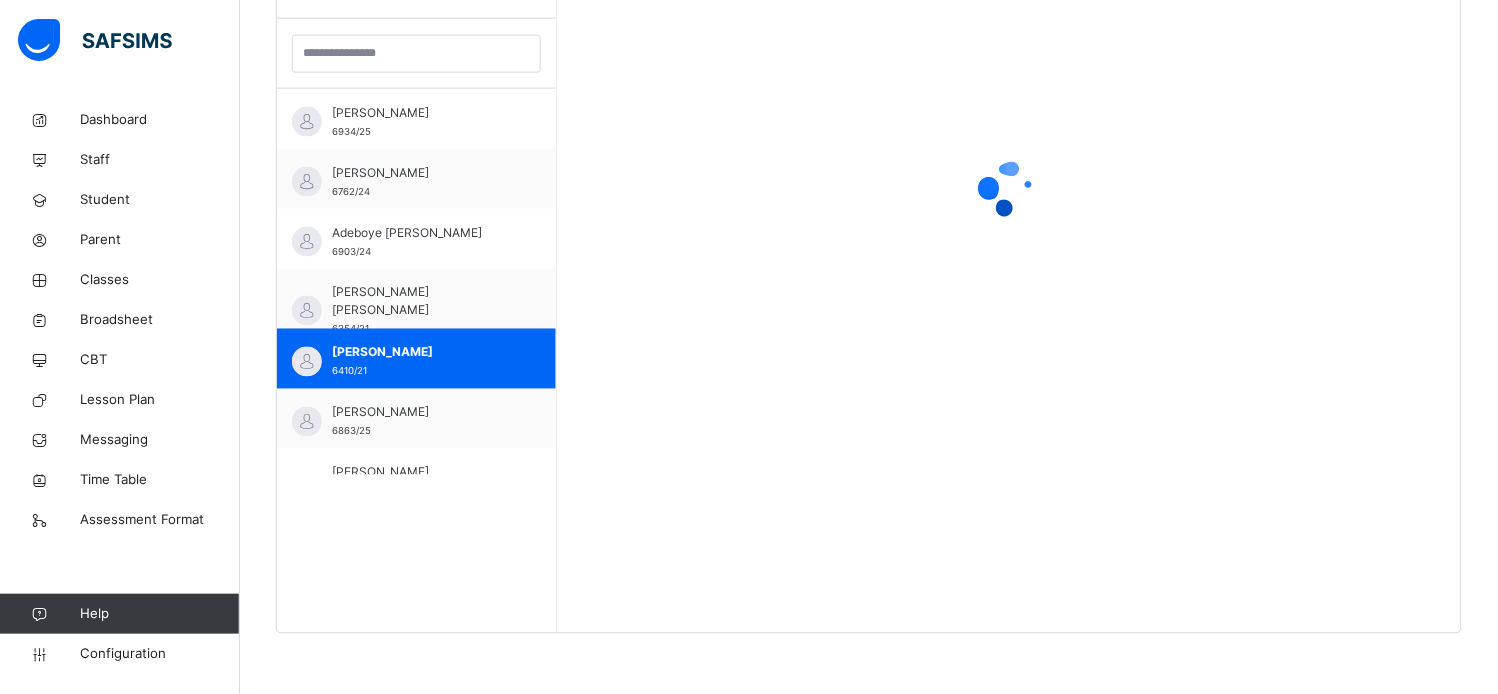 scroll, scrollTop: 148, scrollLeft: 0, axis: vertical 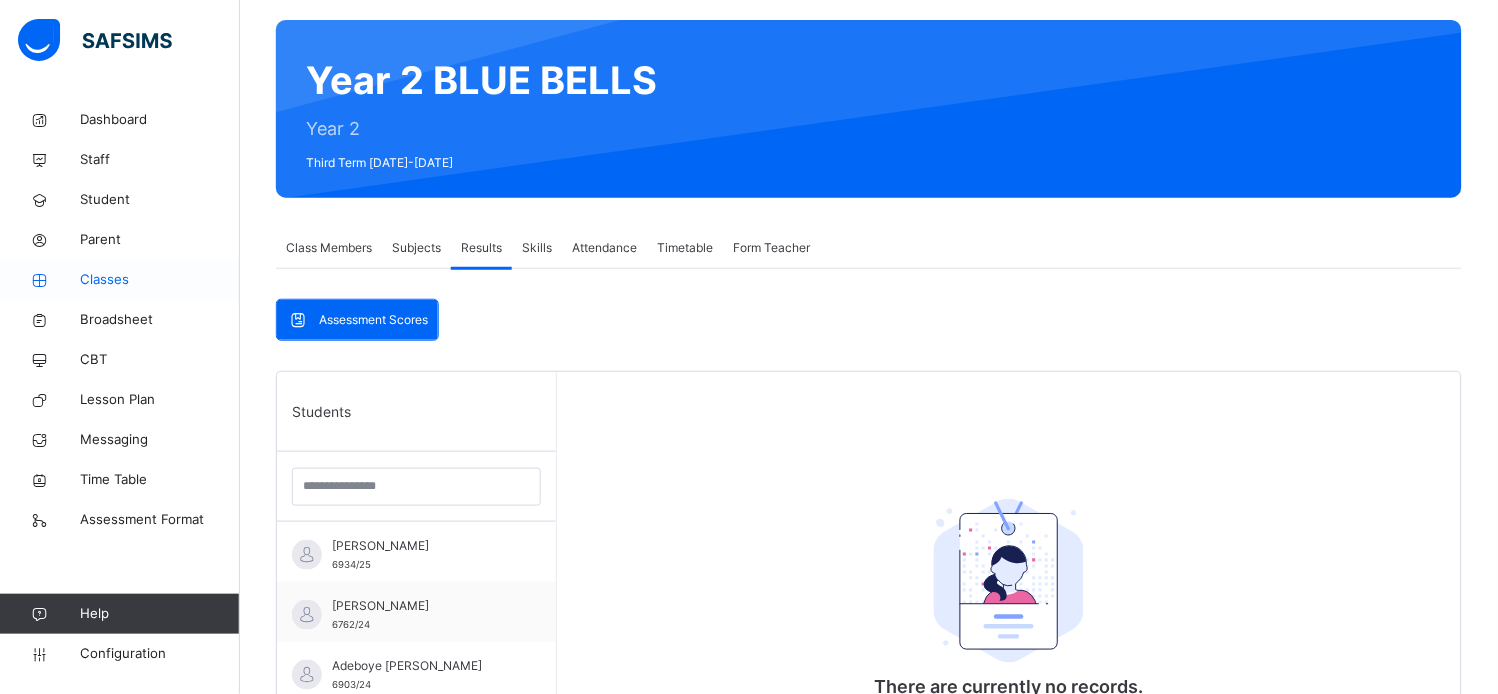 click on "Classes" at bounding box center (160, 280) 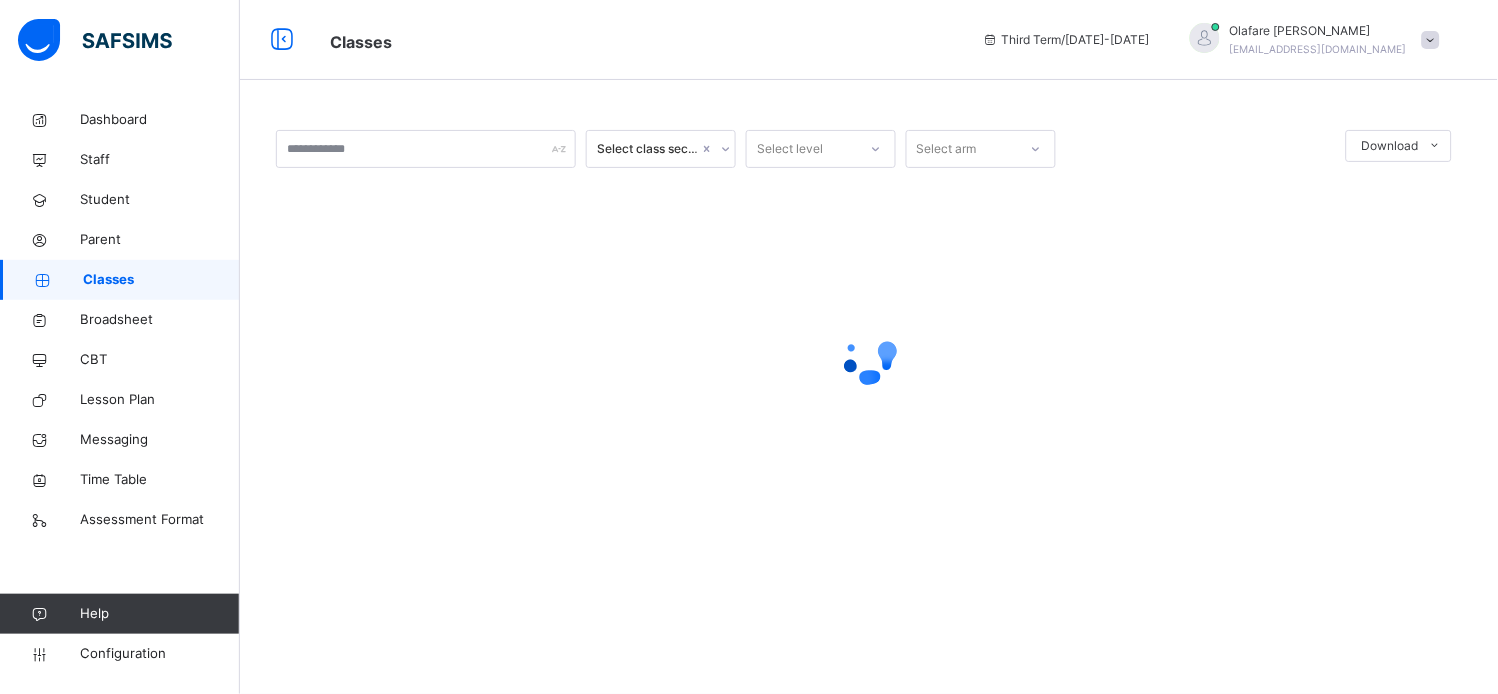 scroll, scrollTop: 0, scrollLeft: 0, axis: both 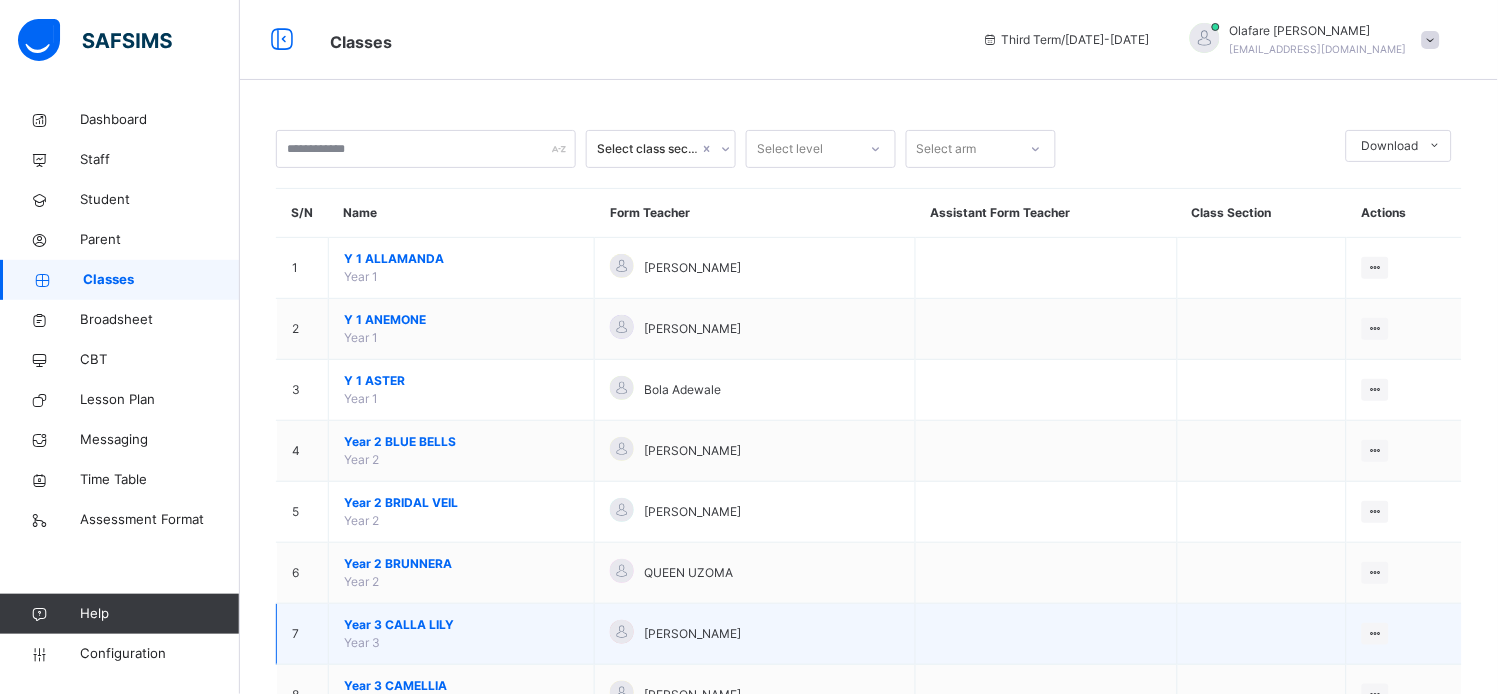click on "Year 3   [PERSON_NAME]" at bounding box center (461, 625) 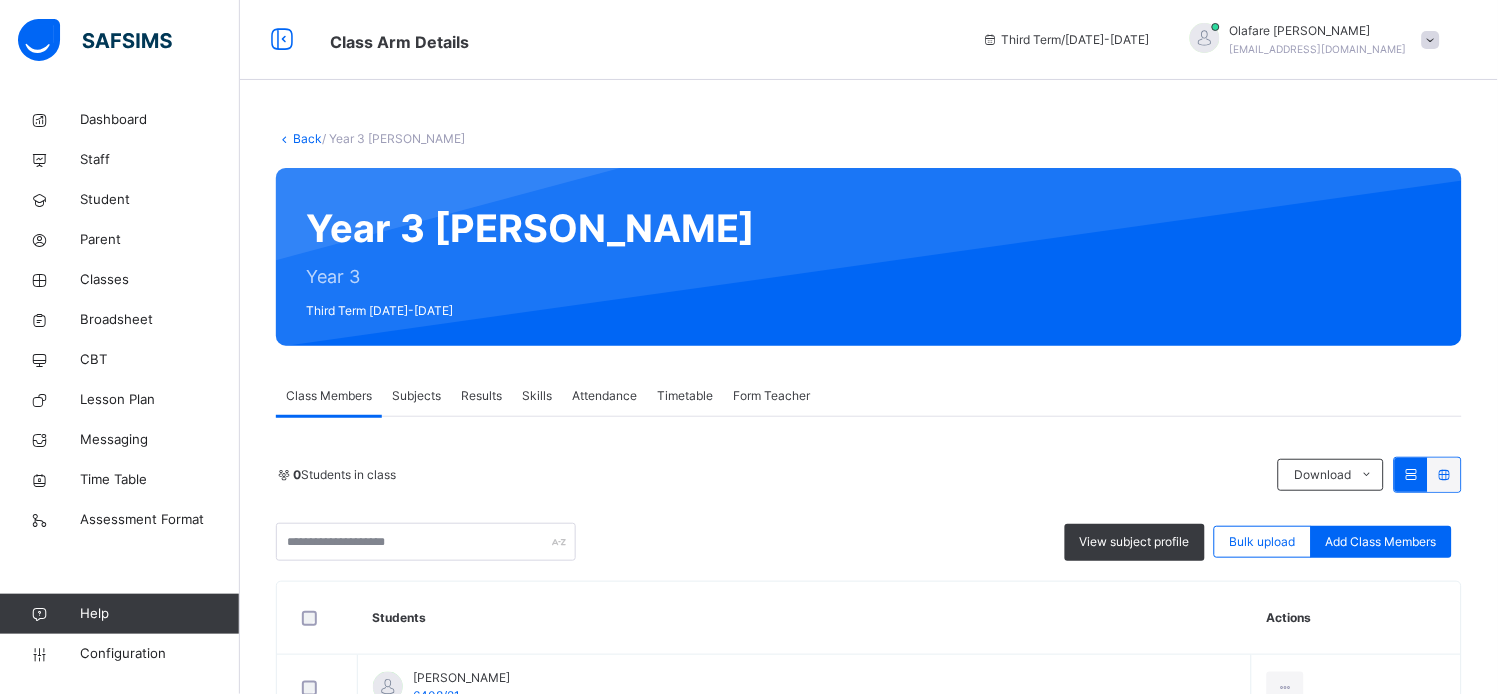 click on "Results" at bounding box center (481, 396) 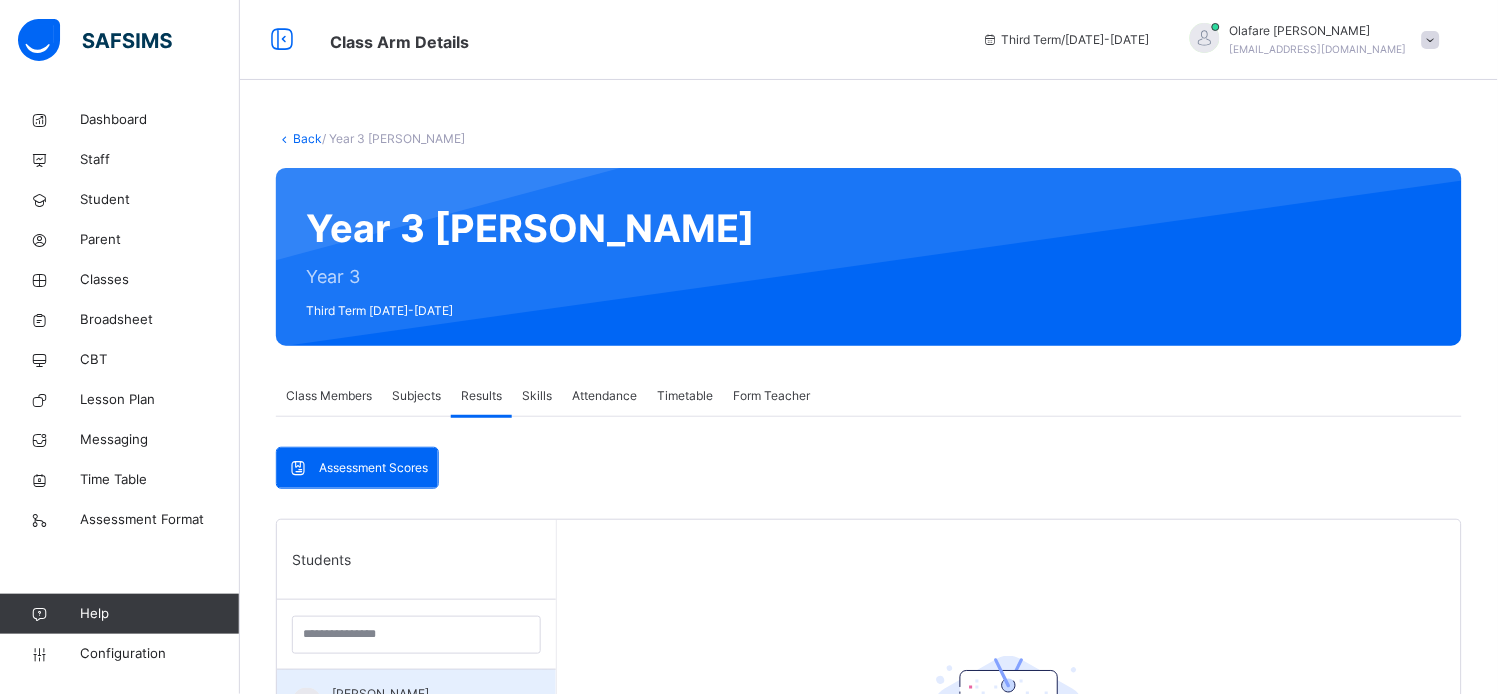 click on "[PERSON_NAME] 6408/21" at bounding box center [416, 700] 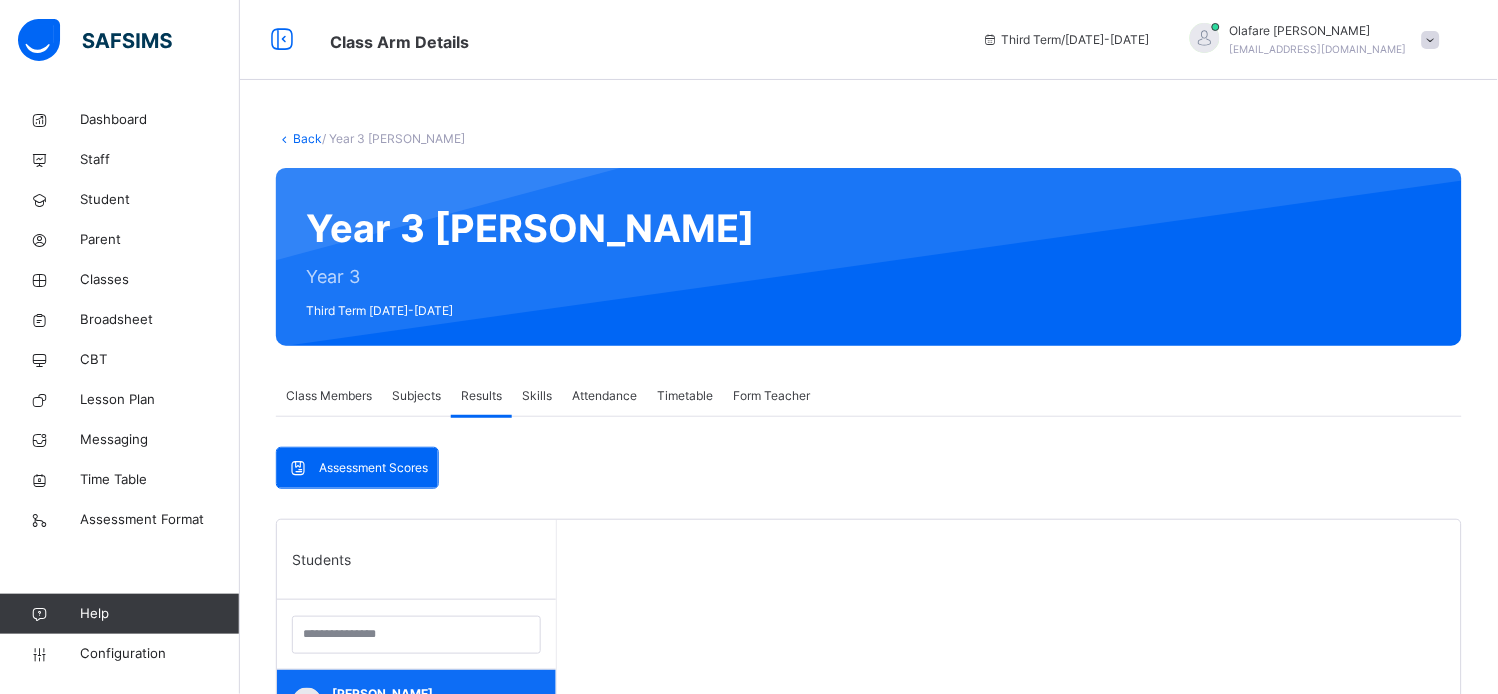 scroll, scrollTop: 168, scrollLeft: 0, axis: vertical 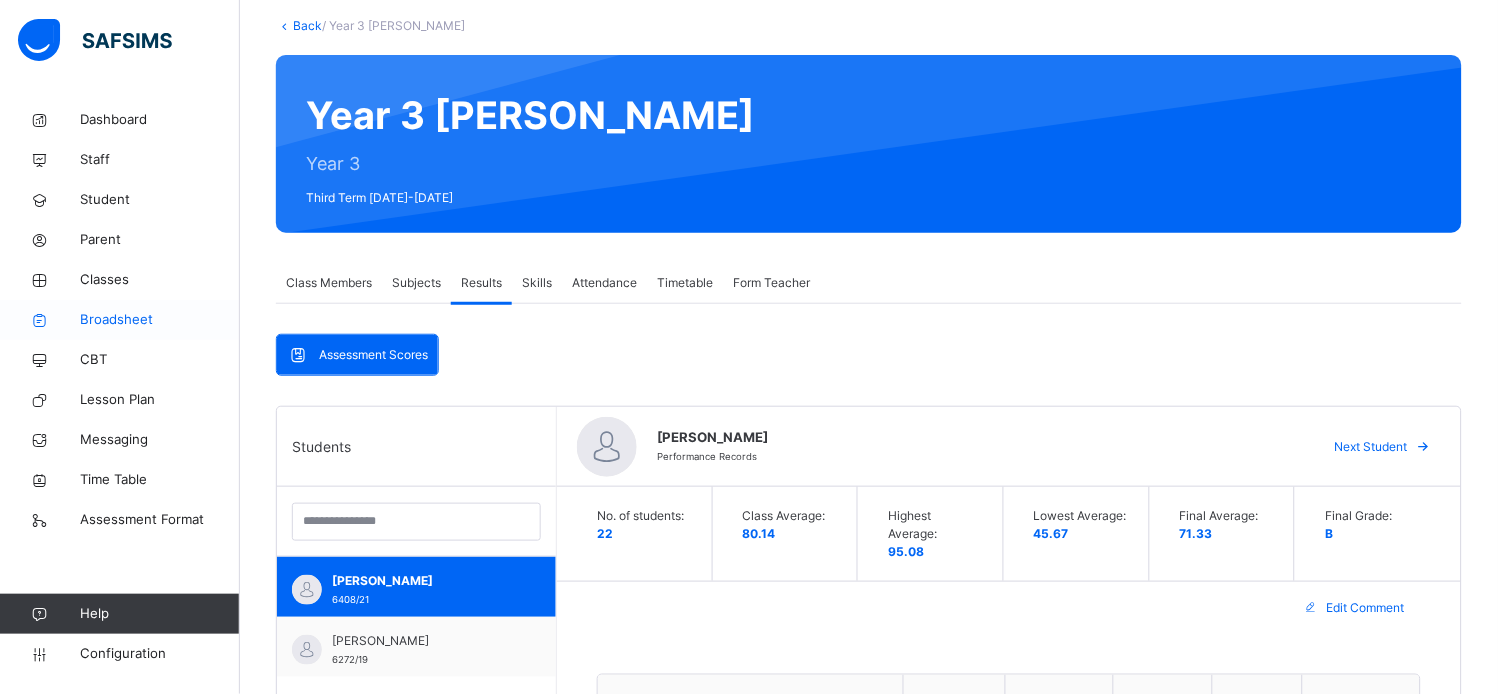 click on "Broadsheet" at bounding box center [160, 320] 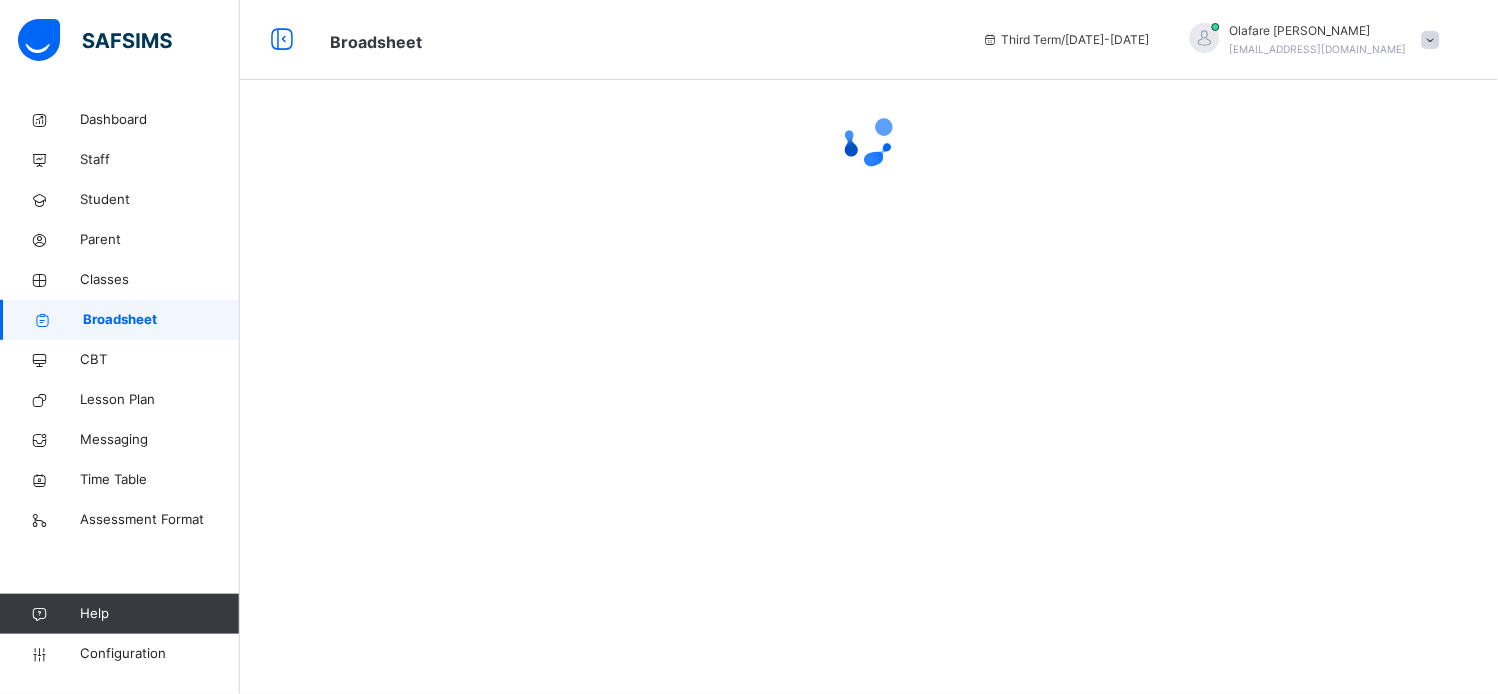 scroll, scrollTop: 0, scrollLeft: 0, axis: both 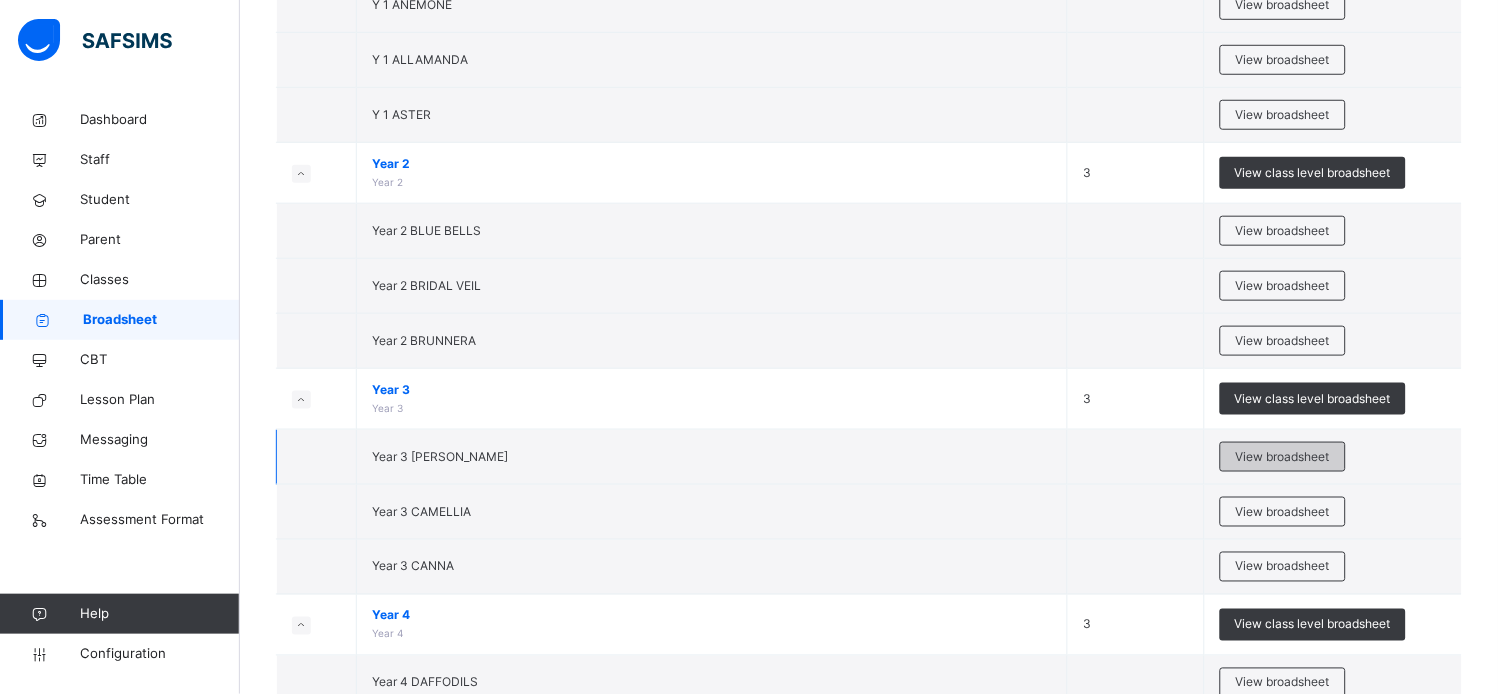 click on "View broadsheet" at bounding box center (1283, 457) 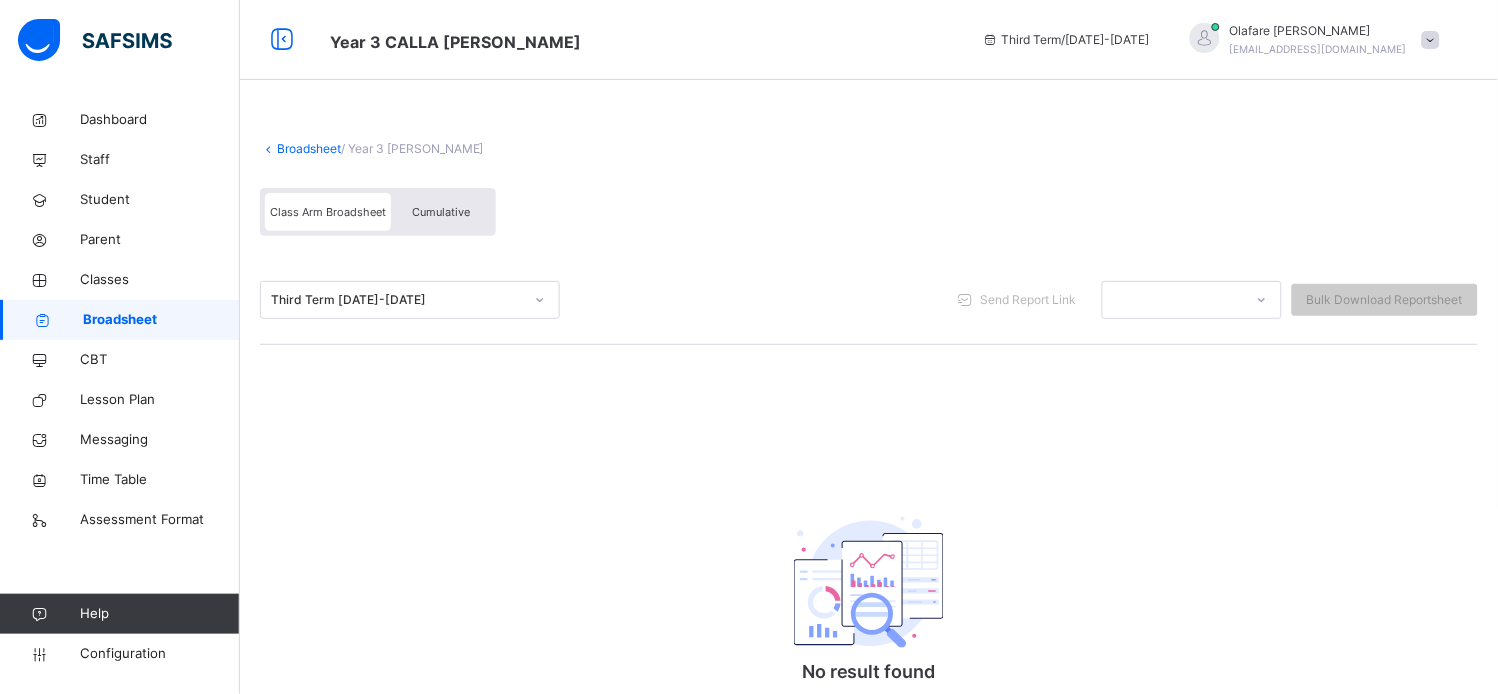 click on "Third Term [DATE]-[DATE]" at bounding box center [397, 300] 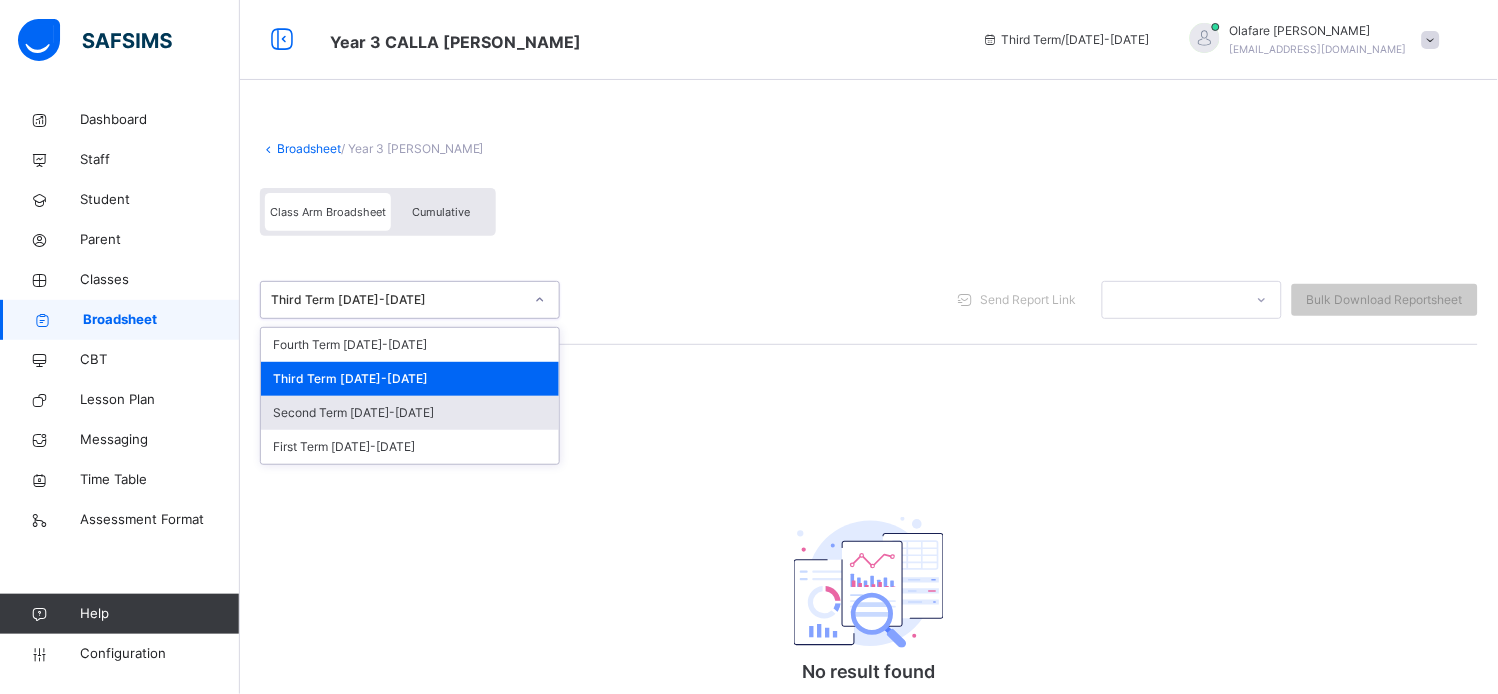 click on "Second Term [DATE]-[DATE]" at bounding box center [410, 413] 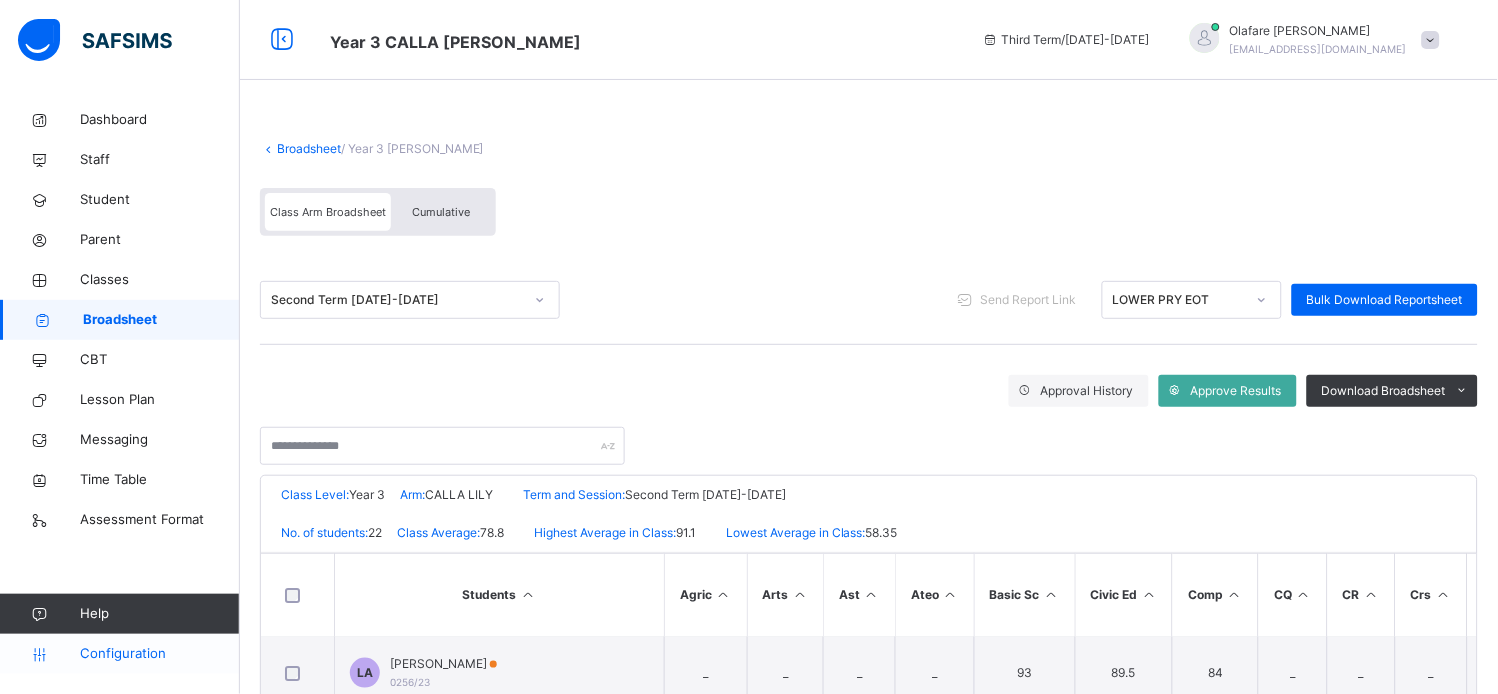 click on "Configuration" at bounding box center [159, 654] 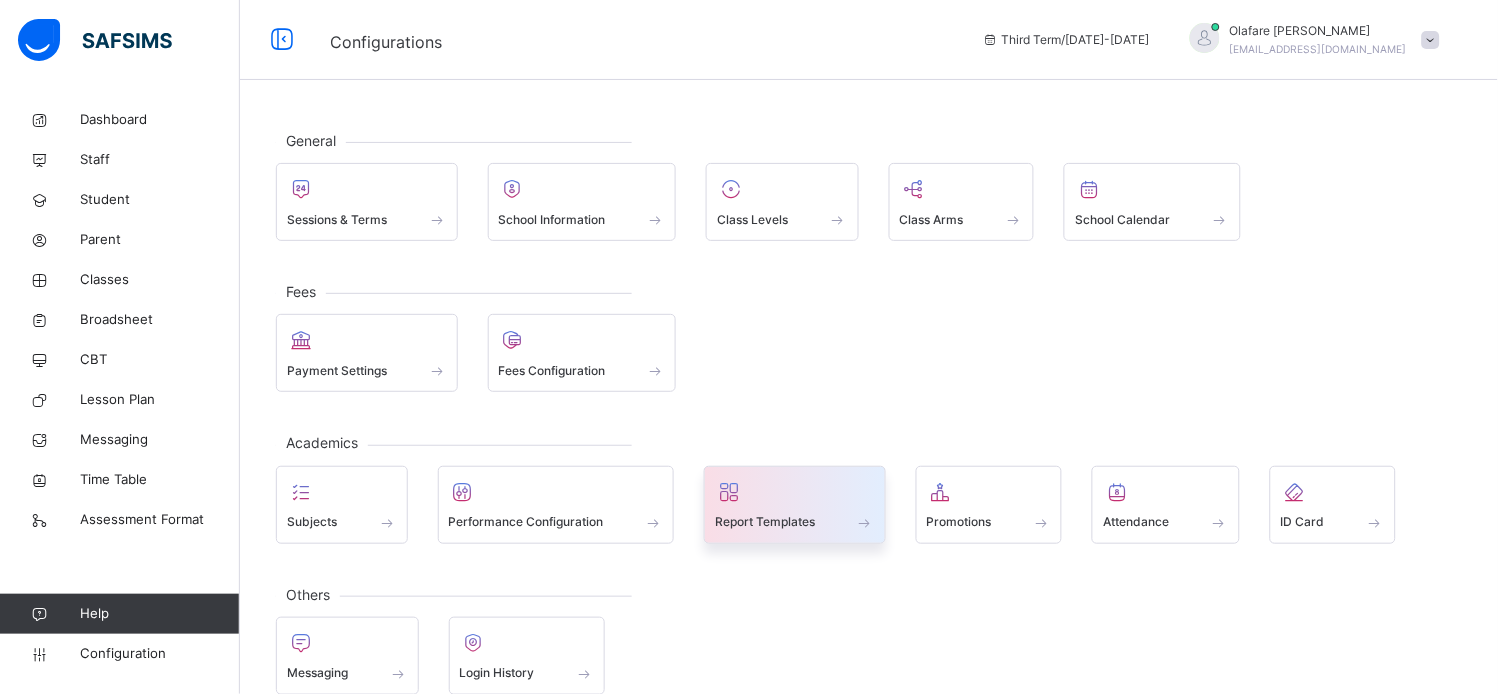 click on "Report Templates" at bounding box center (765, 522) 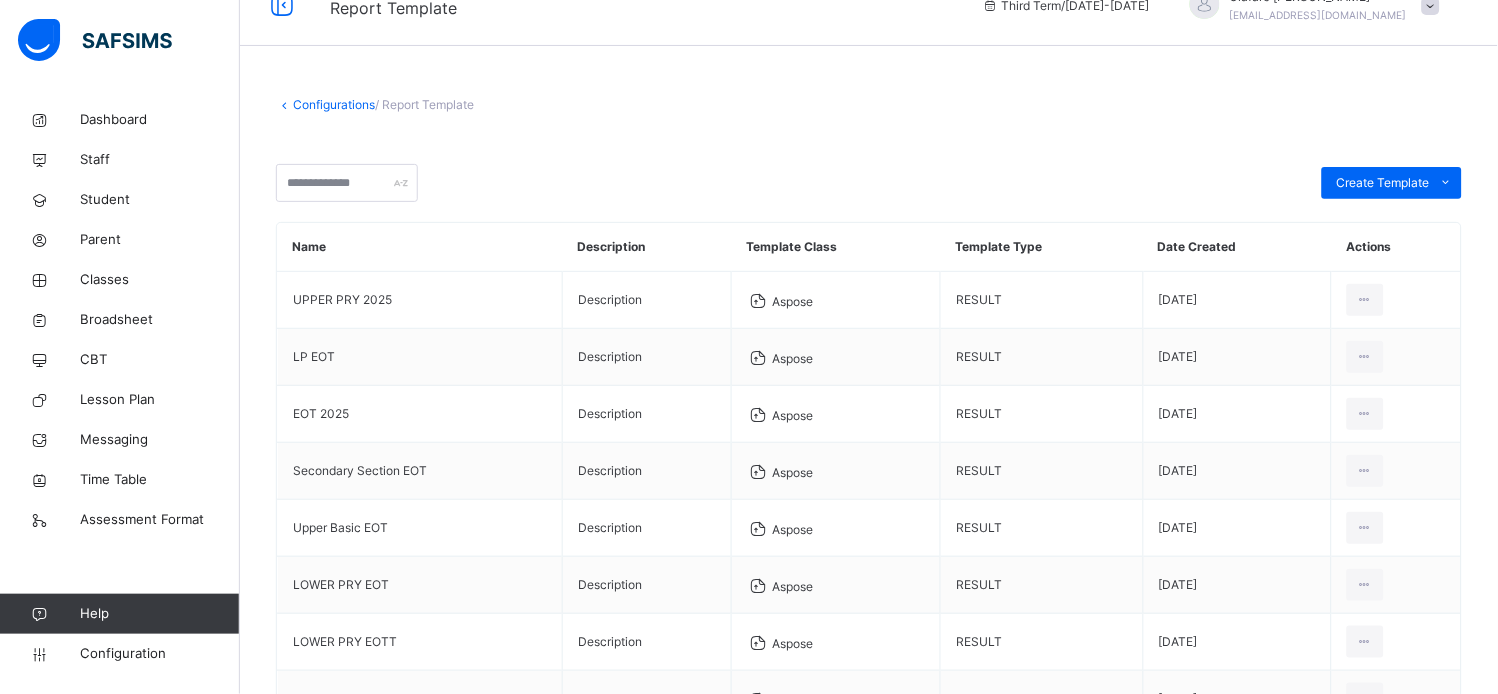 scroll, scrollTop: 0, scrollLeft: 0, axis: both 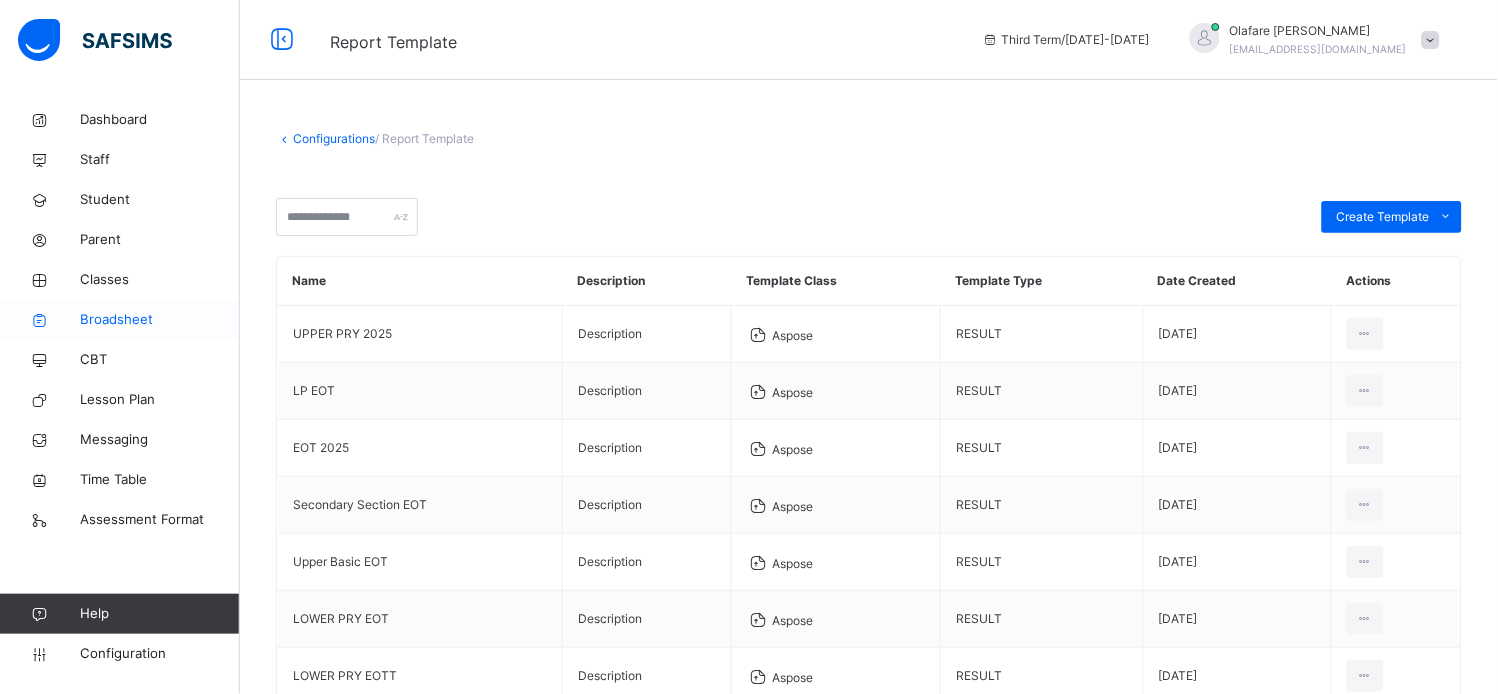 click on "Broadsheet" at bounding box center [120, 320] 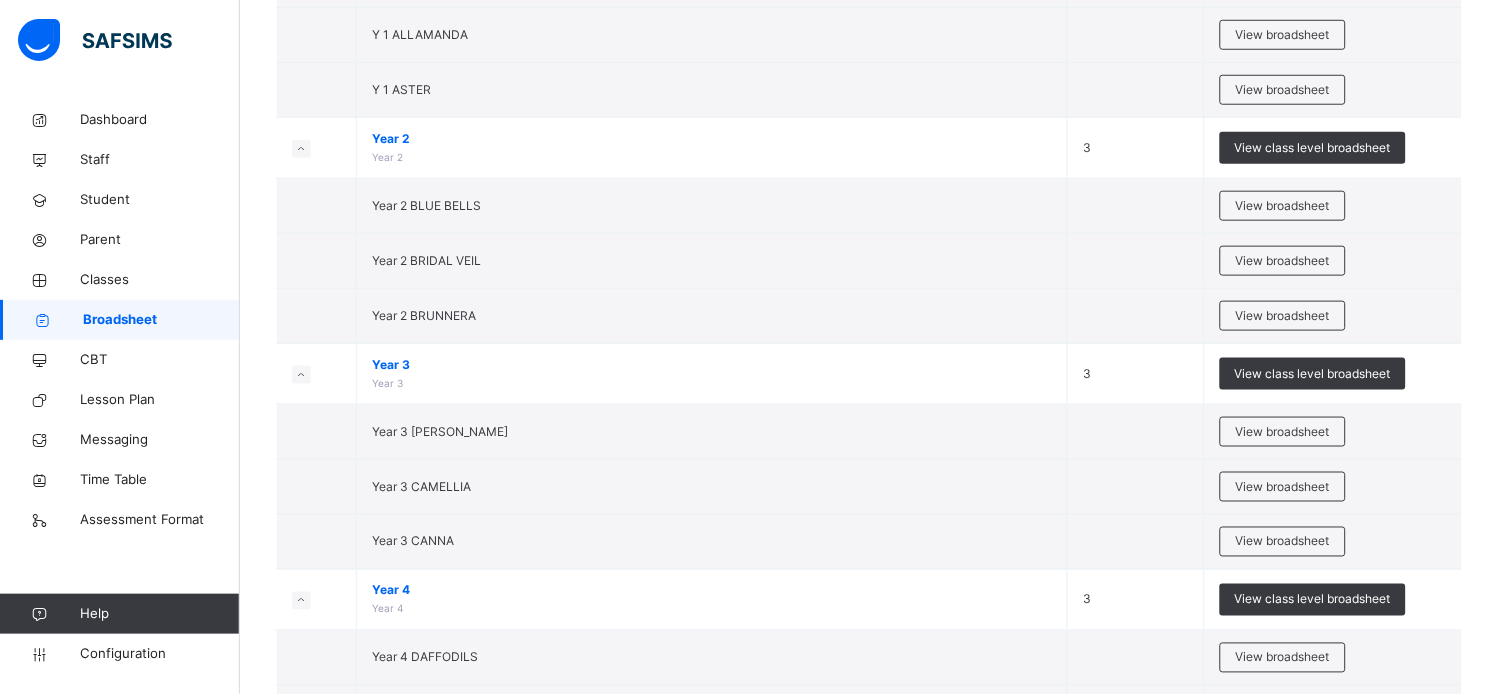 scroll, scrollTop: 0, scrollLeft: 0, axis: both 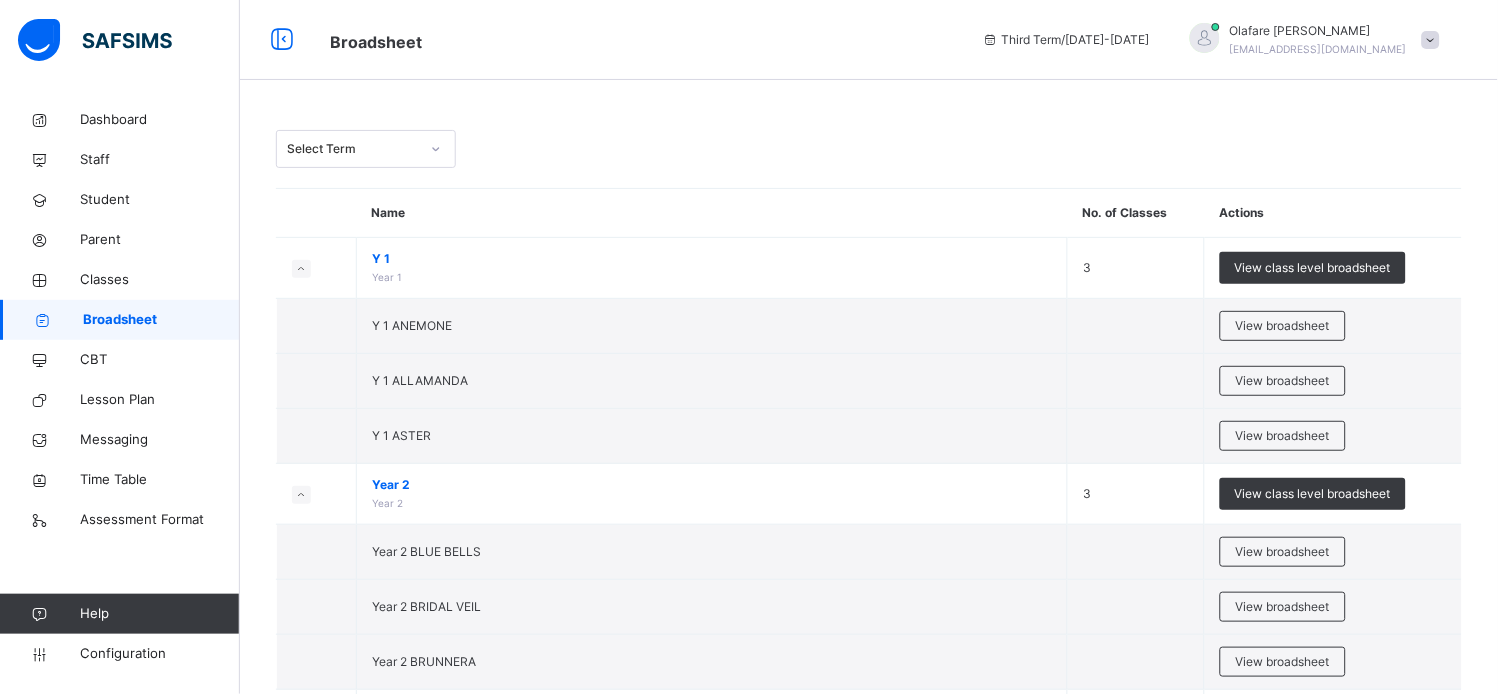 click at bounding box center [436, 149] 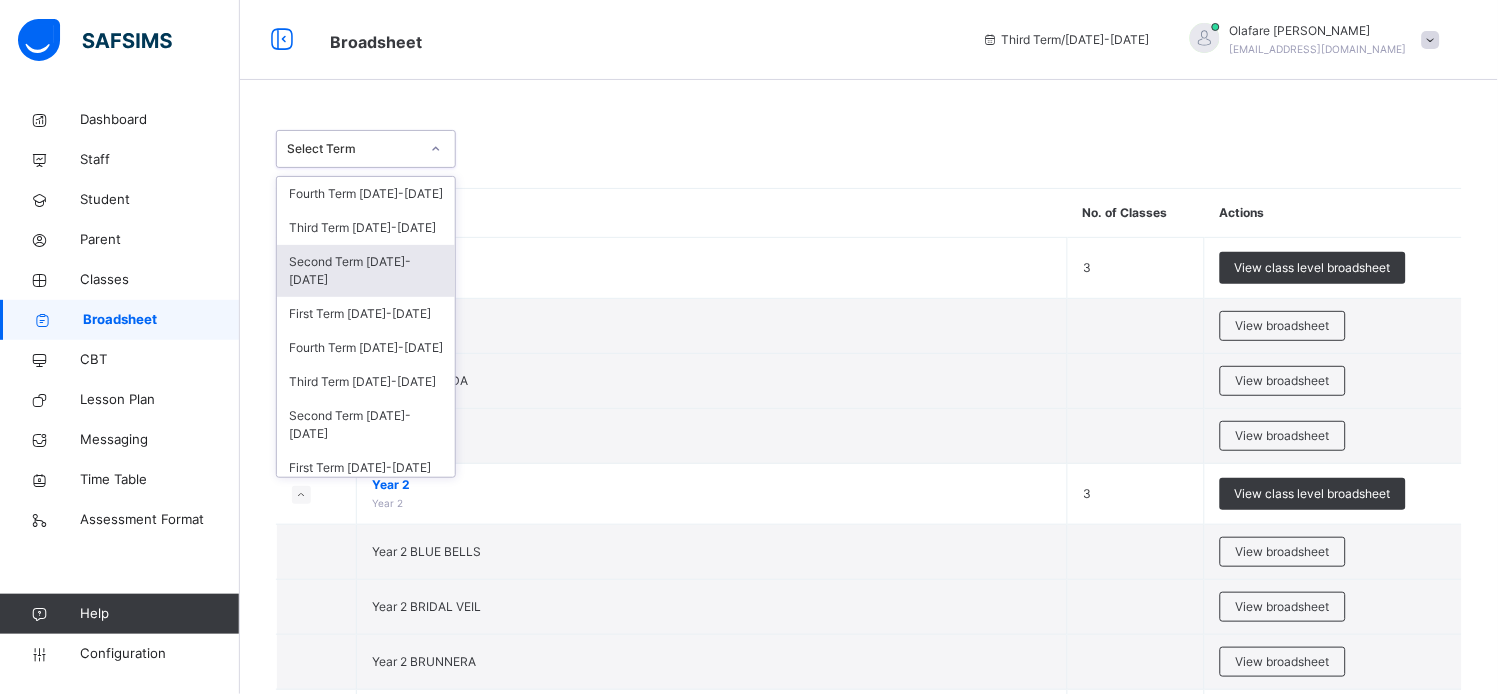 click on "Second Term [DATE]-[DATE]" at bounding box center (366, 271) 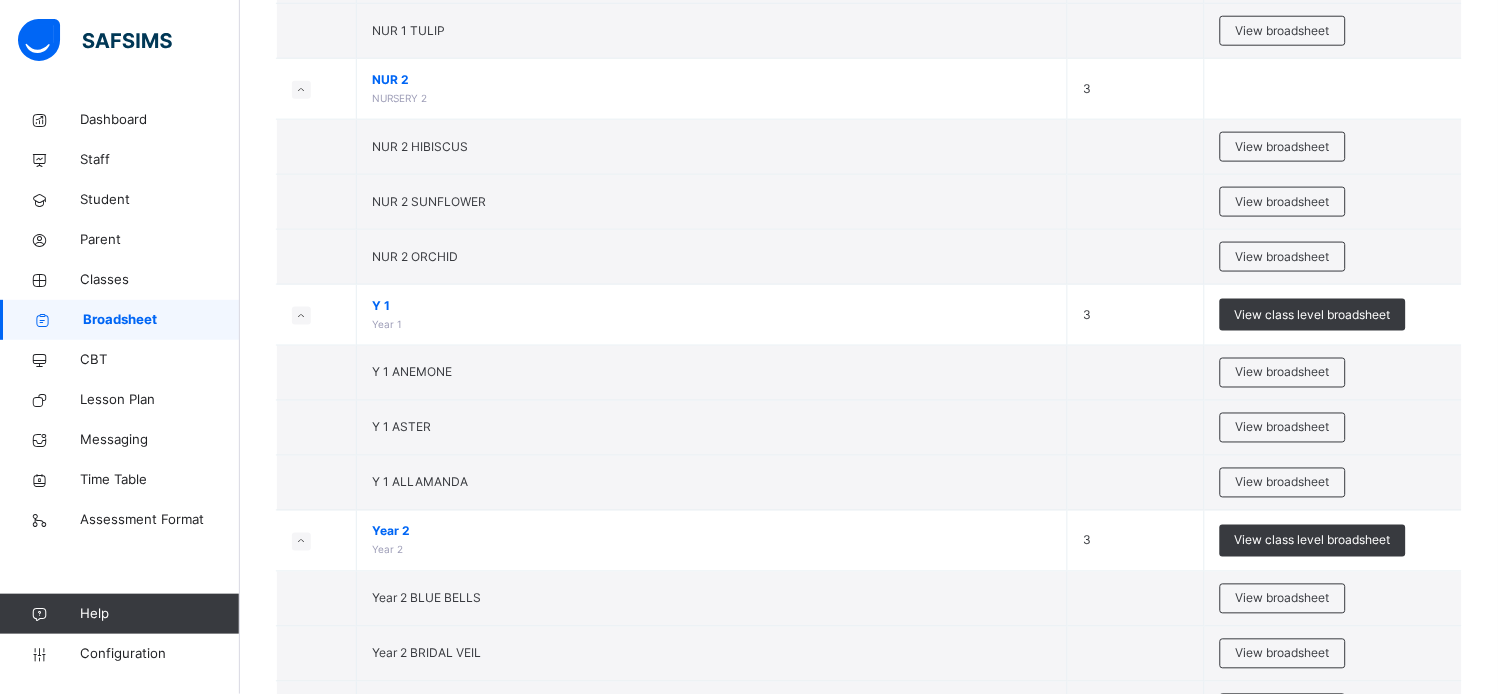 scroll, scrollTop: 713, scrollLeft: 0, axis: vertical 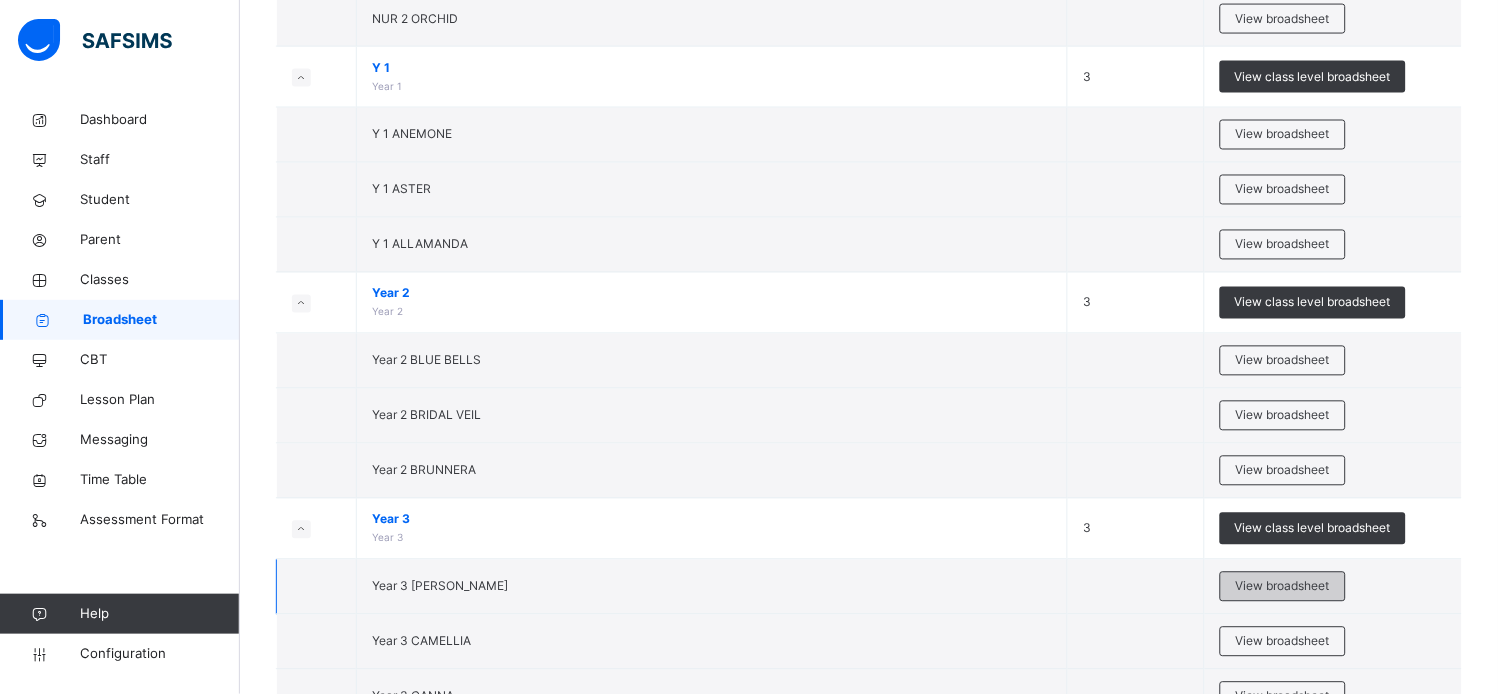 click on "View broadsheet" at bounding box center (1283, 587) 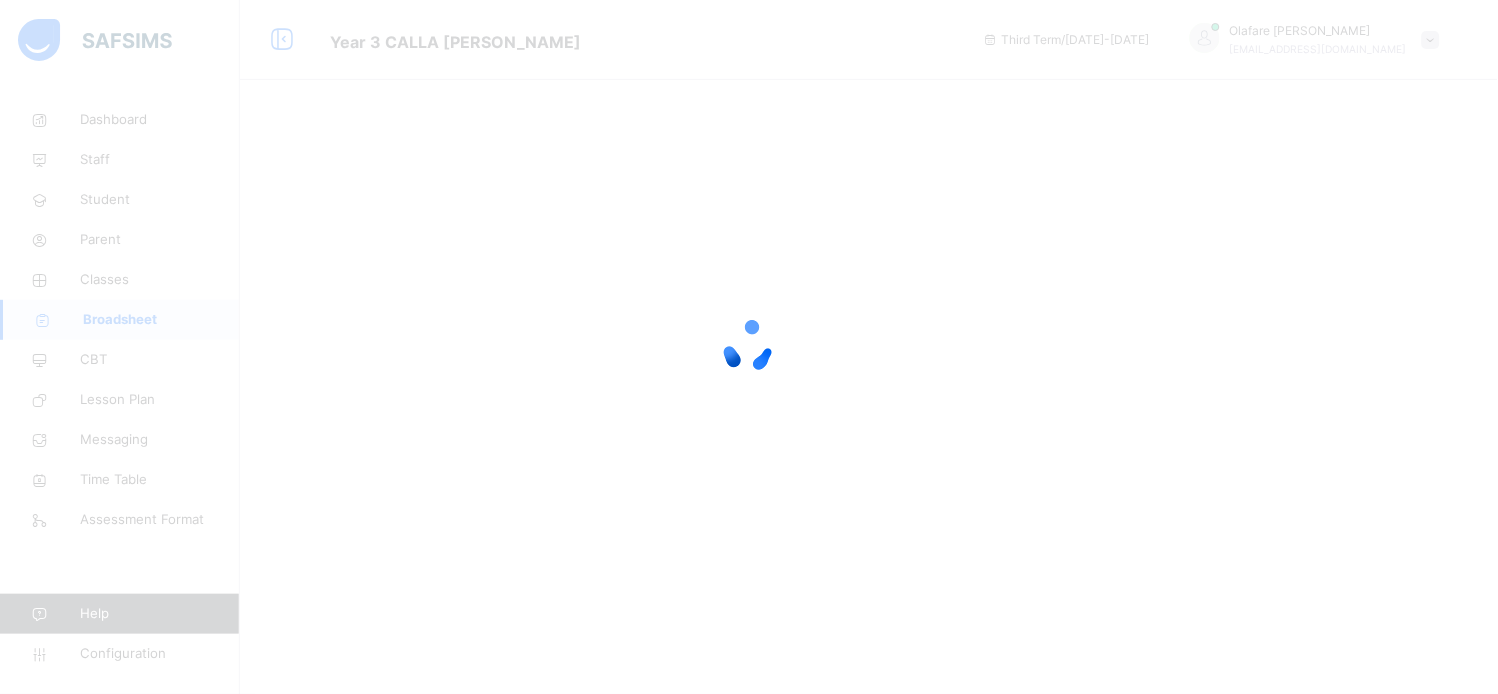 scroll, scrollTop: 0, scrollLeft: 0, axis: both 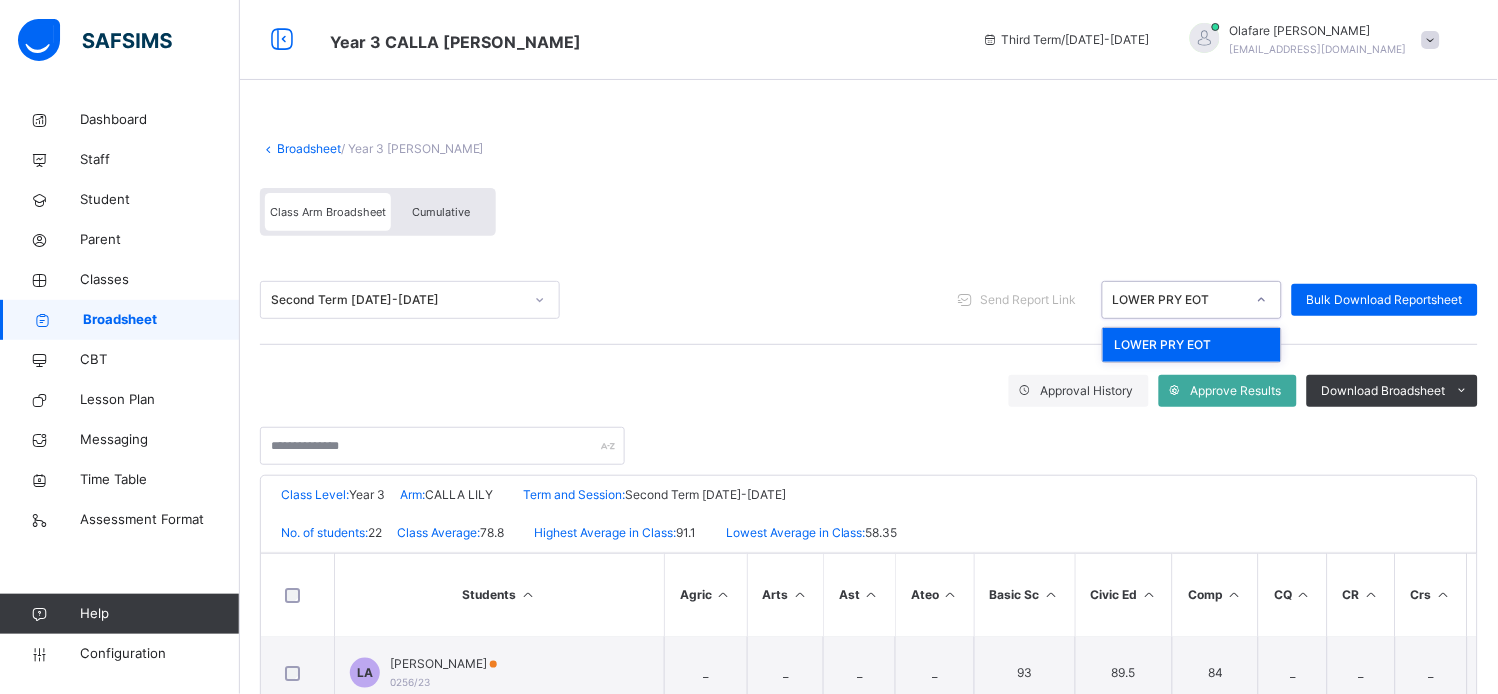 click at bounding box center [1262, 300] 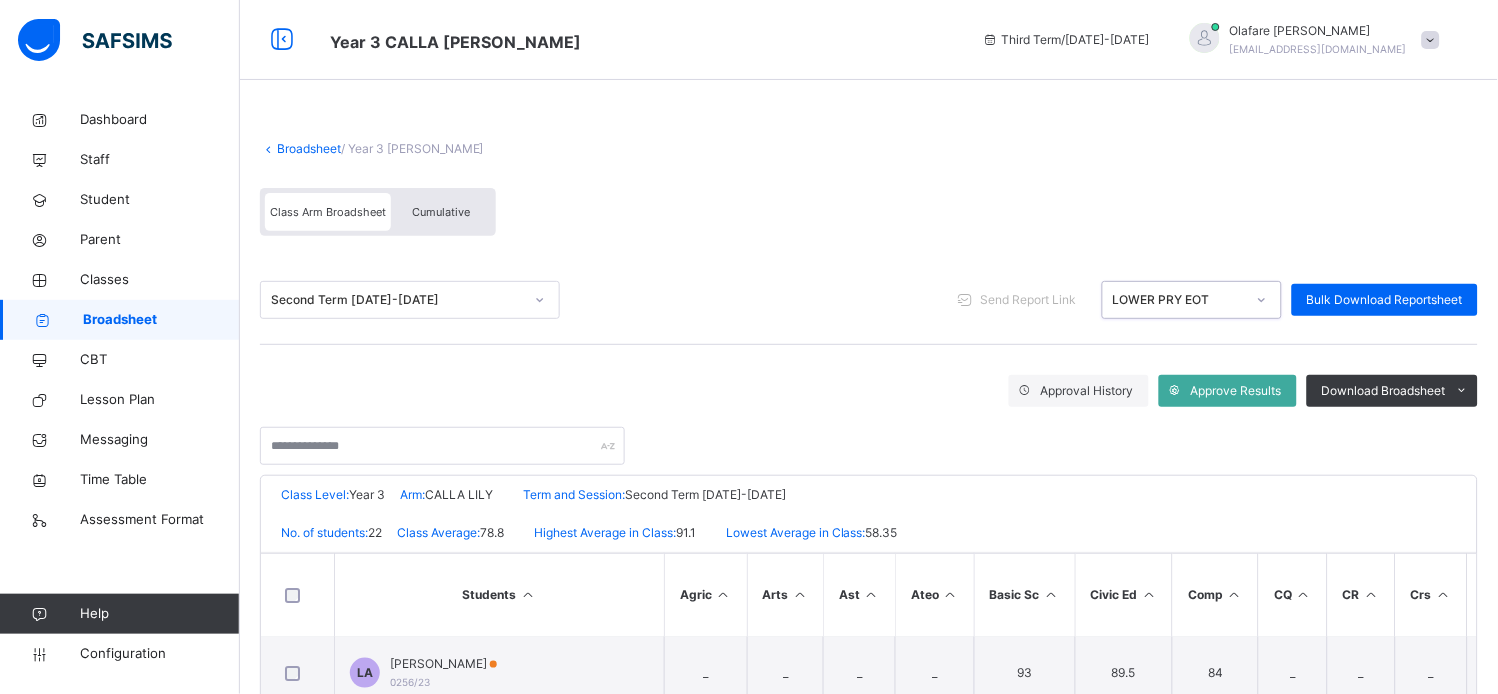 click at bounding box center [1262, 300] 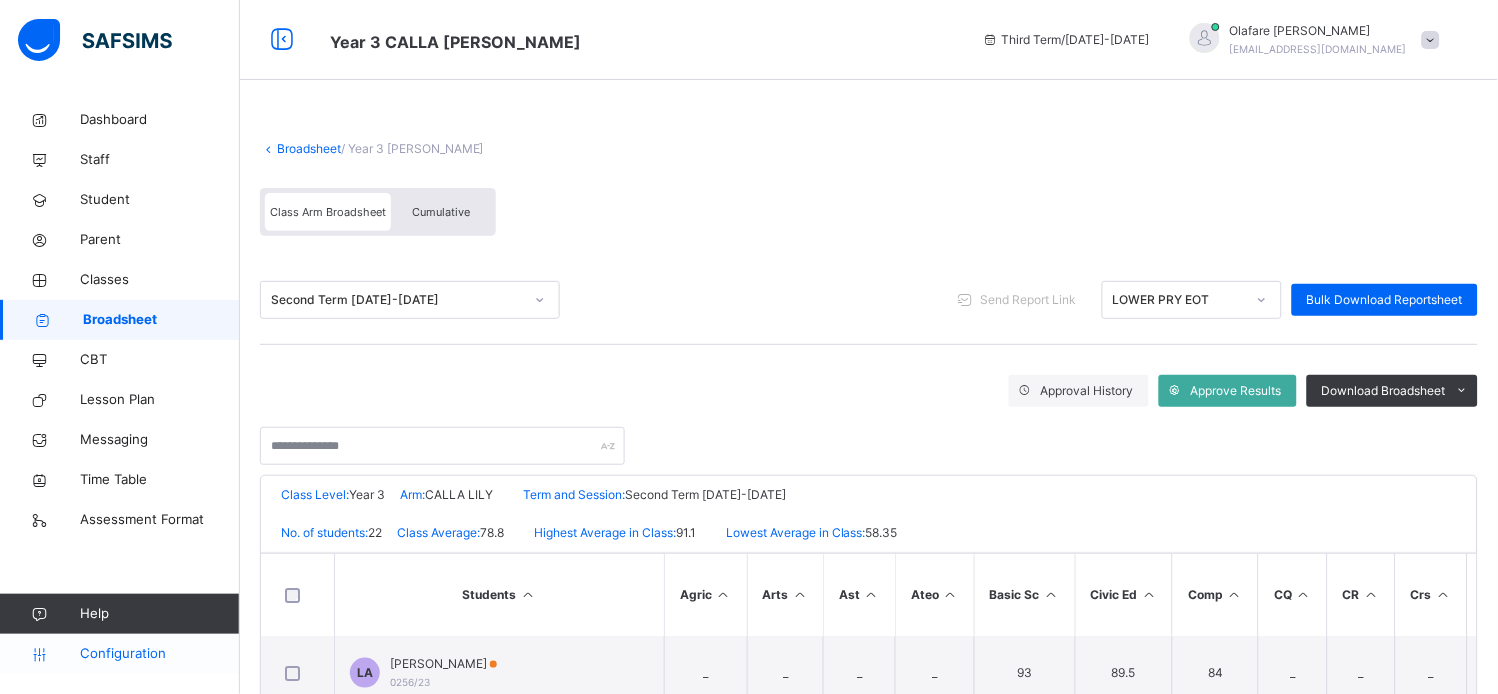 click on "Configuration" at bounding box center [159, 654] 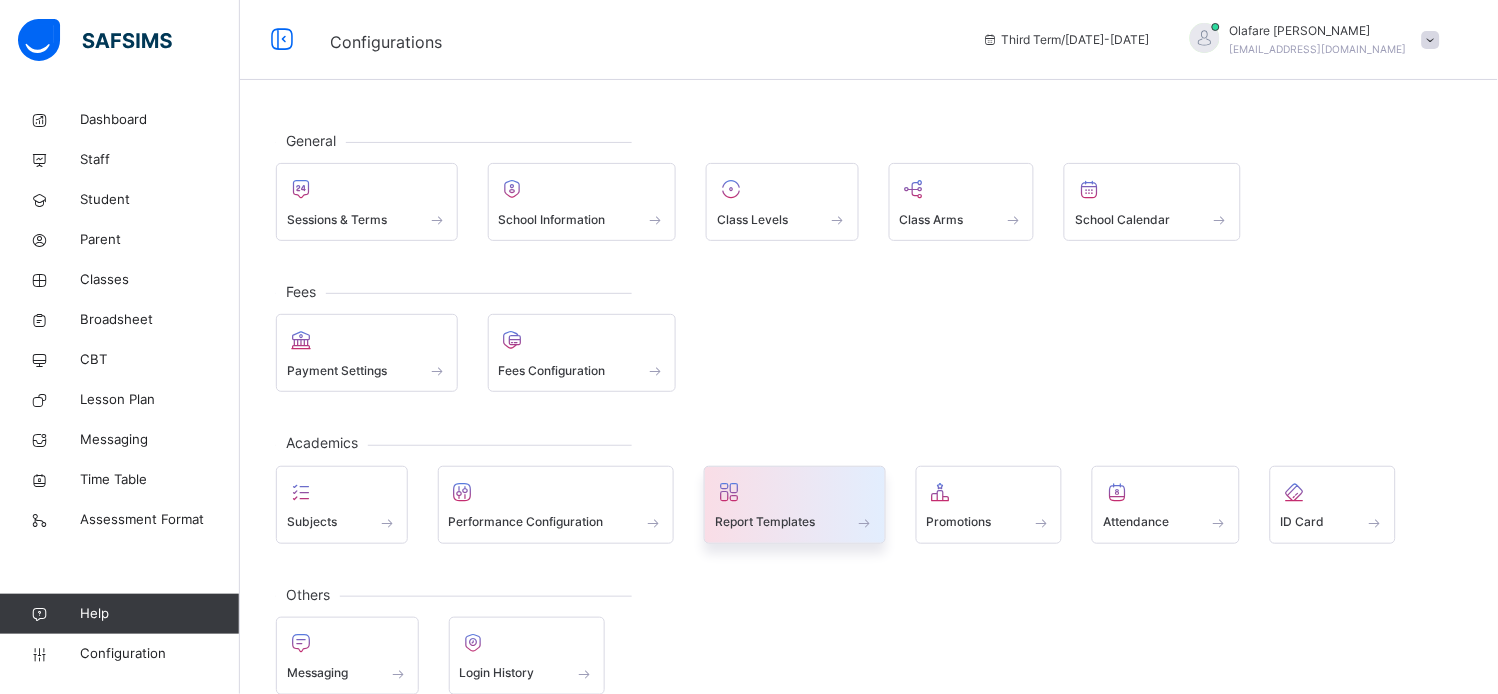 click at bounding box center (865, 522) 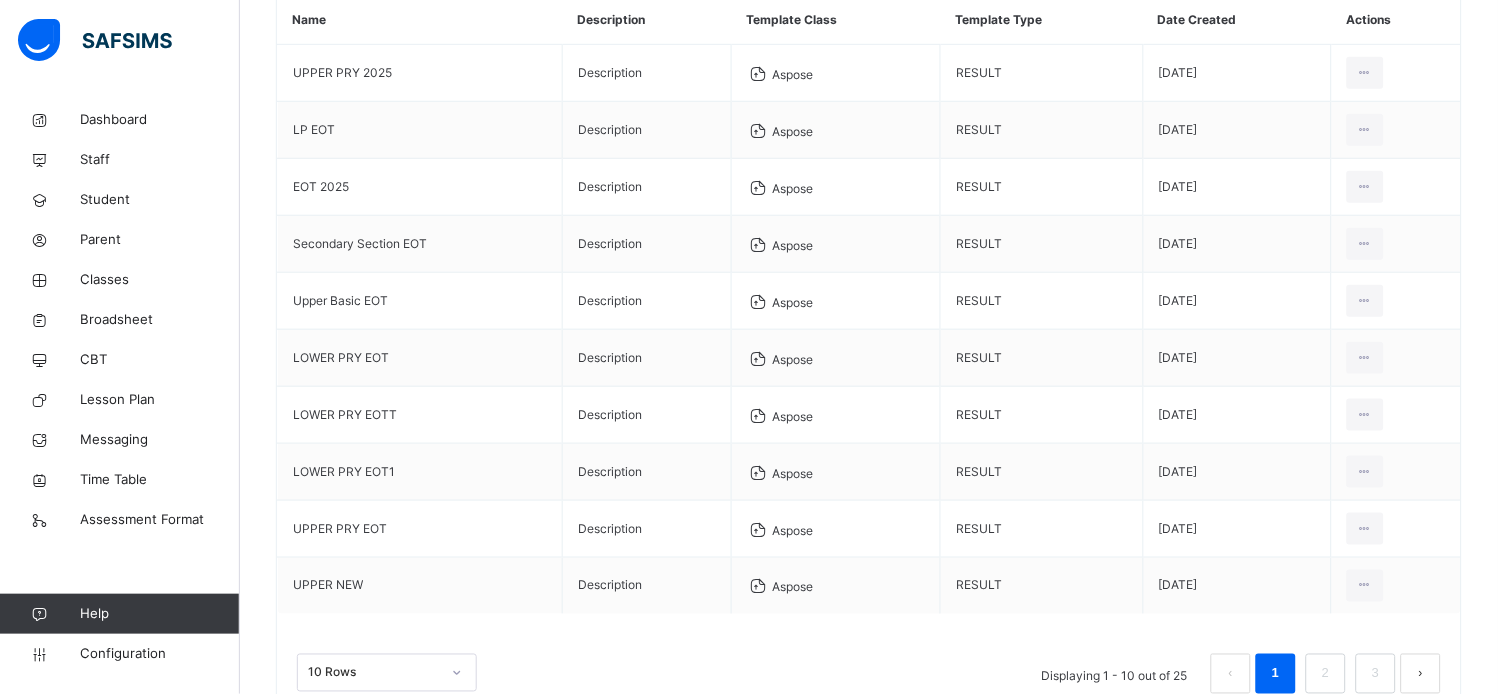 scroll, scrollTop: 310, scrollLeft: 0, axis: vertical 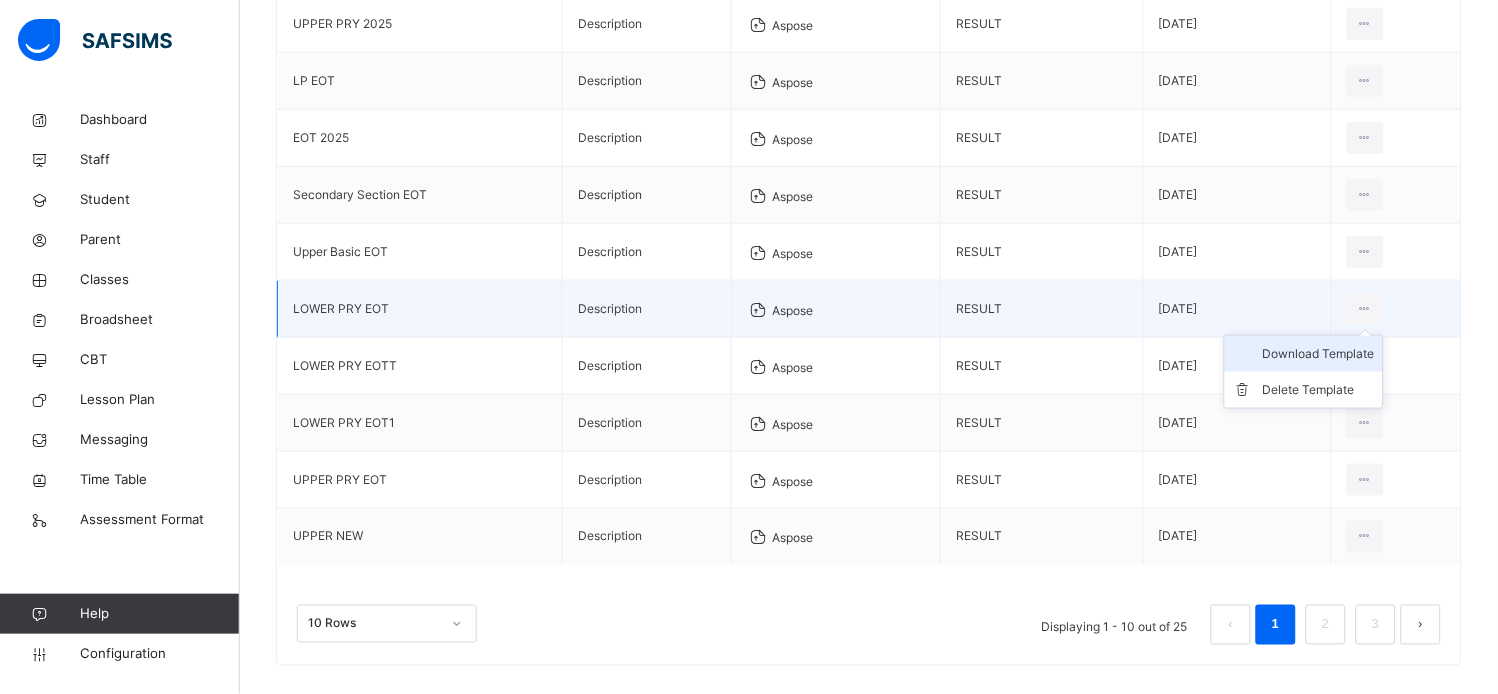 click on "Download Template" at bounding box center [1319, 354] 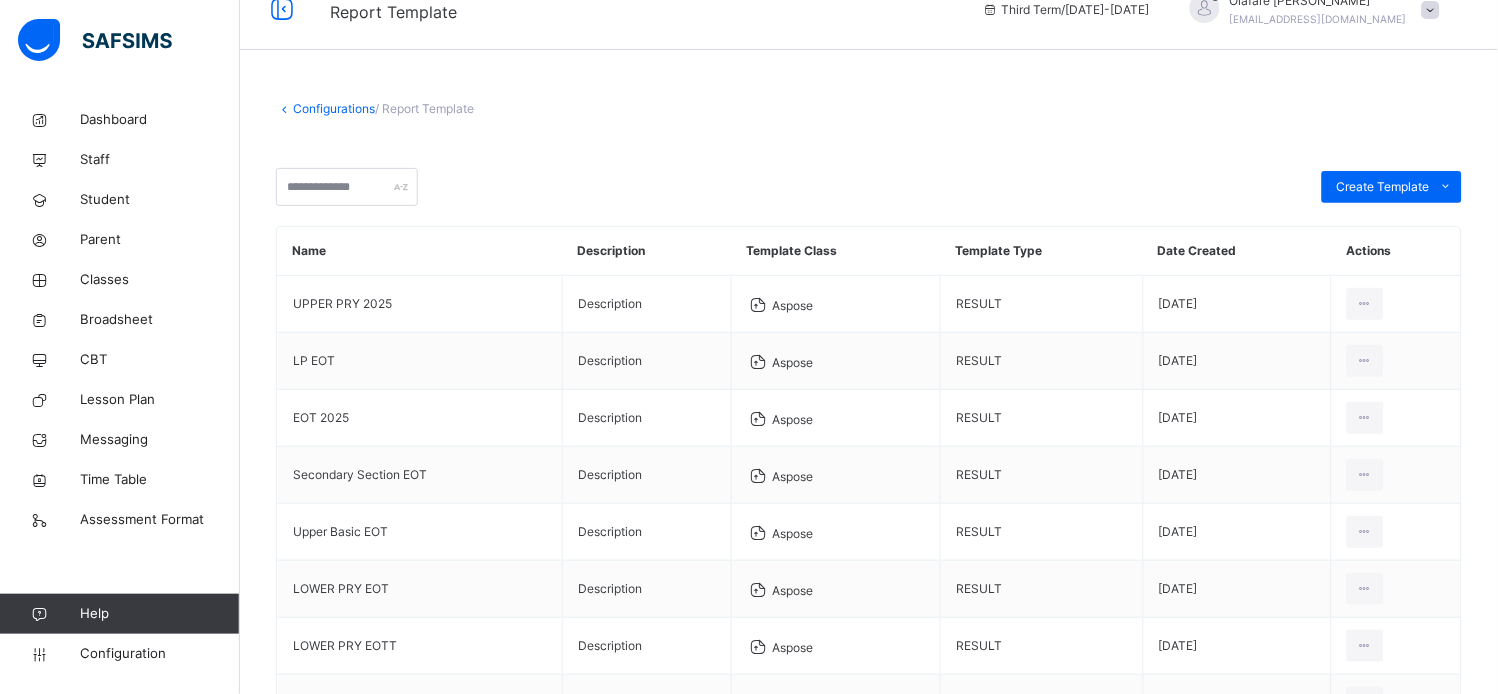 scroll, scrollTop: 0, scrollLeft: 0, axis: both 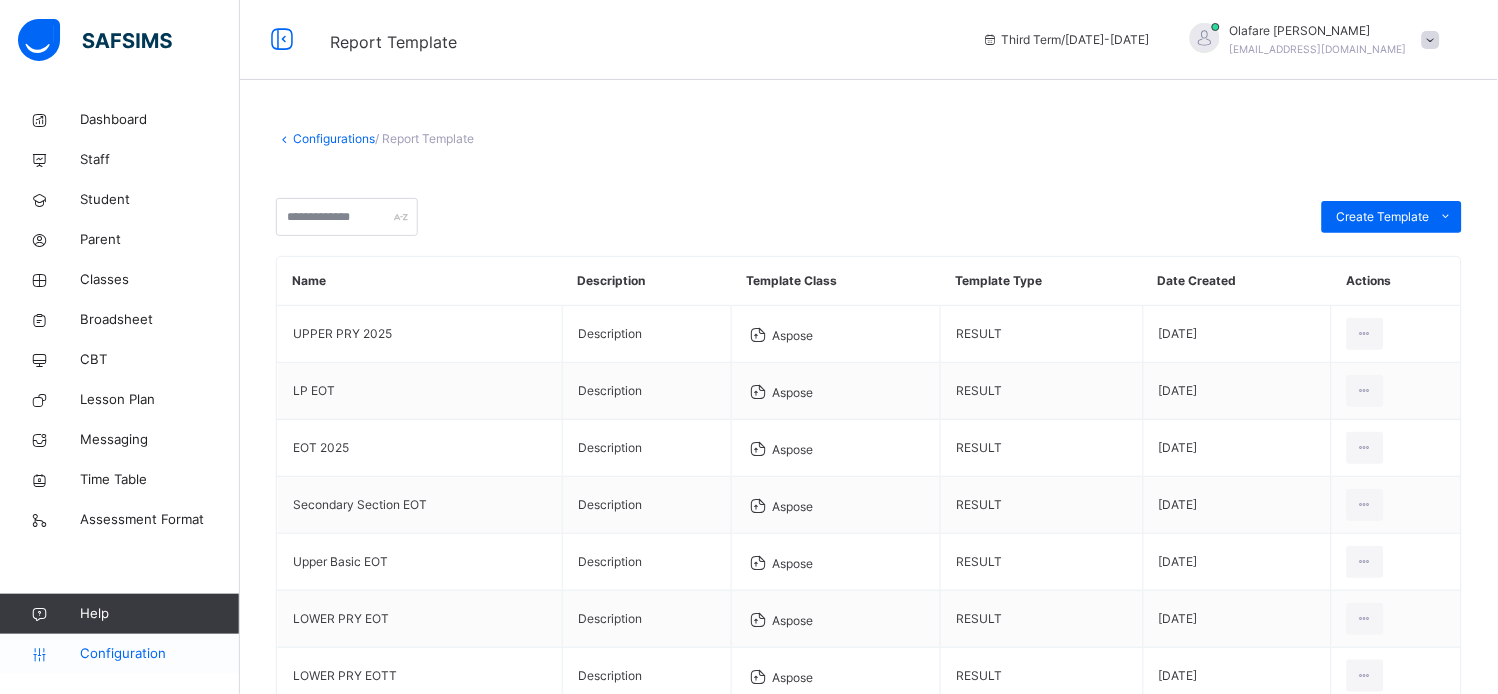 click on "Configuration" at bounding box center (159, 654) 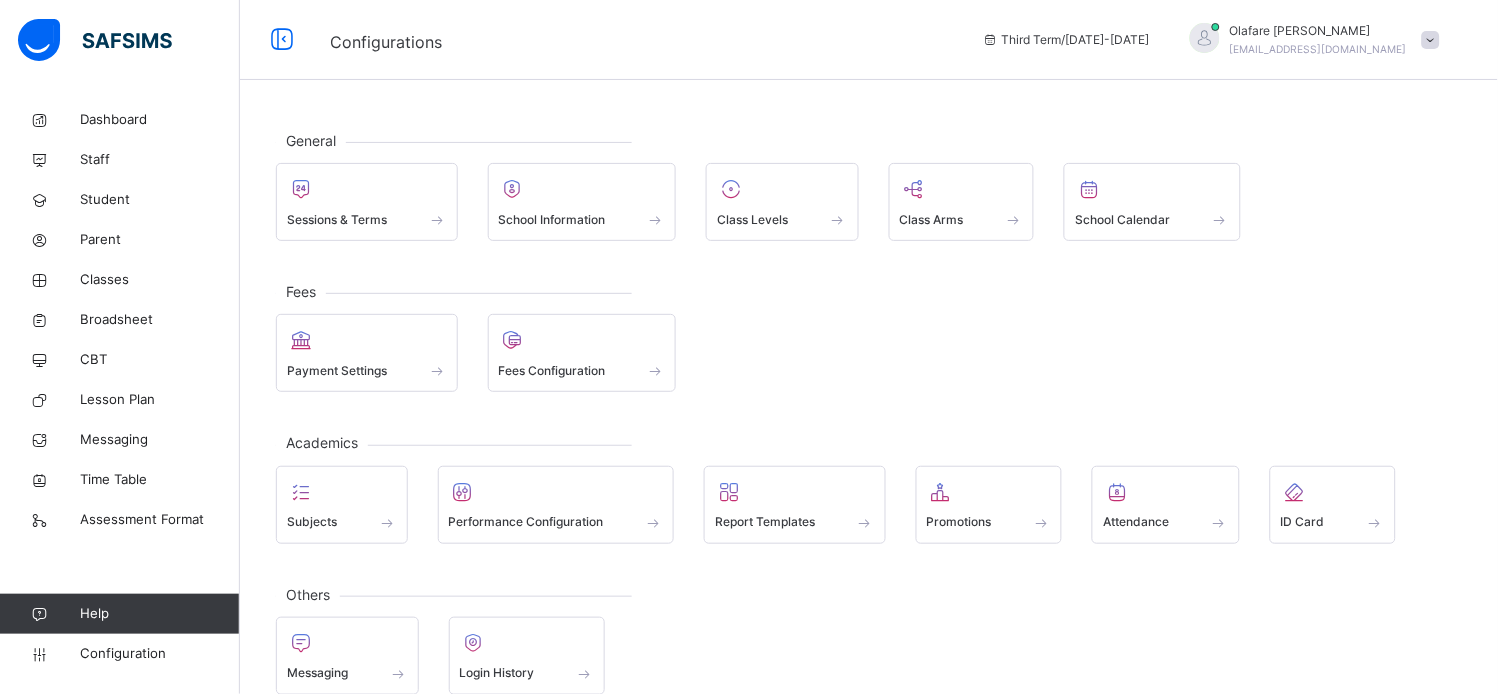scroll, scrollTop: 32, scrollLeft: 0, axis: vertical 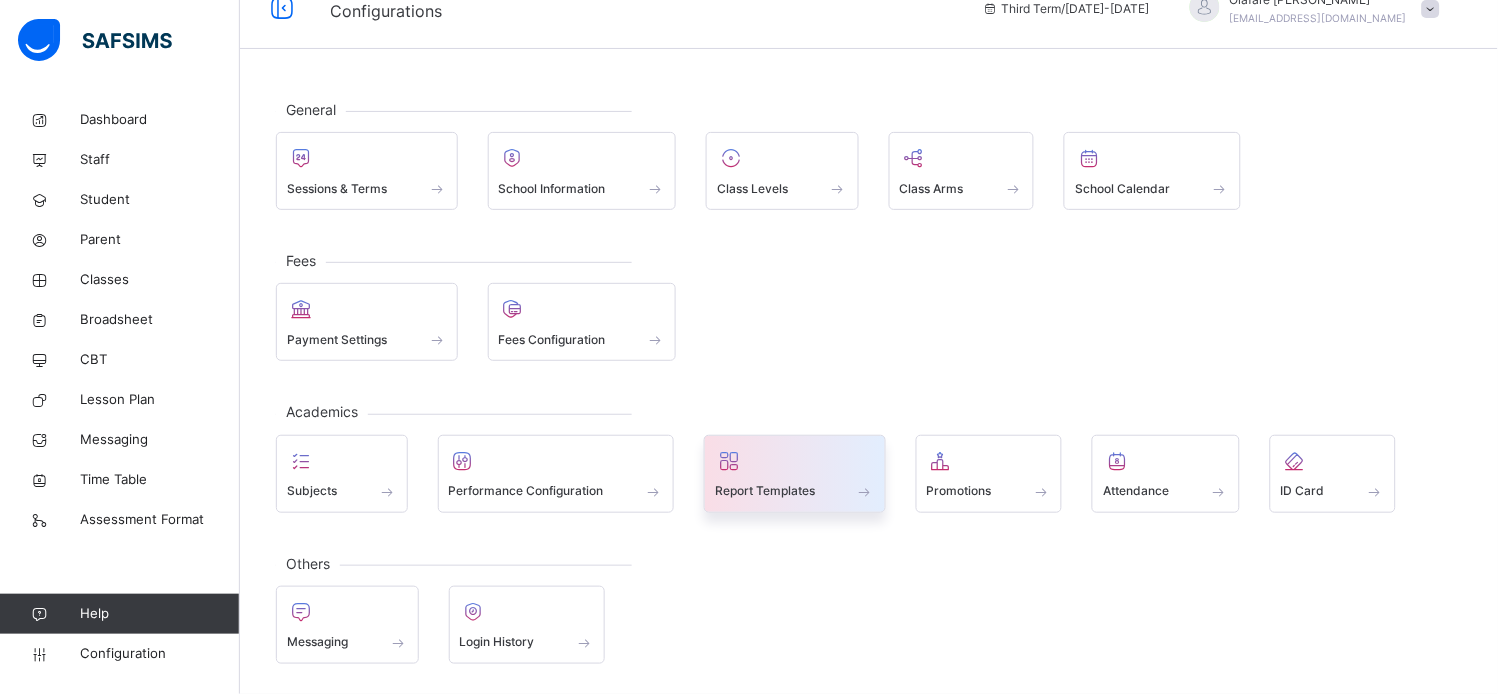 click on "Report Templates" at bounding box center [765, 491] 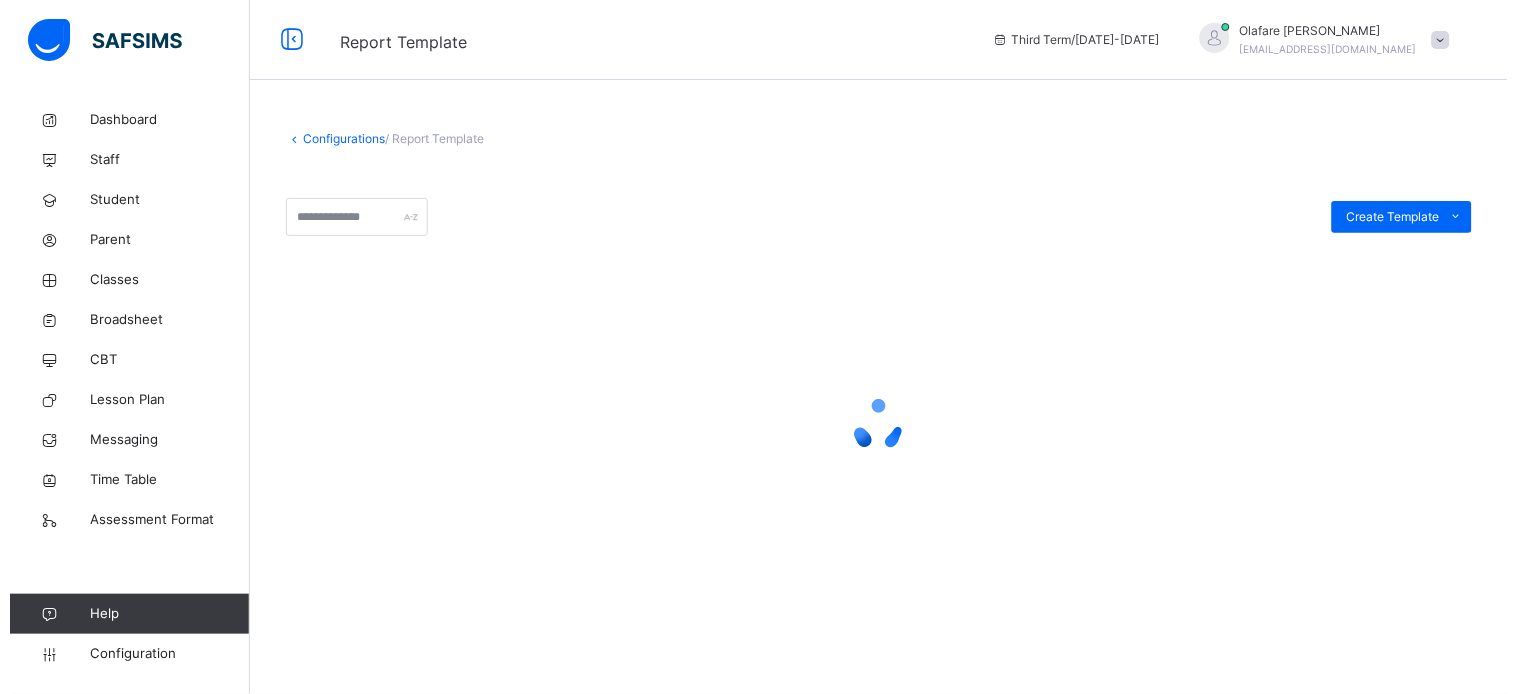 scroll, scrollTop: 0, scrollLeft: 0, axis: both 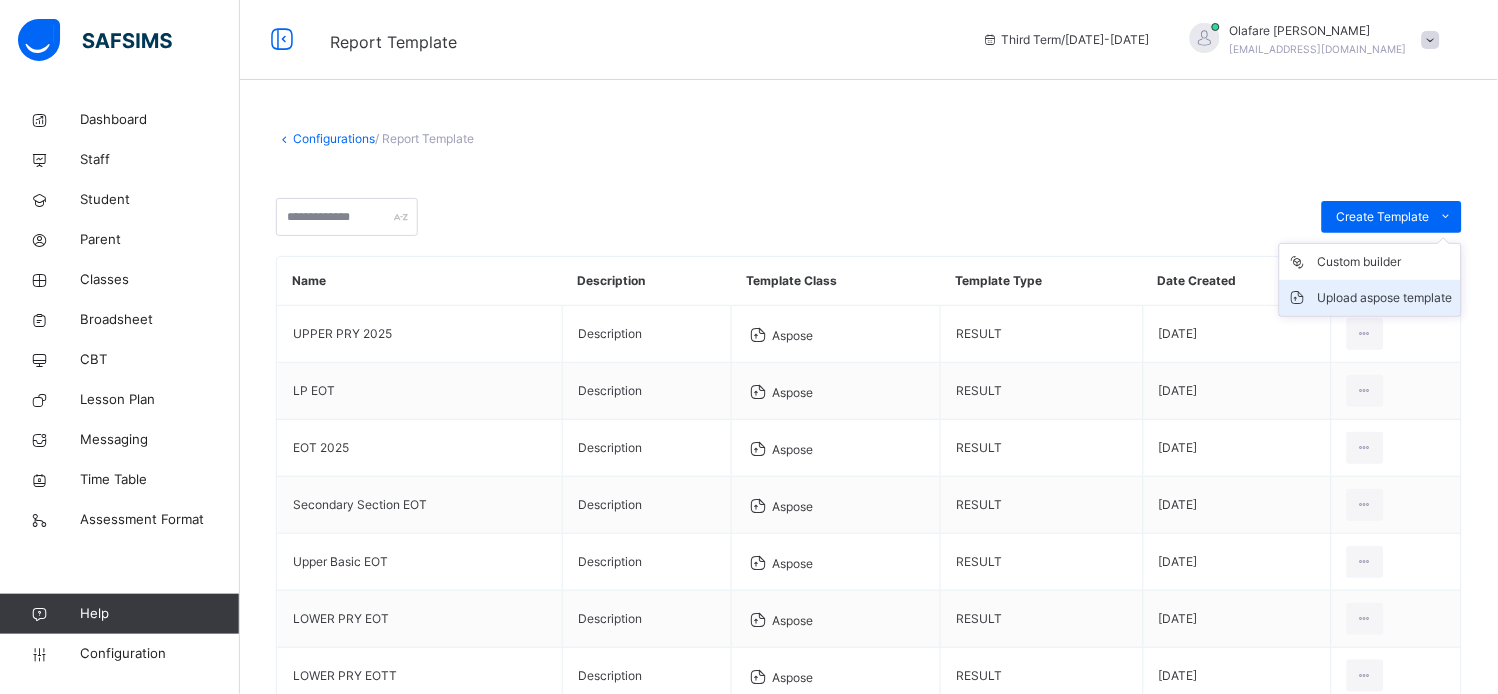 click on "Upload aspose template" at bounding box center [1385, 298] 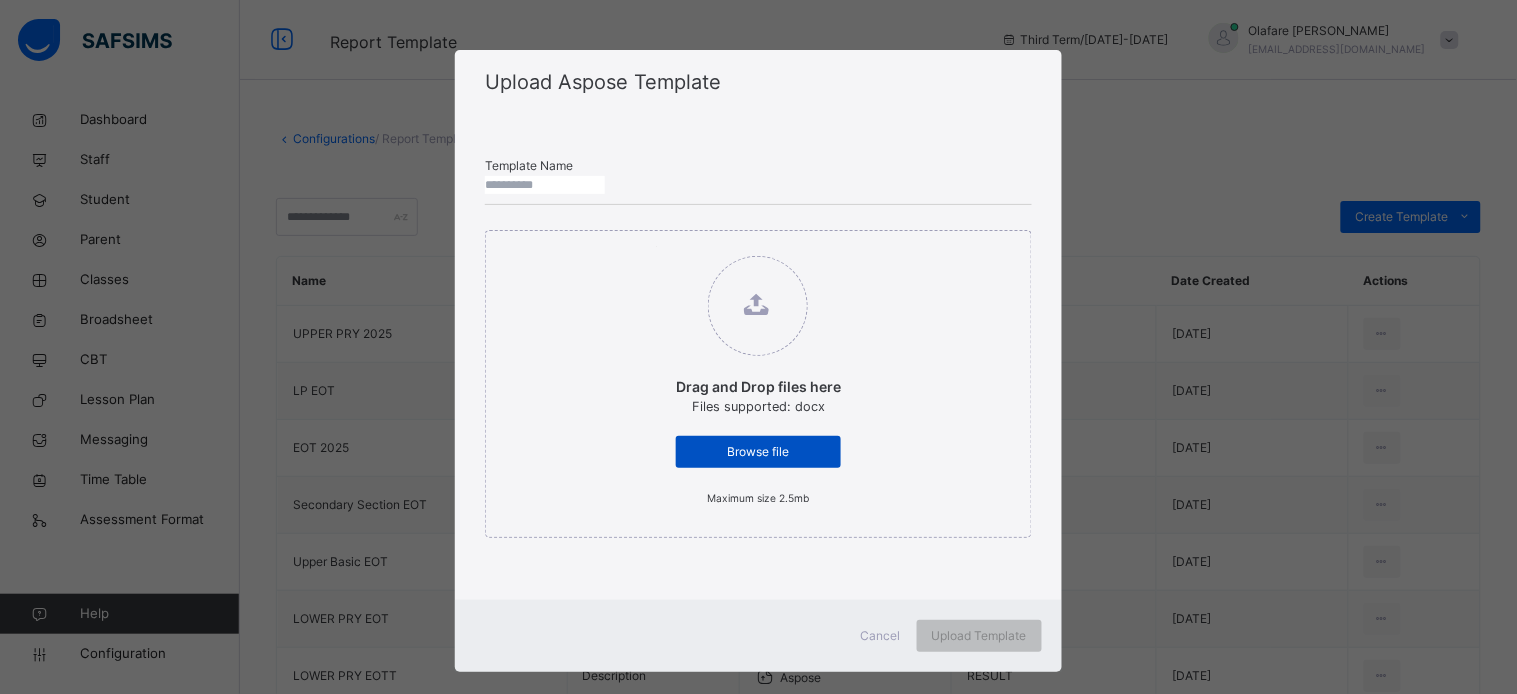 click on "Browse file" at bounding box center (758, 452) 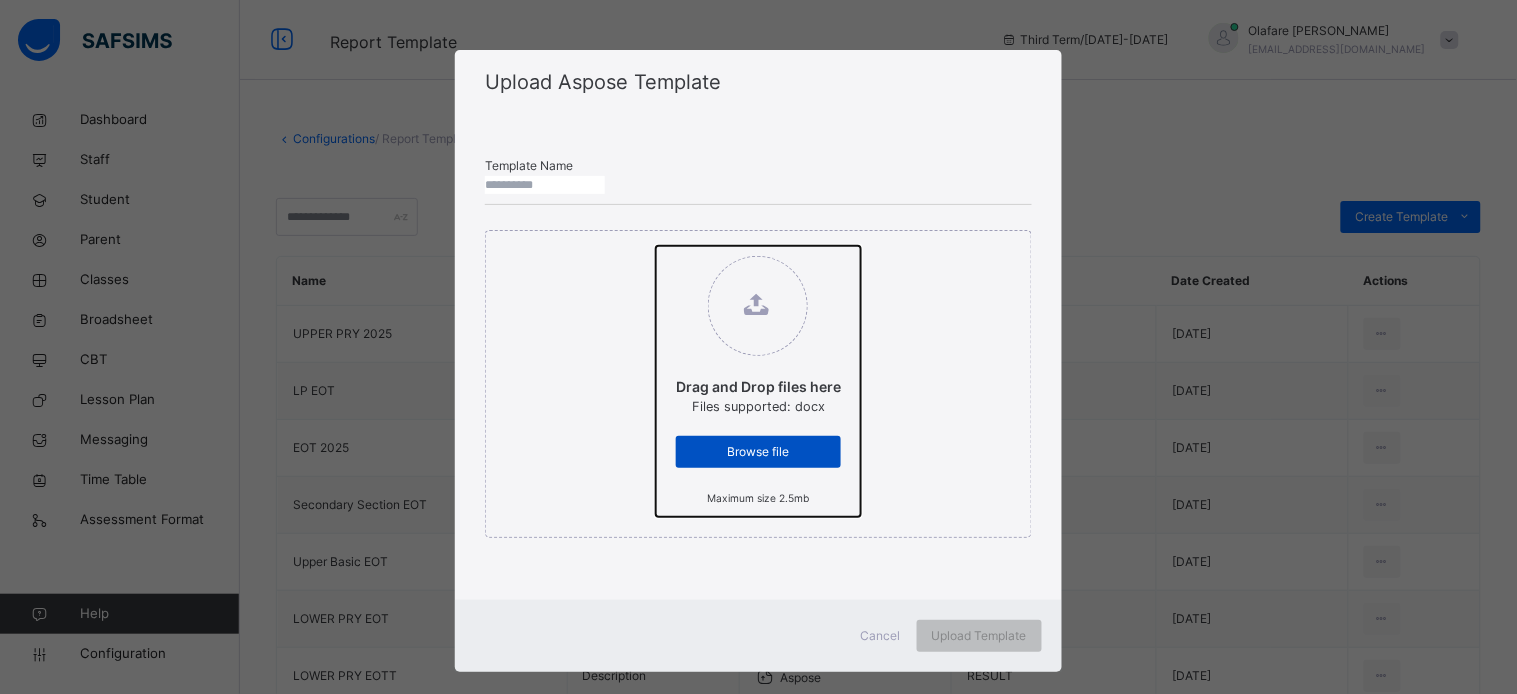 click on "Drag and Drop files here Files supported: docx Browse file Maximum size 2.5mb" at bounding box center (656, 246) 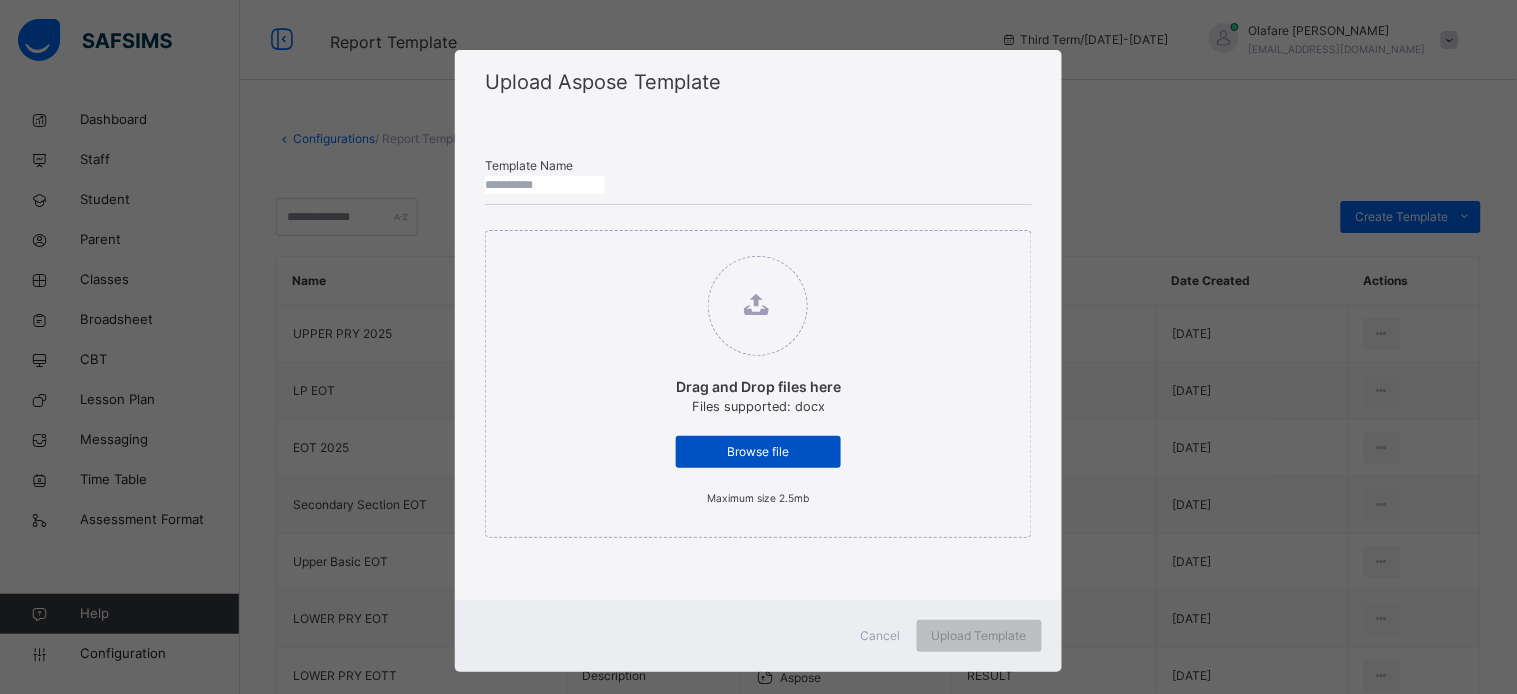click on "Drag and Drop files here Files supported: docx Browse file Maximum size 2.5mb" at bounding box center (758, 381) 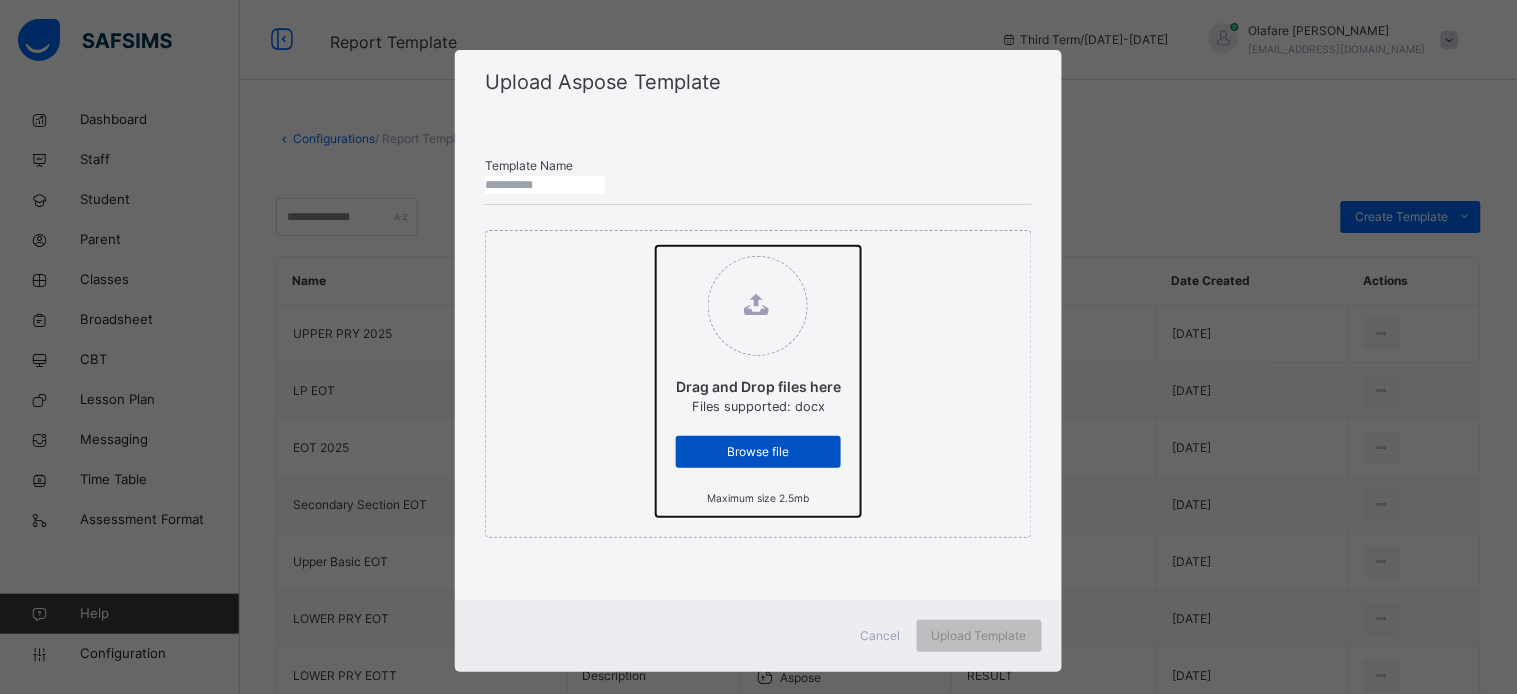 click on "Drag and Drop files here Files supported: docx Browse file Maximum size 2.5mb" at bounding box center (656, 246) 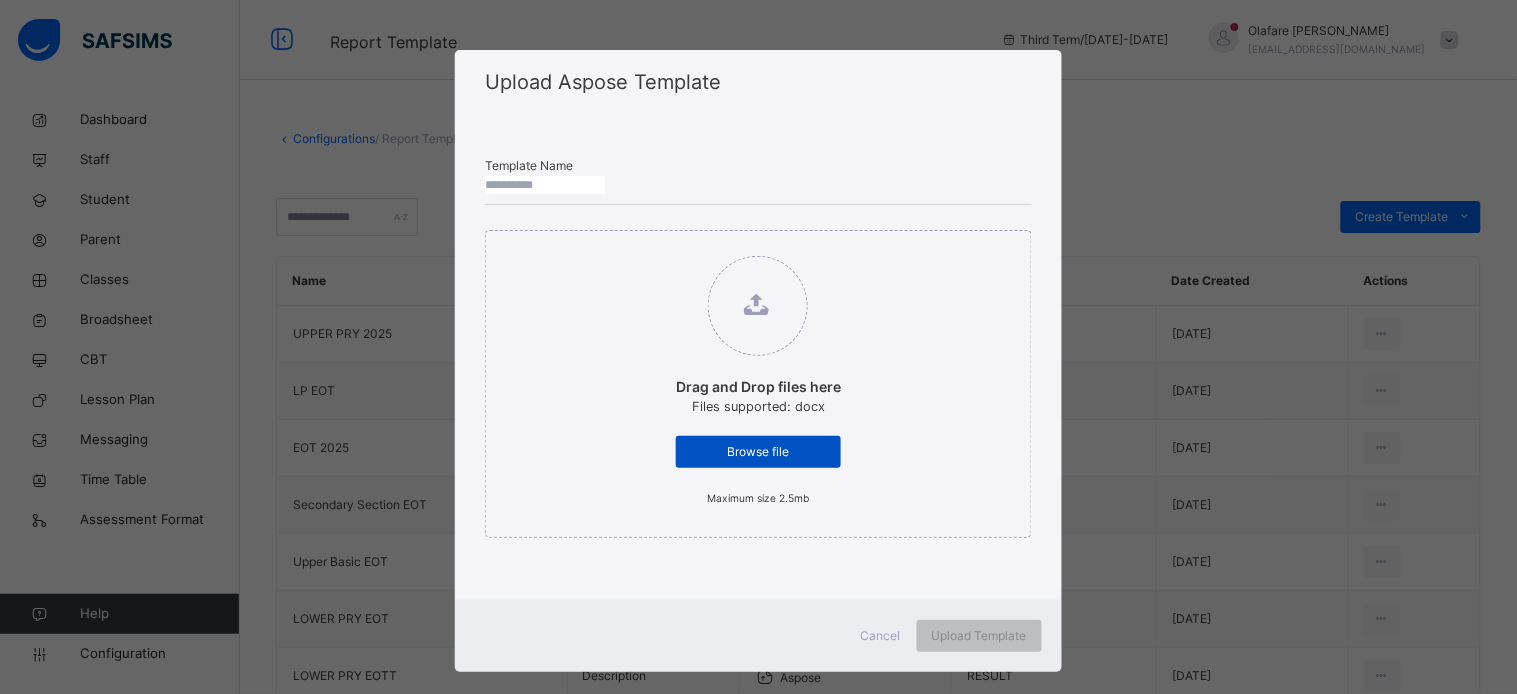 click on "Browse file" at bounding box center [758, 452] 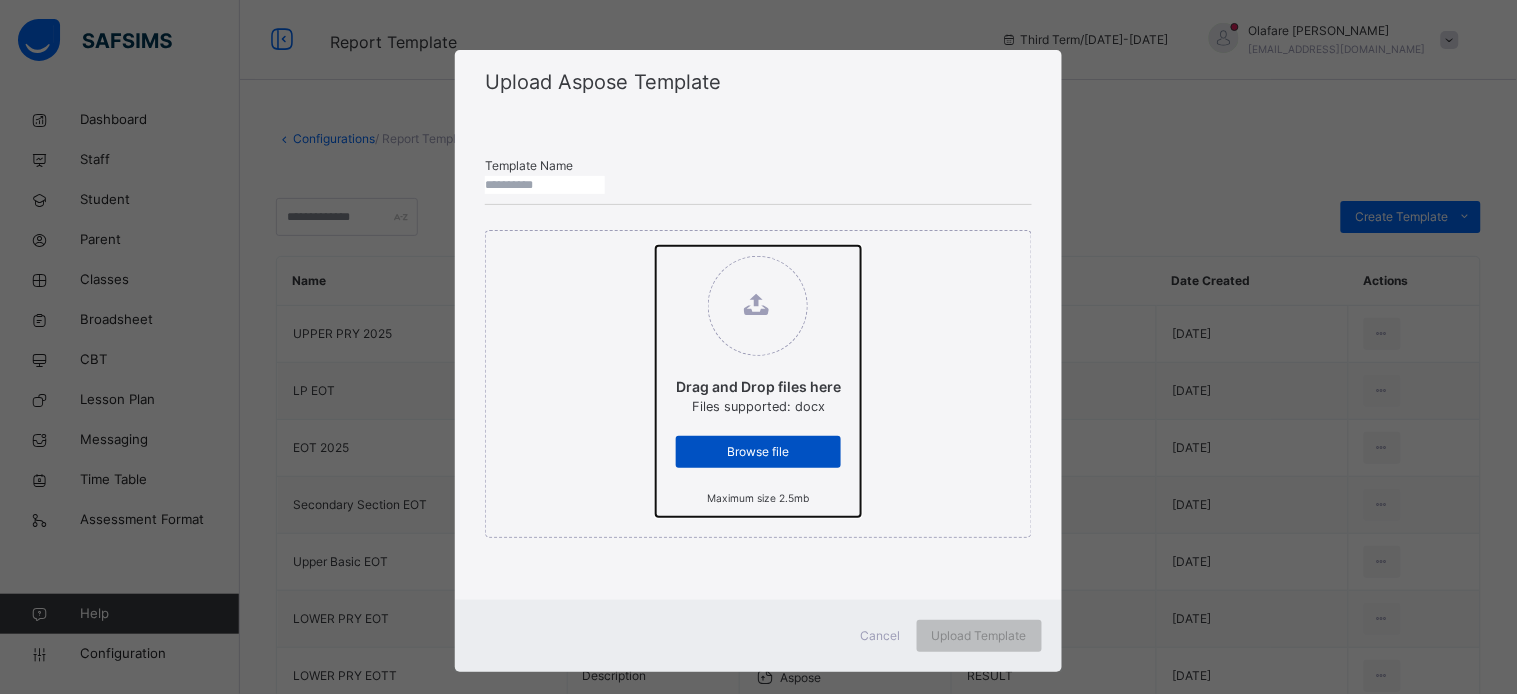 click on "Drag and Drop files here Files supported: docx Browse file Maximum size 2.5mb" at bounding box center [656, 246] 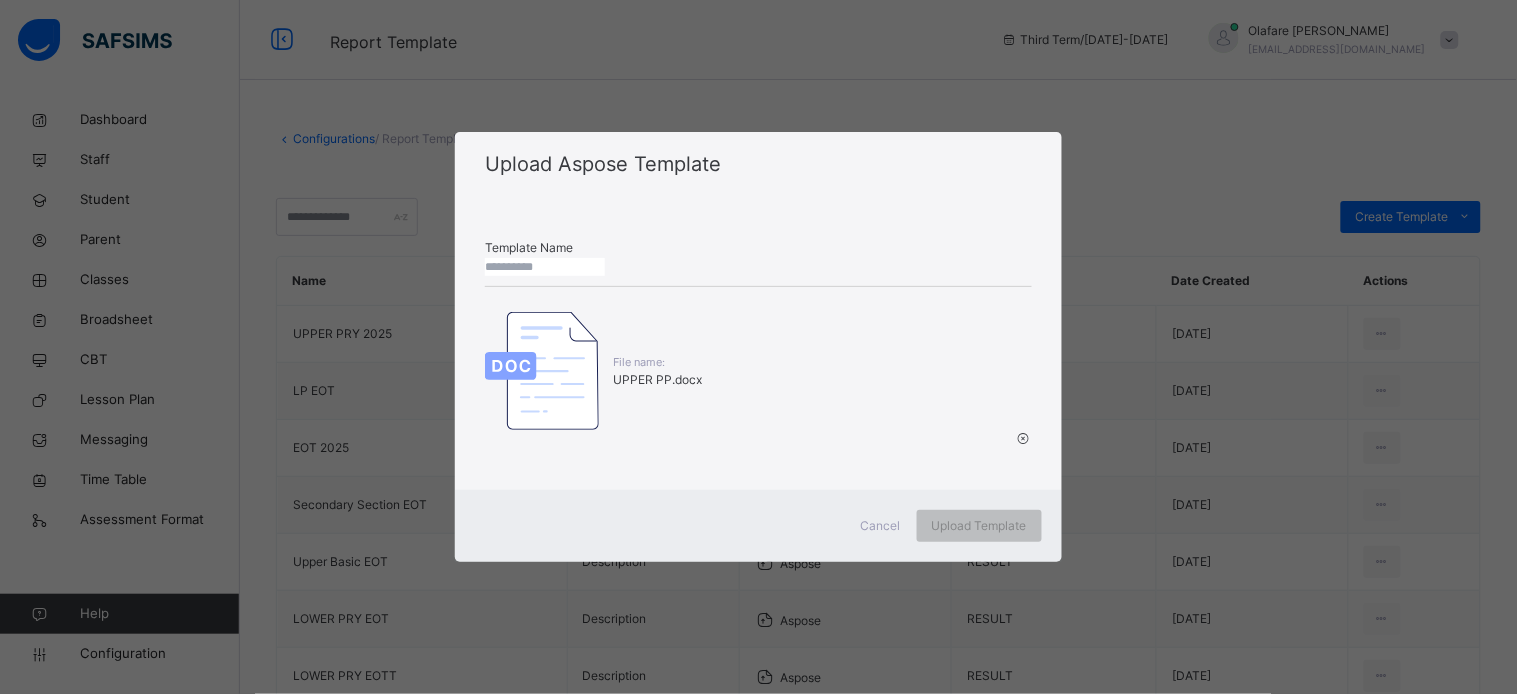 click at bounding box center (545, 267) 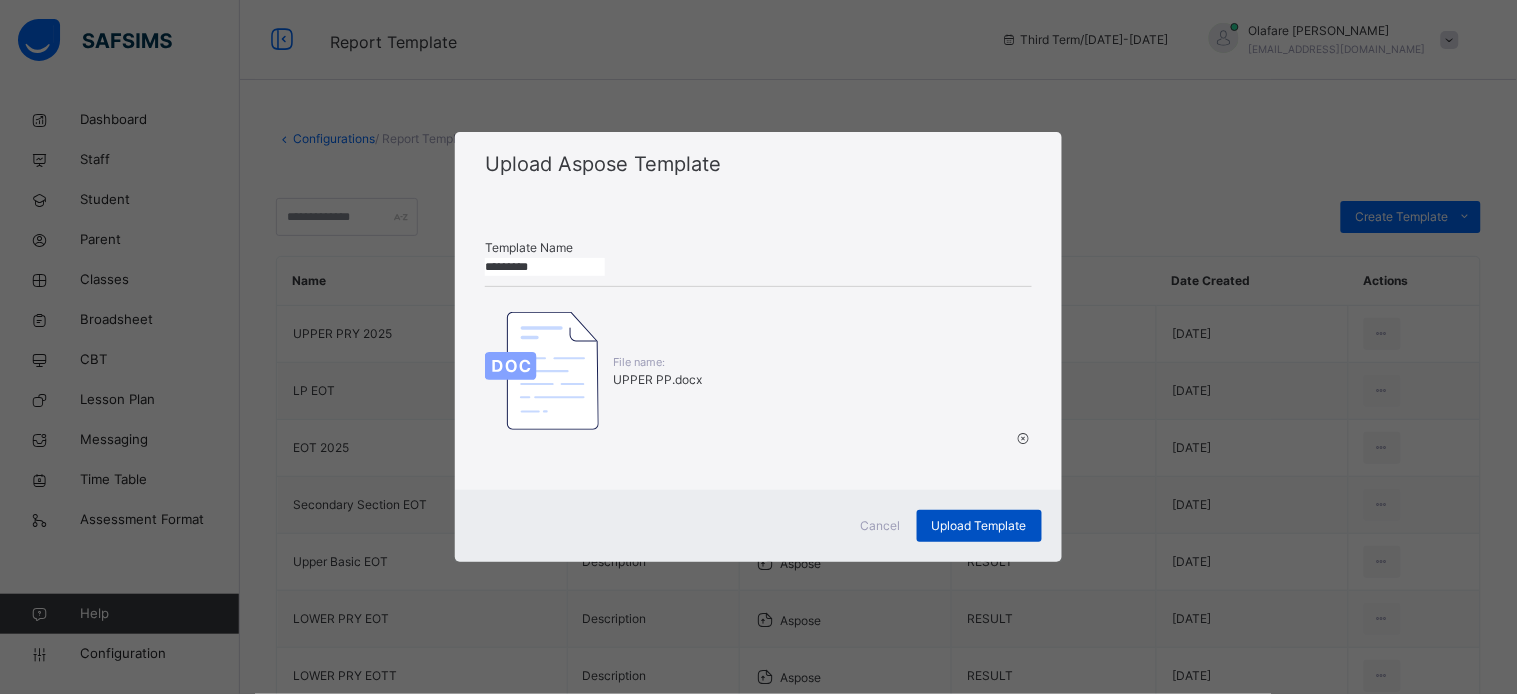 type on "*********" 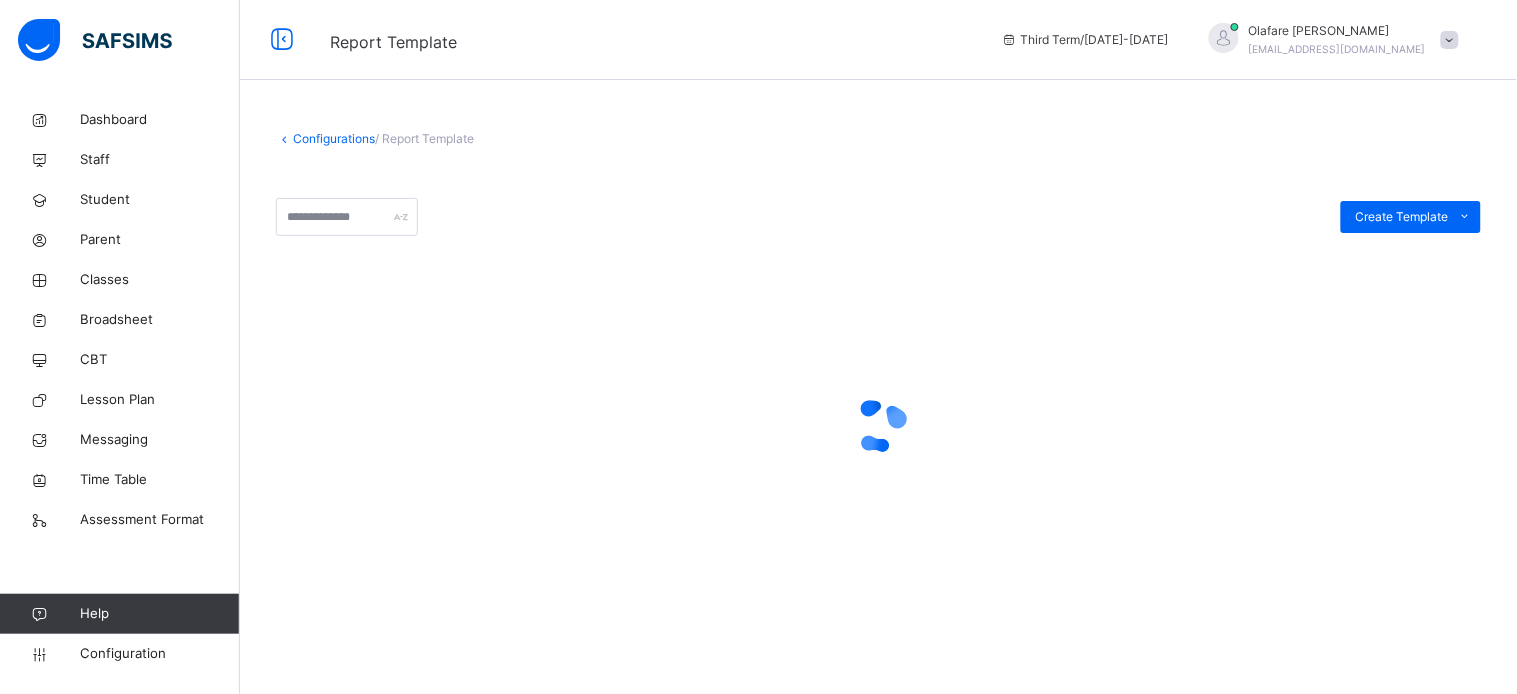 drag, startPoint x: 905, startPoint y: 550, endPoint x: 1472, endPoint y: 345, distance: 602.9212 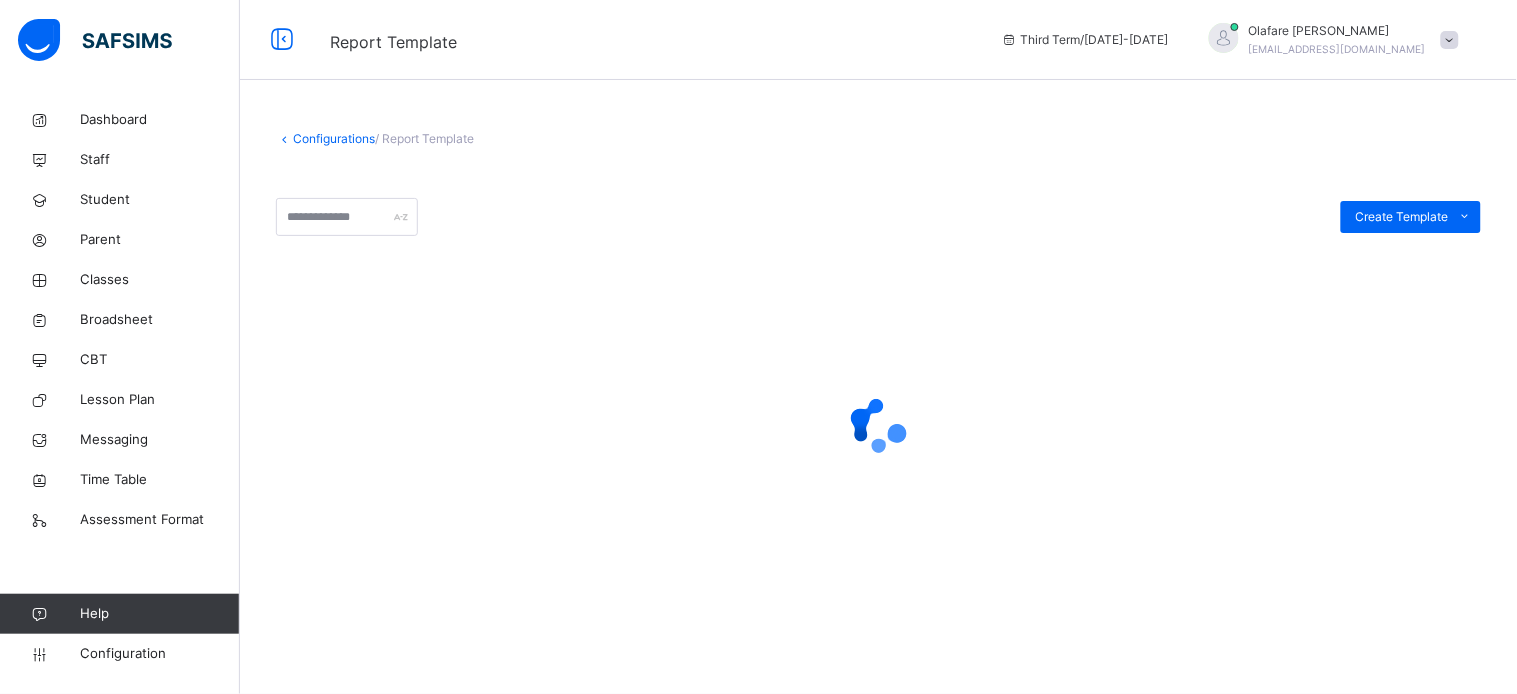 click at bounding box center (878, 426) 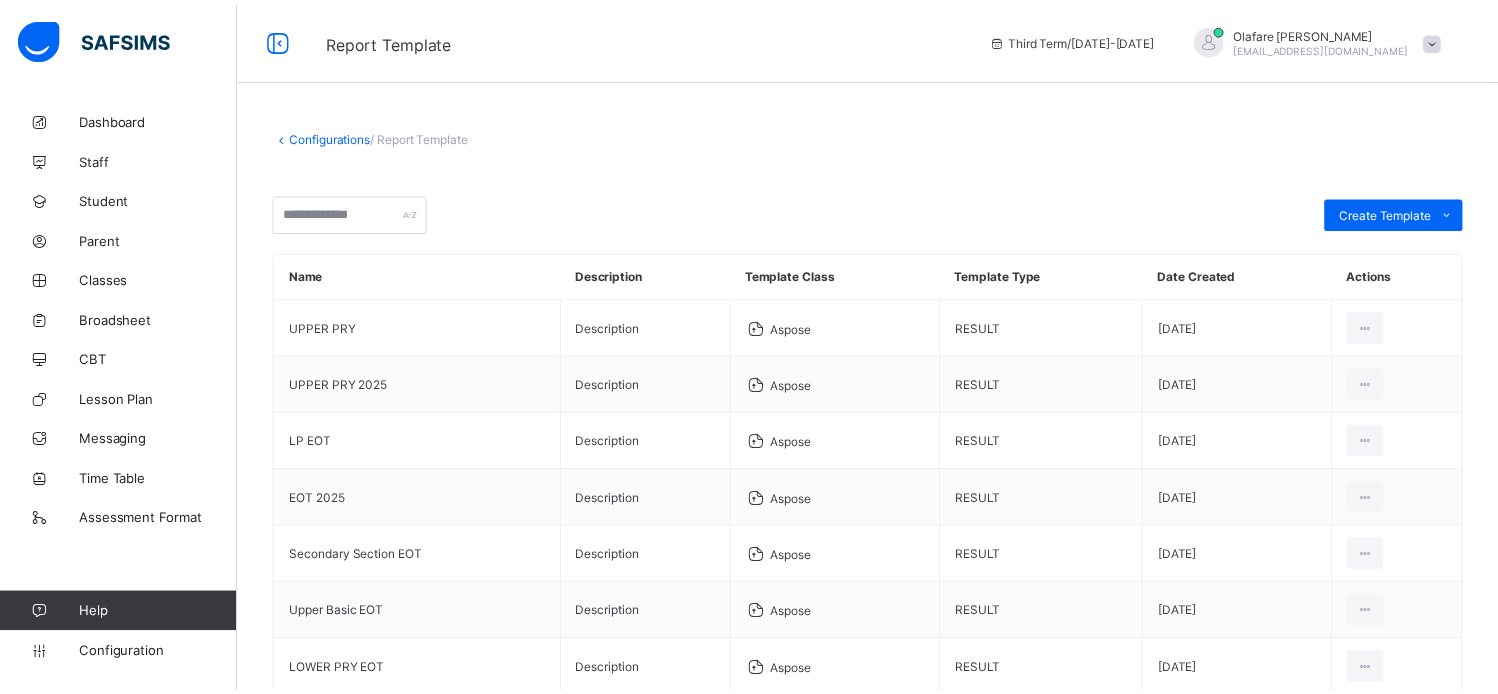 scroll, scrollTop: 0, scrollLeft: 0, axis: both 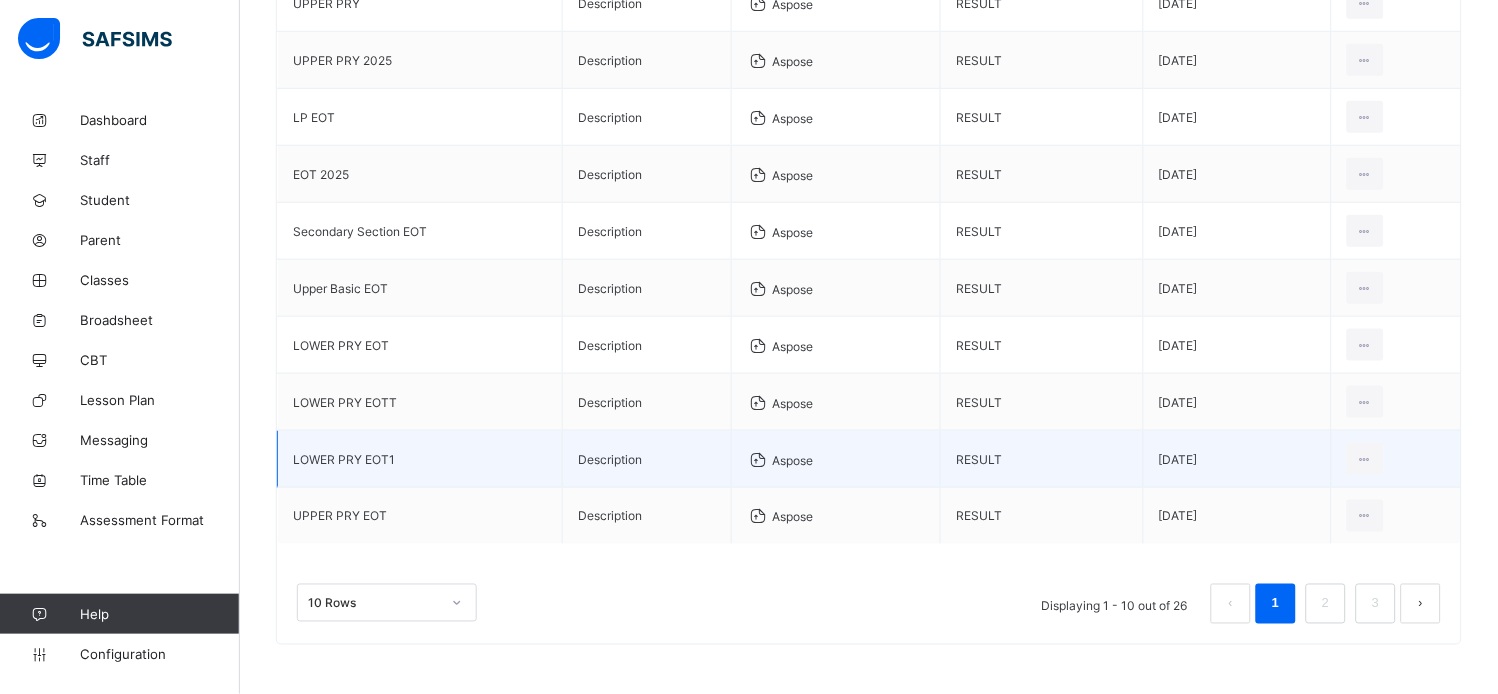 click on "LOWER PRY EOT1" at bounding box center (420, 459) 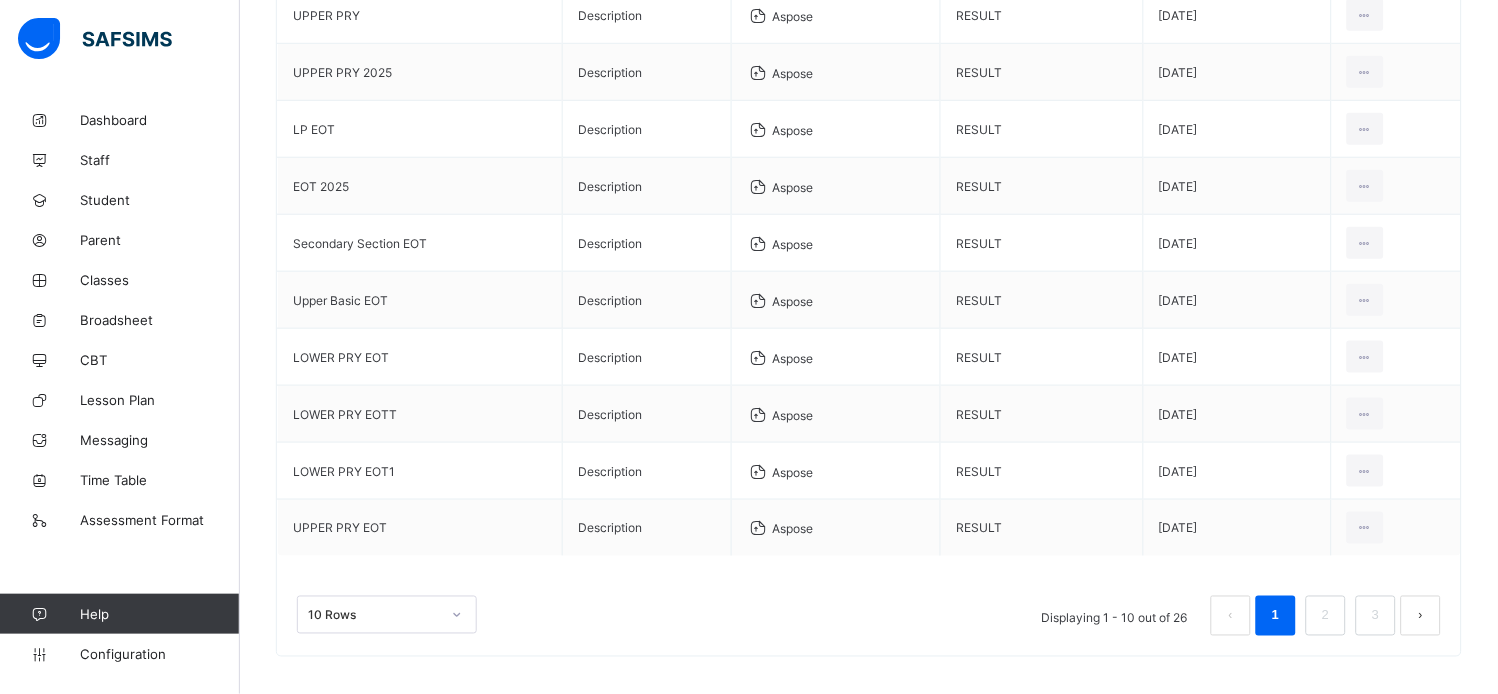 scroll, scrollTop: 325, scrollLeft: 0, axis: vertical 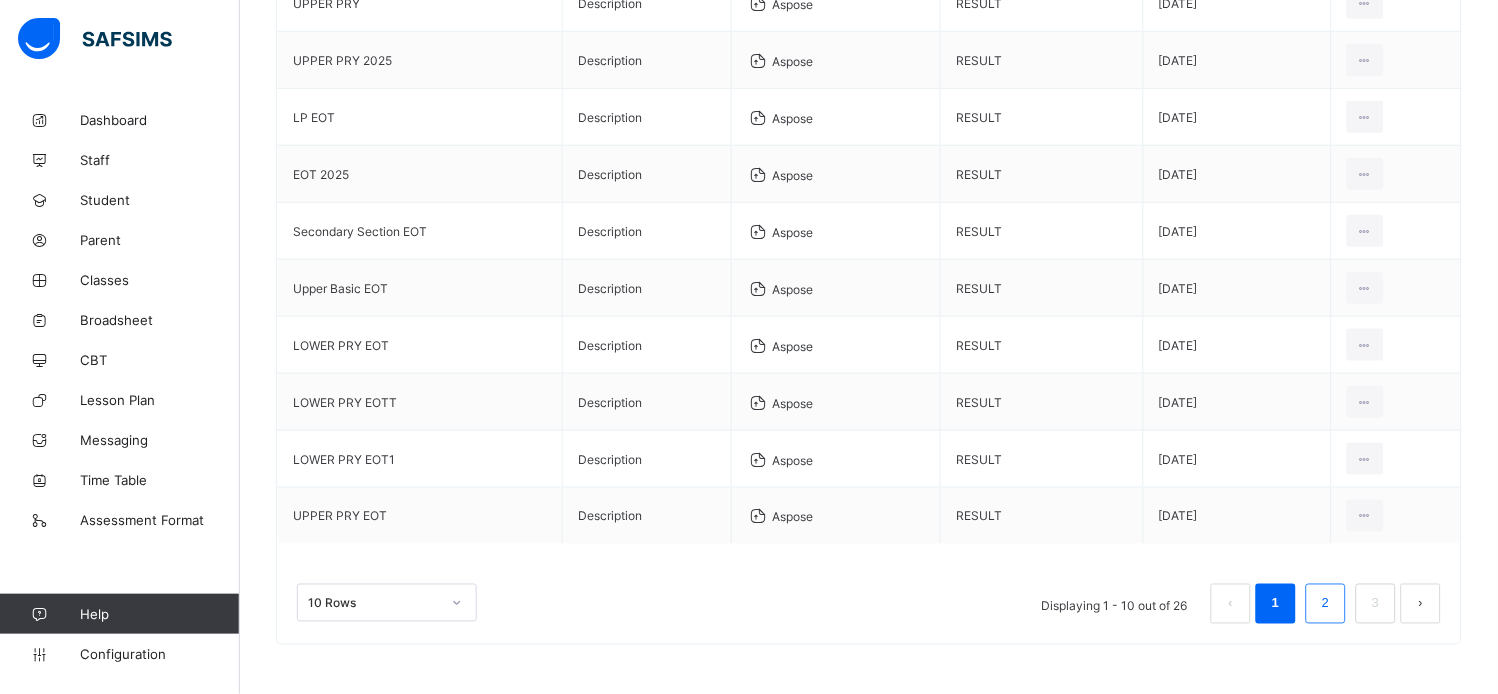 click on "2" at bounding box center (1325, 604) 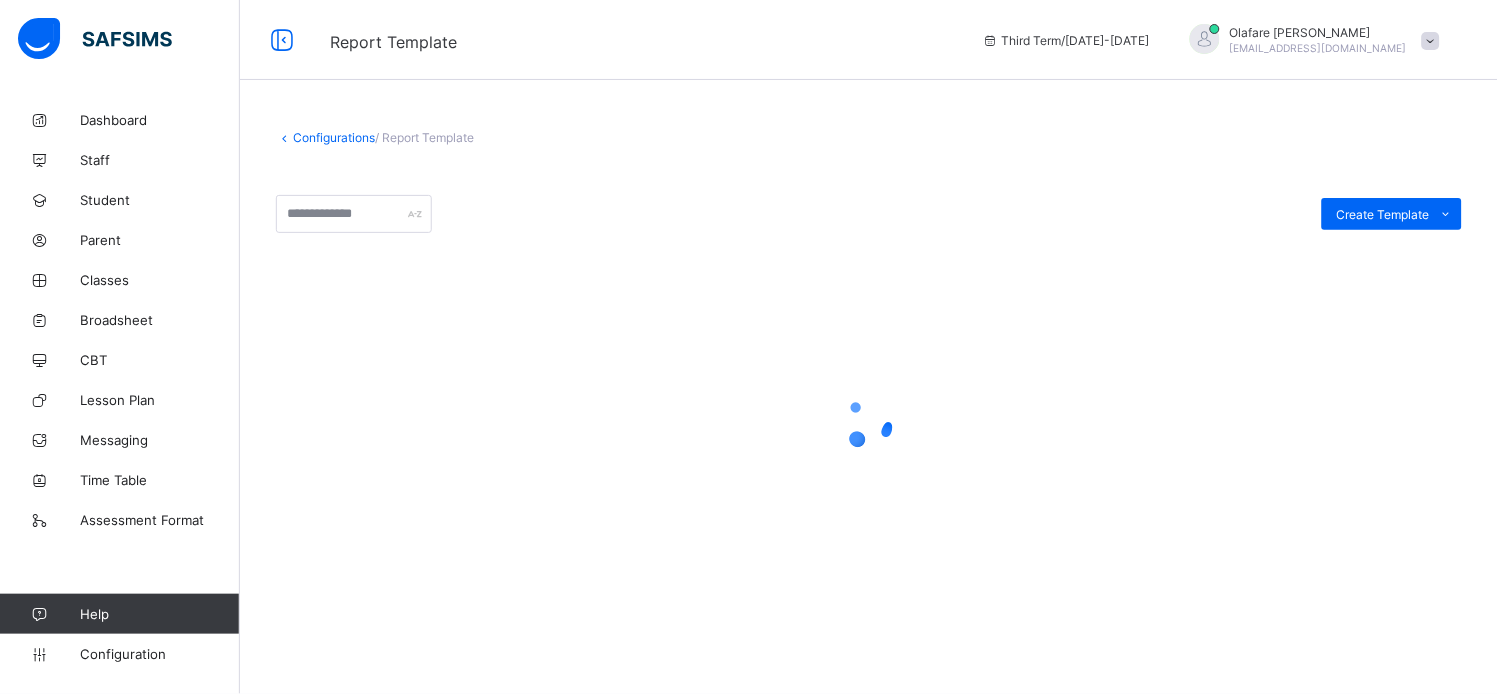 scroll, scrollTop: 0, scrollLeft: 0, axis: both 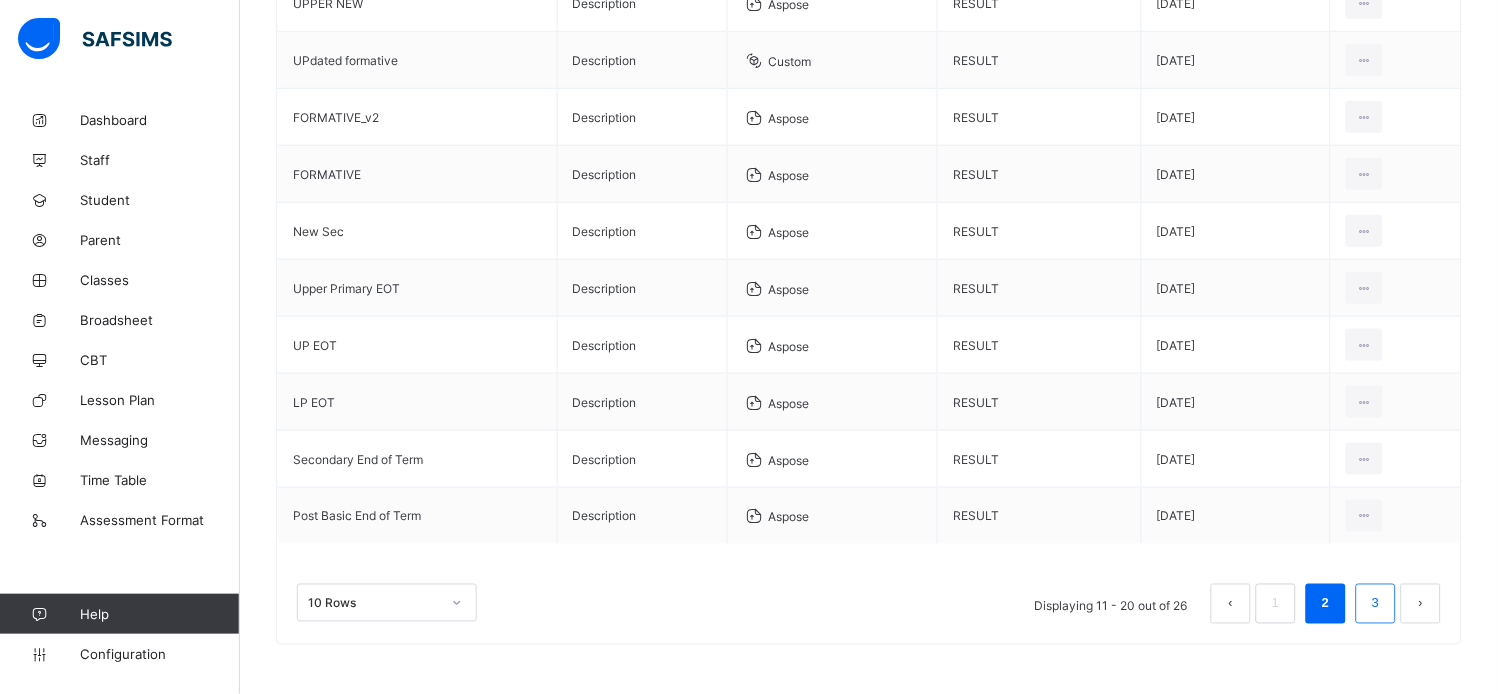 click on "3" at bounding box center (1375, 604) 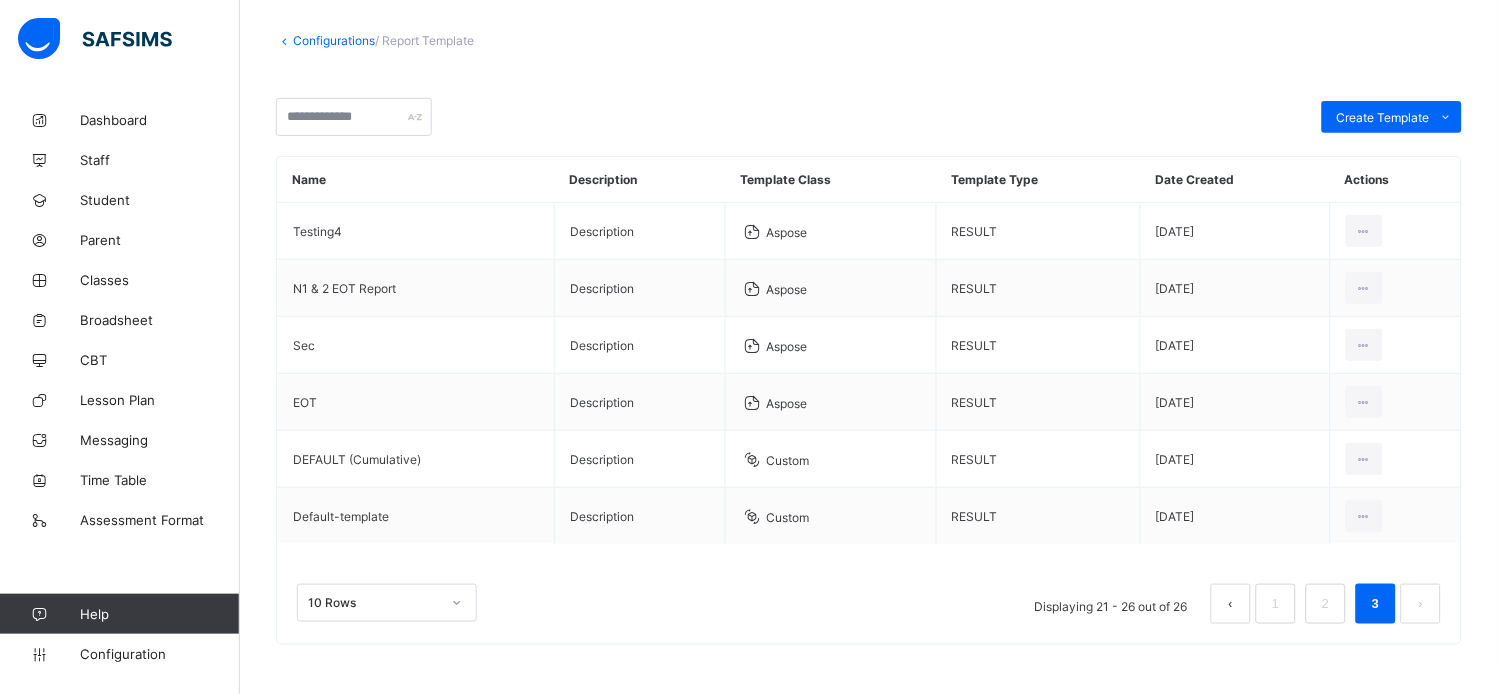 scroll, scrollTop: 0, scrollLeft: 0, axis: both 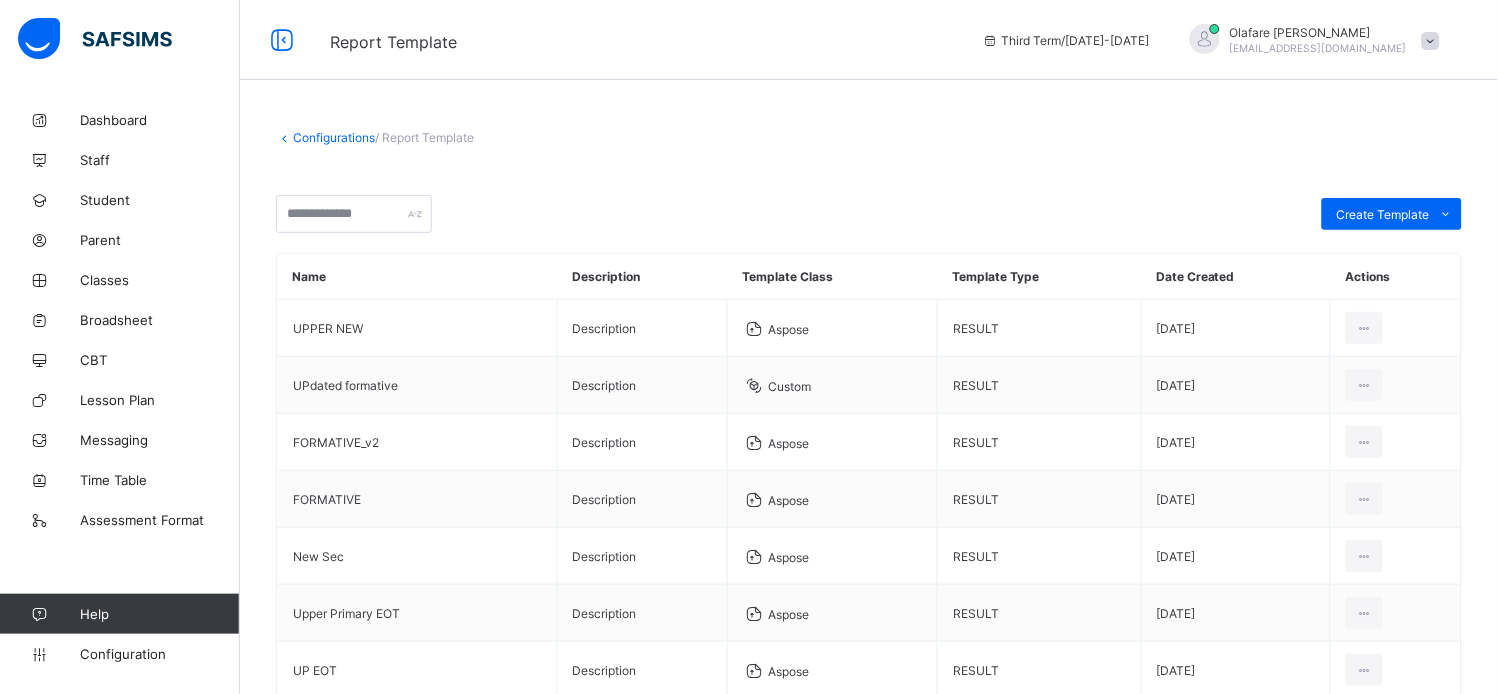 click on "2025-01-02" at bounding box center [1235, 613] 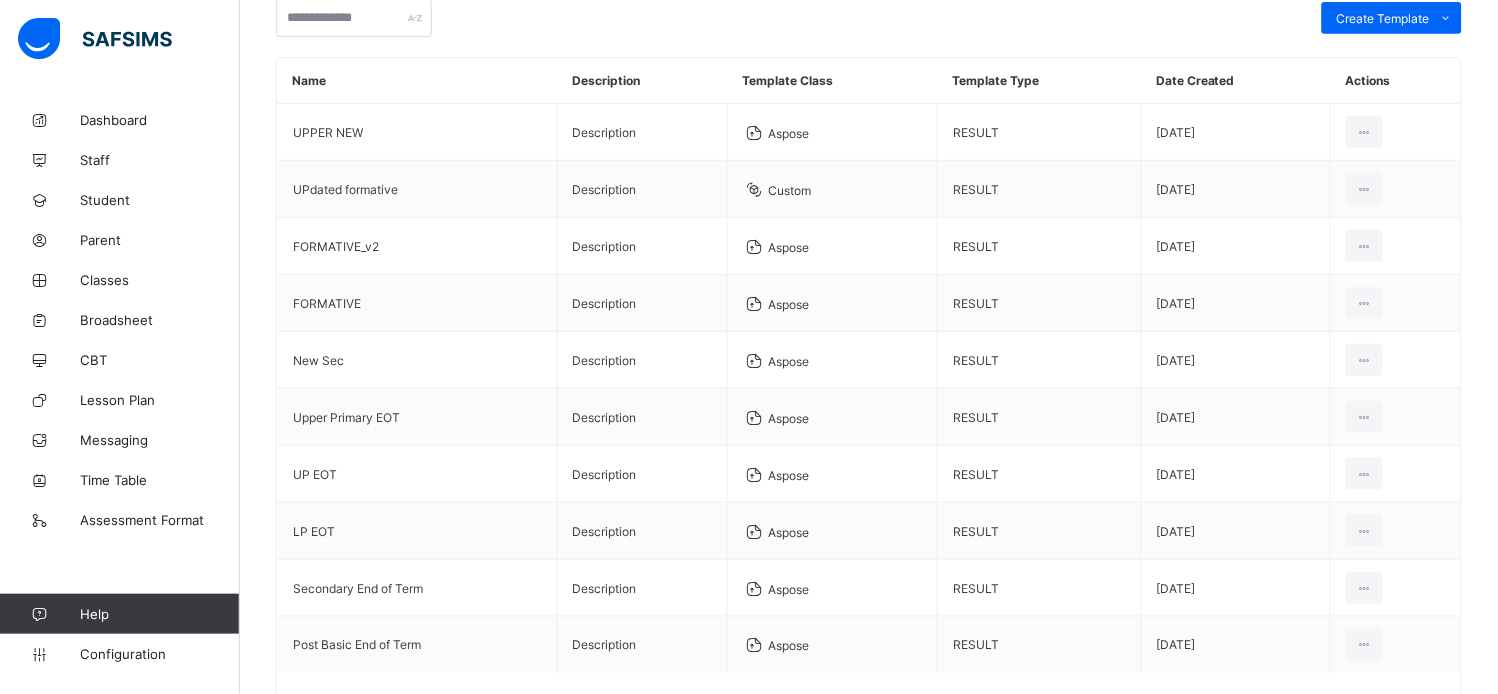 scroll, scrollTop: 222, scrollLeft: 0, axis: vertical 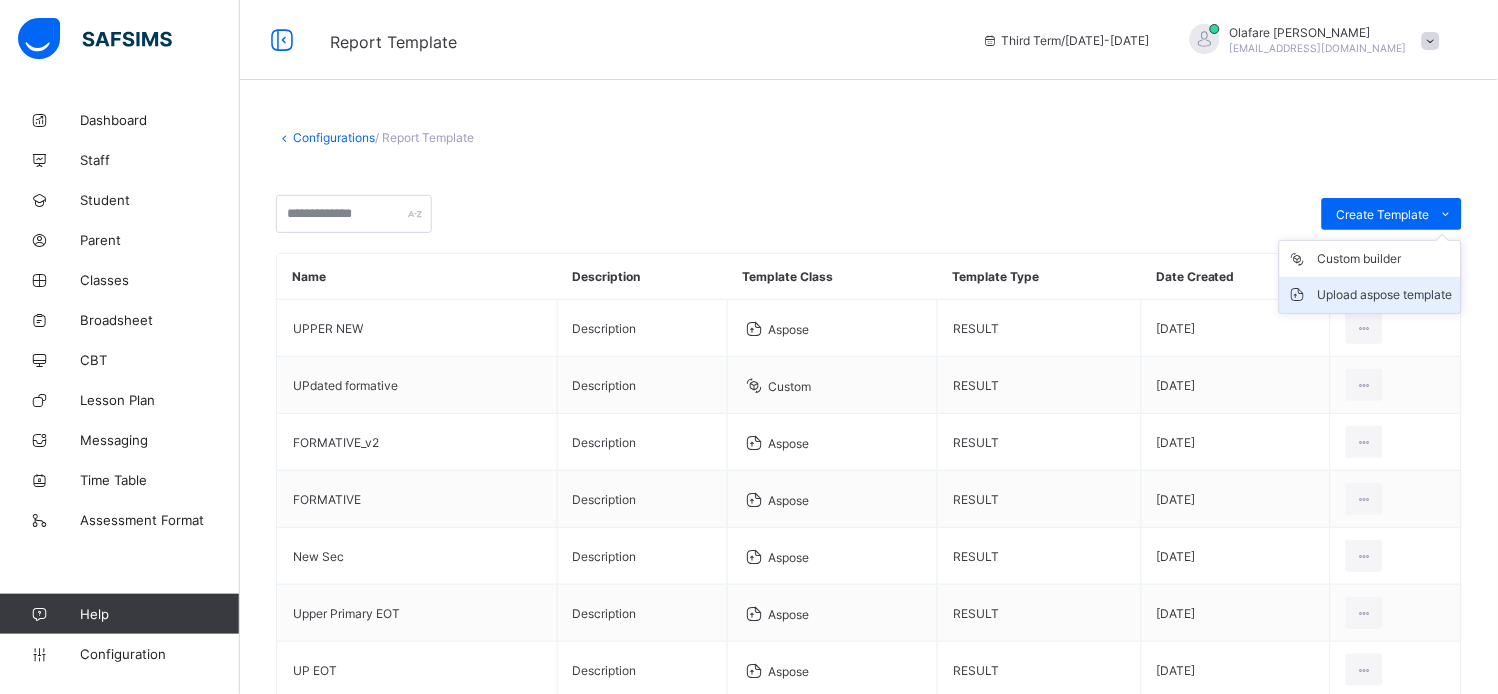 click on "Upload aspose template" at bounding box center [1385, 295] 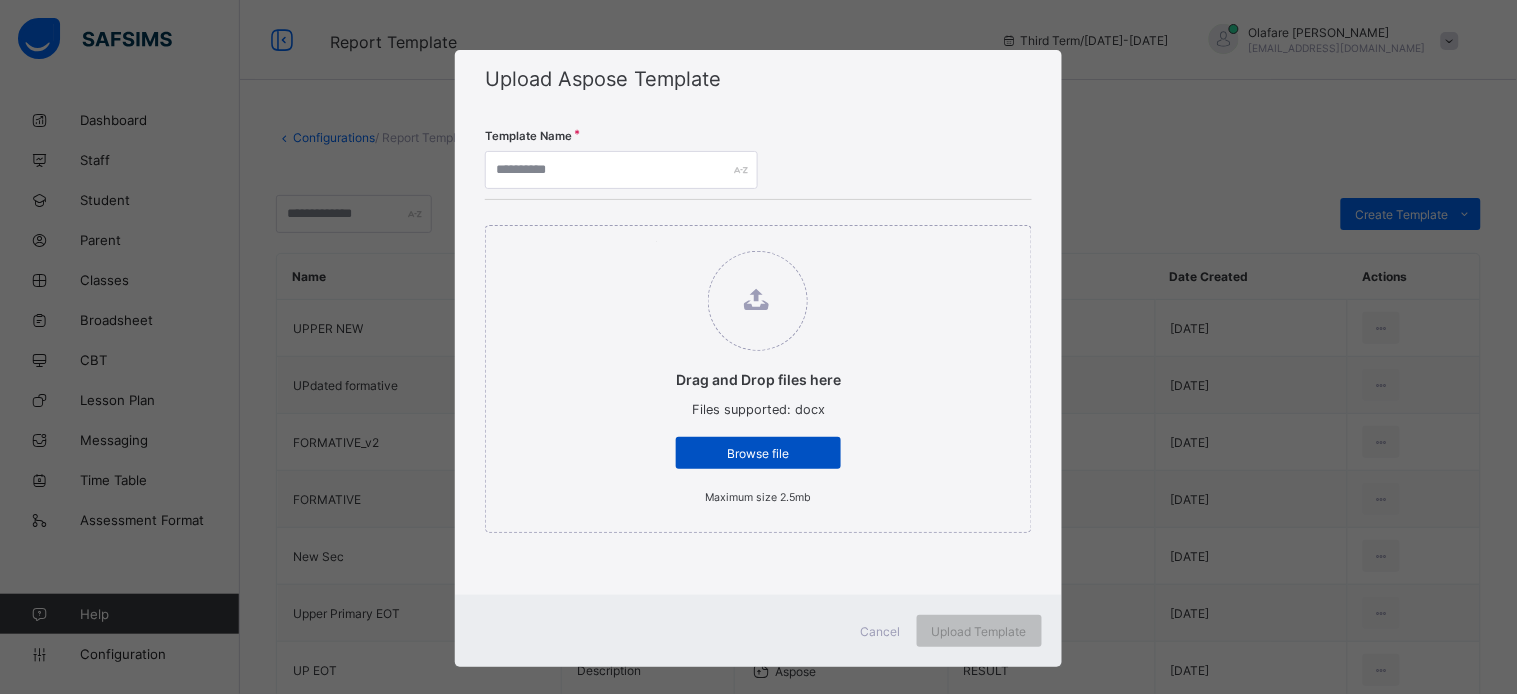 click on "Browse file" at bounding box center [758, 453] 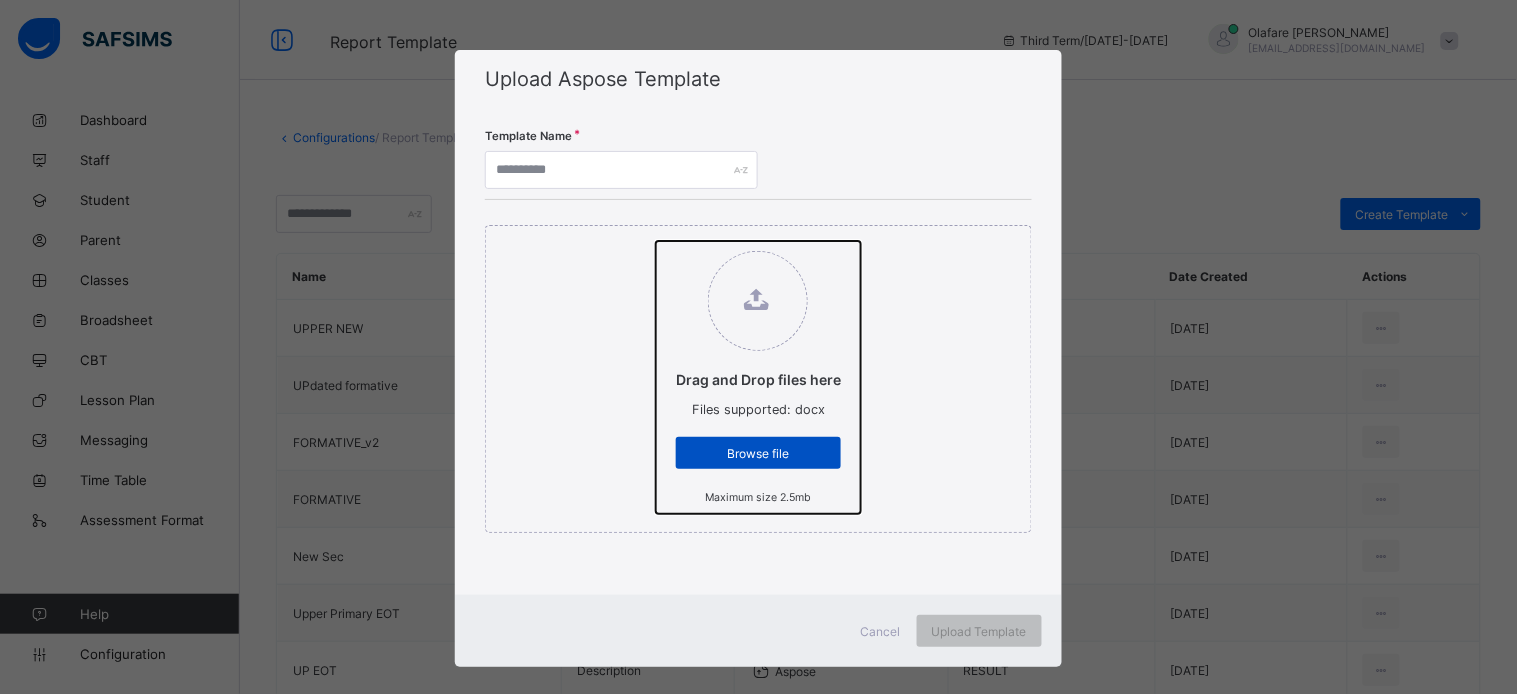 click on "Drag and Drop files here Files supported: docx Browse file Maximum size 2.5mb" at bounding box center (656, 241) 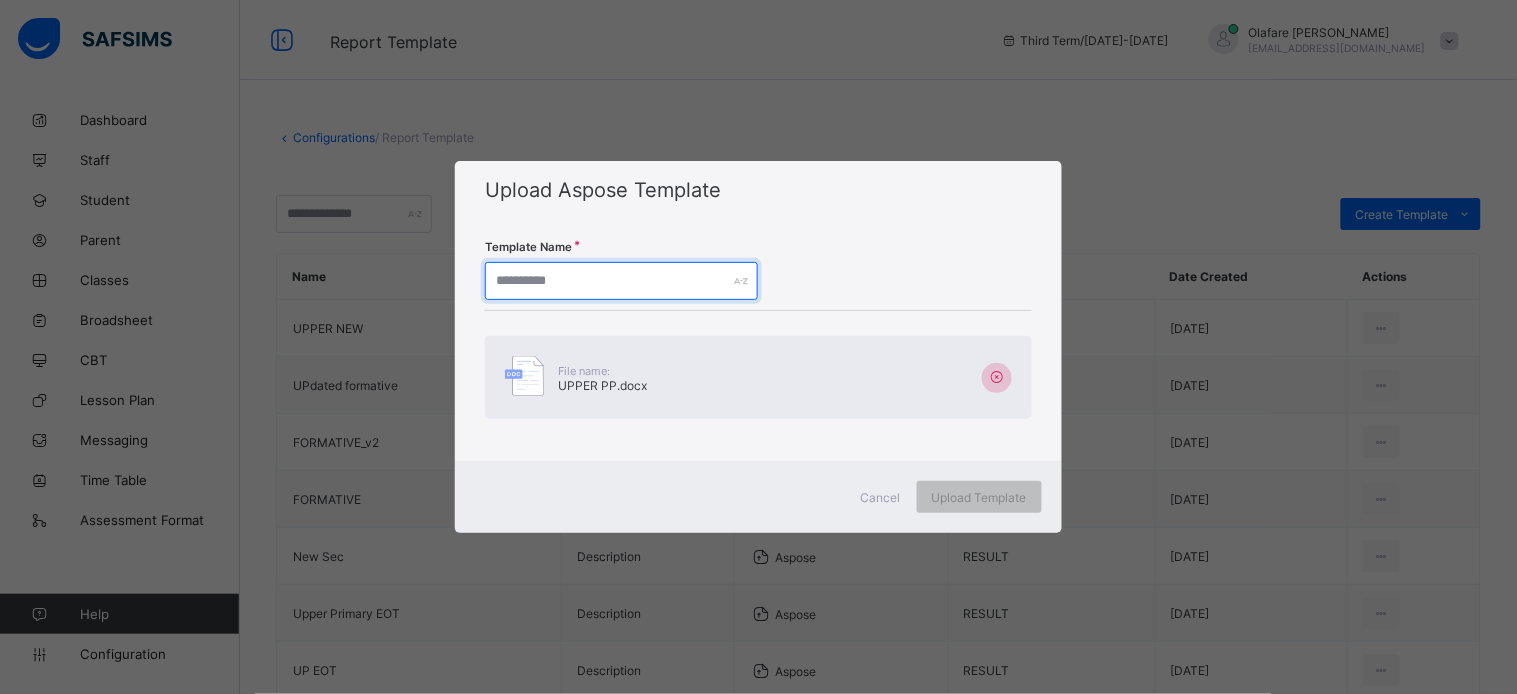 click at bounding box center (621, 281) 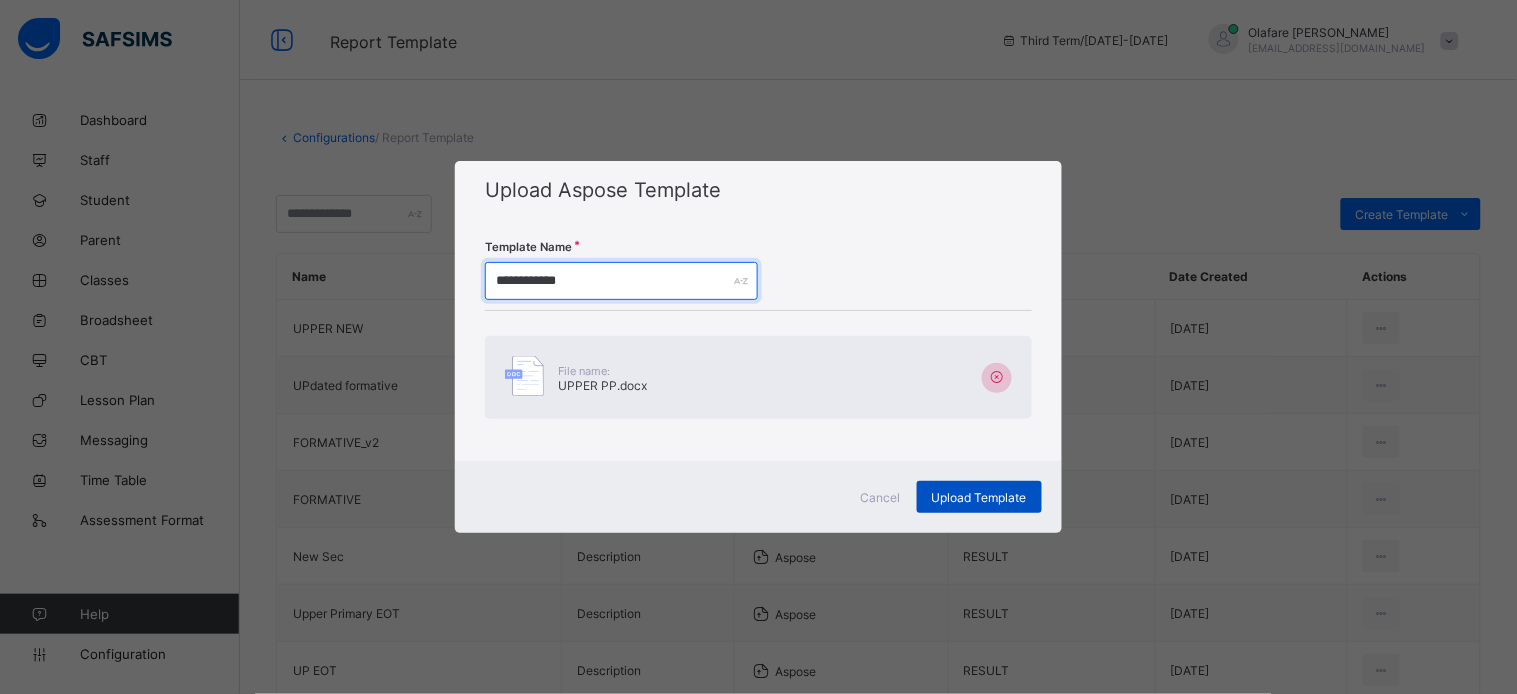 type on "**********" 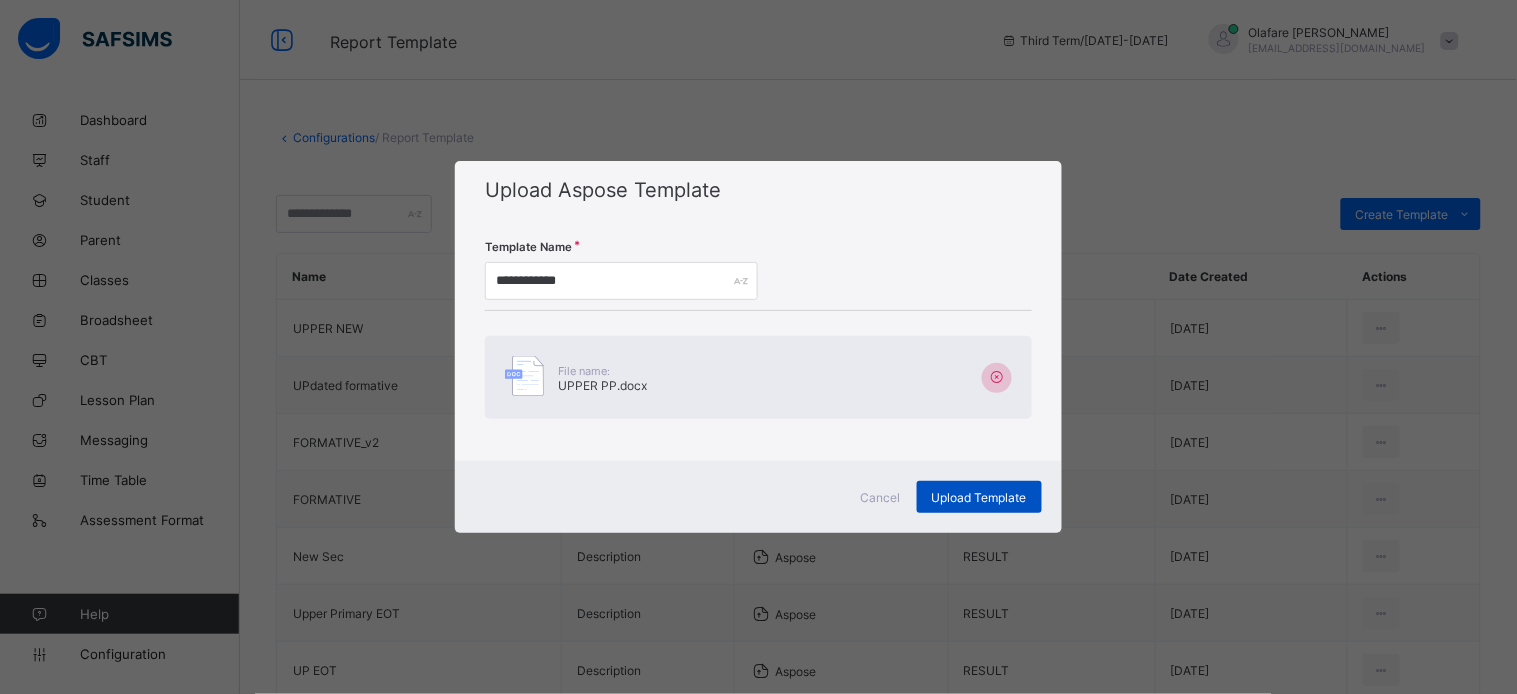 click on "Upload Template" at bounding box center (979, 497) 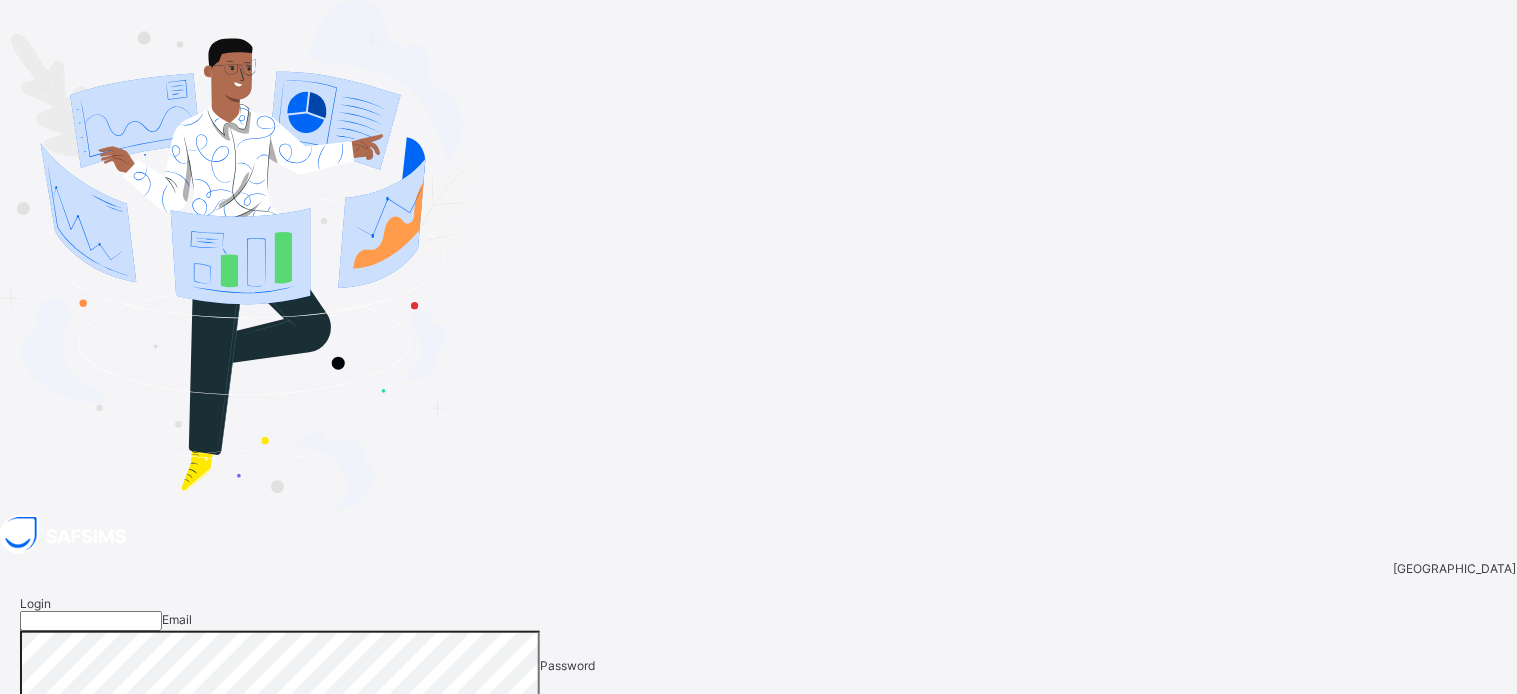 type on "**********" 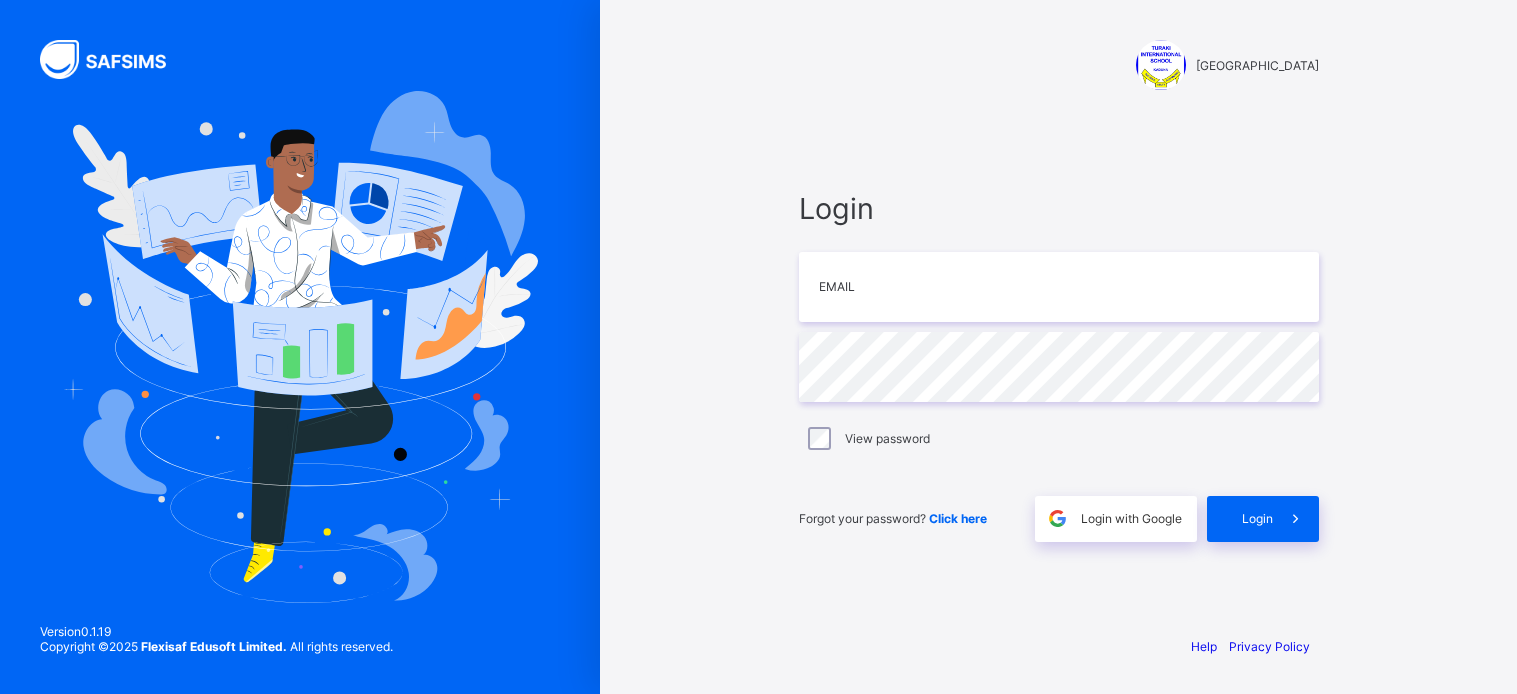 scroll, scrollTop: 0, scrollLeft: 0, axis: both 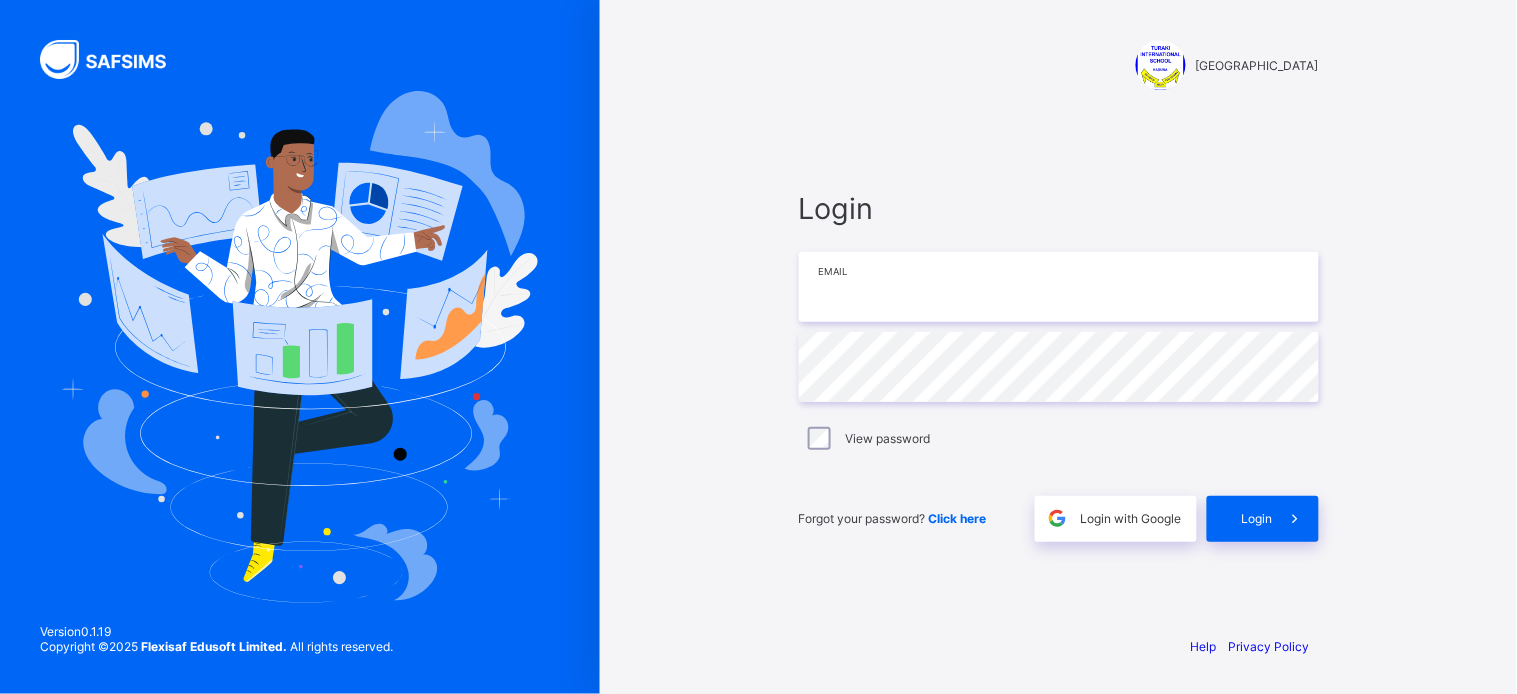 type on "**********" 